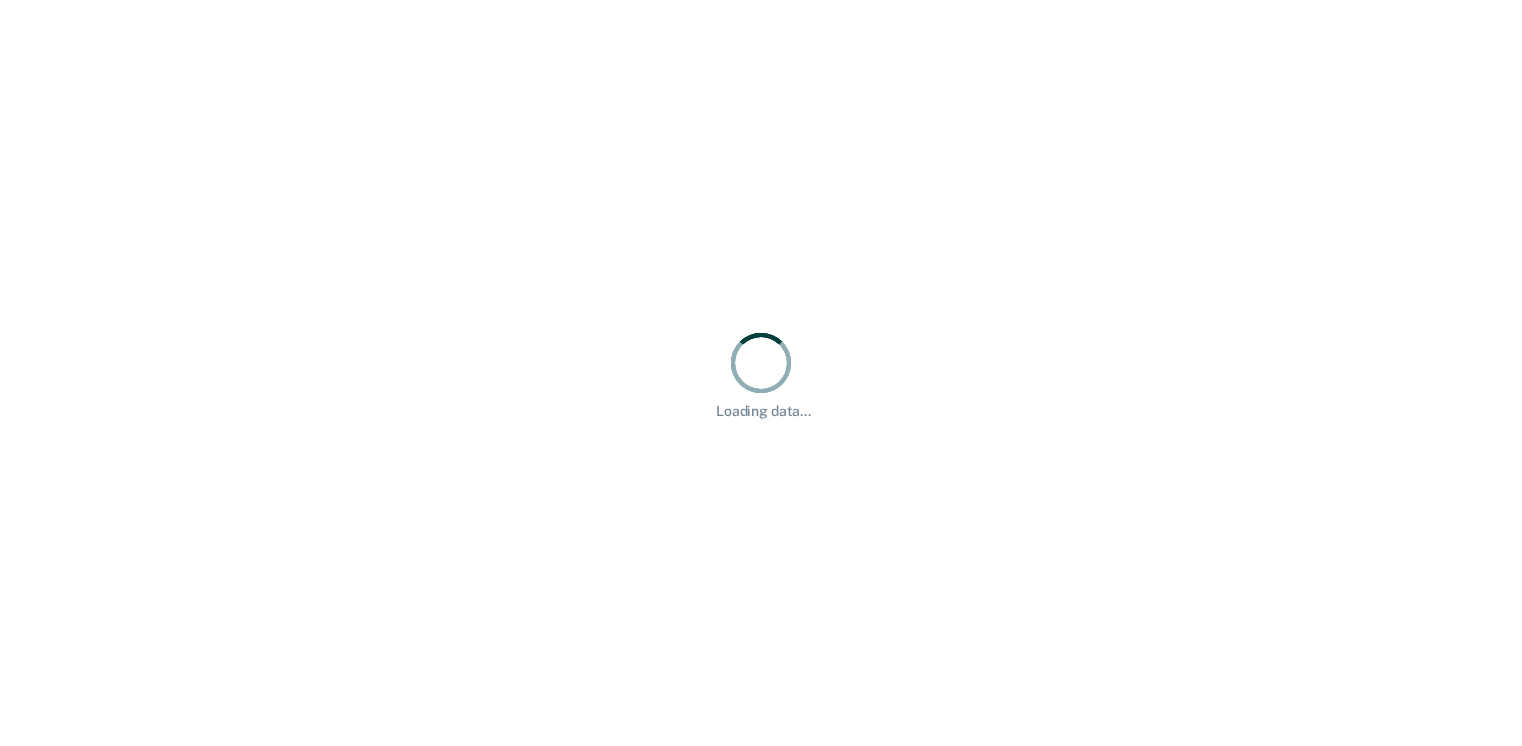 scroll, scrollTop: 0, scrollLeft: 0, axis: both 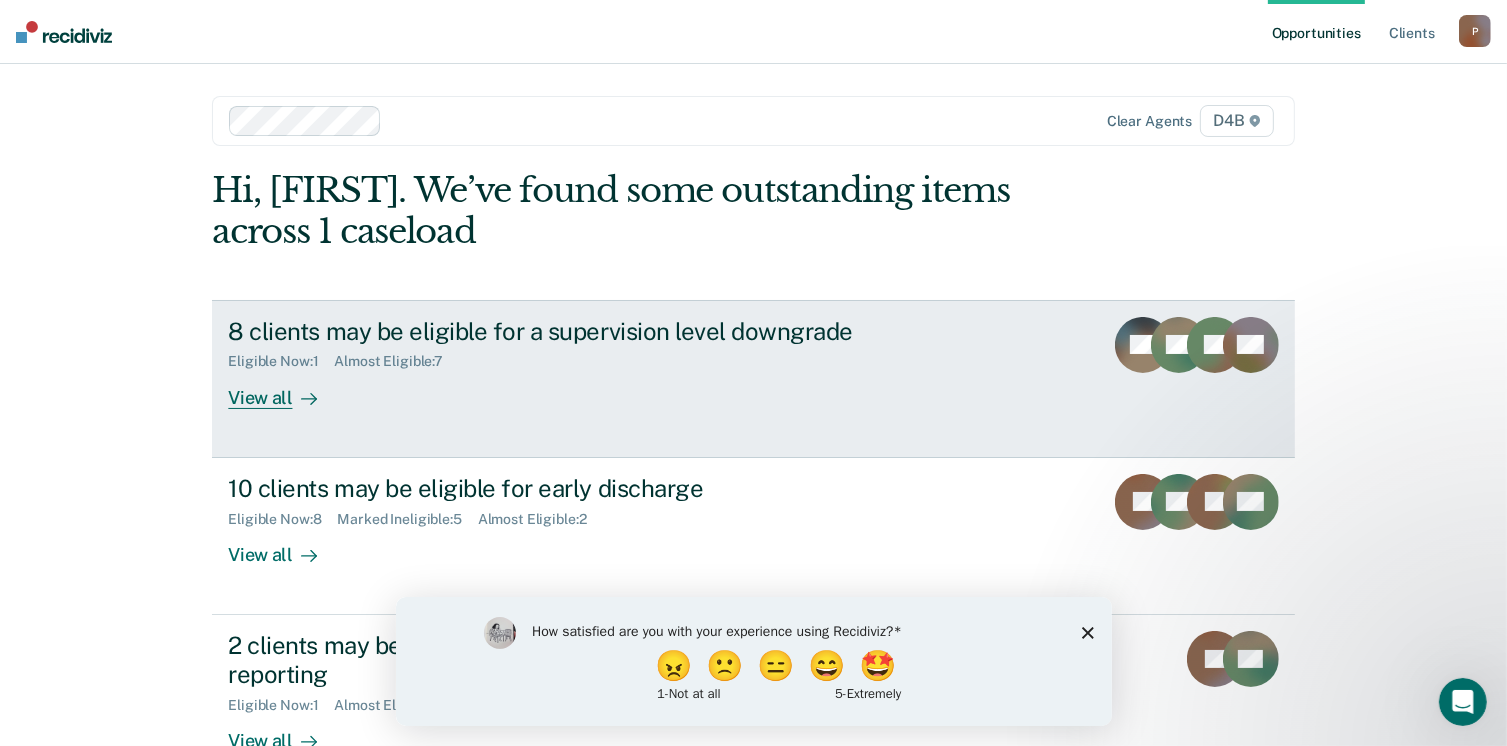 click on "View all" at bounding box center [284, 389] 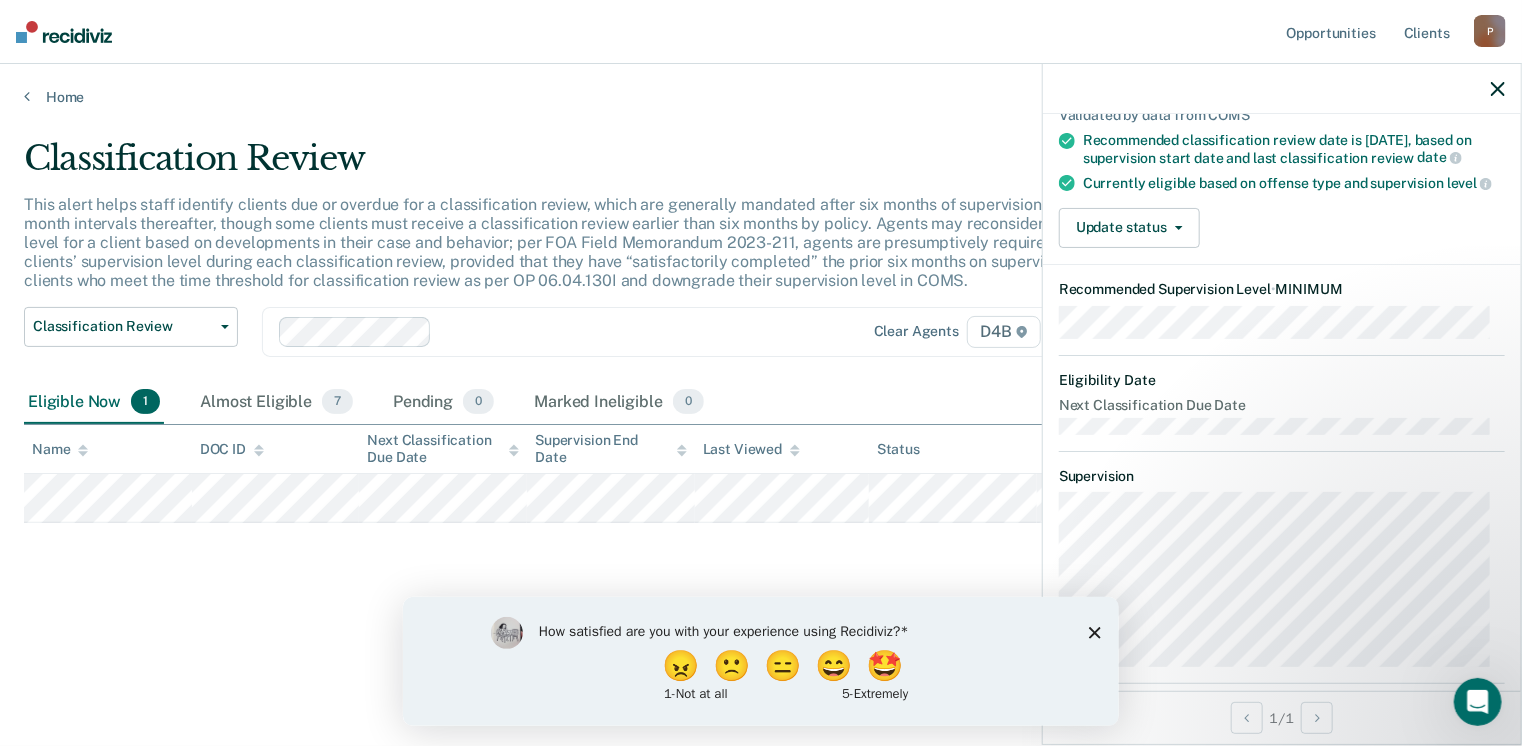 scroll, scrollTop: 137, scrollLeft: 0, axis: vertical 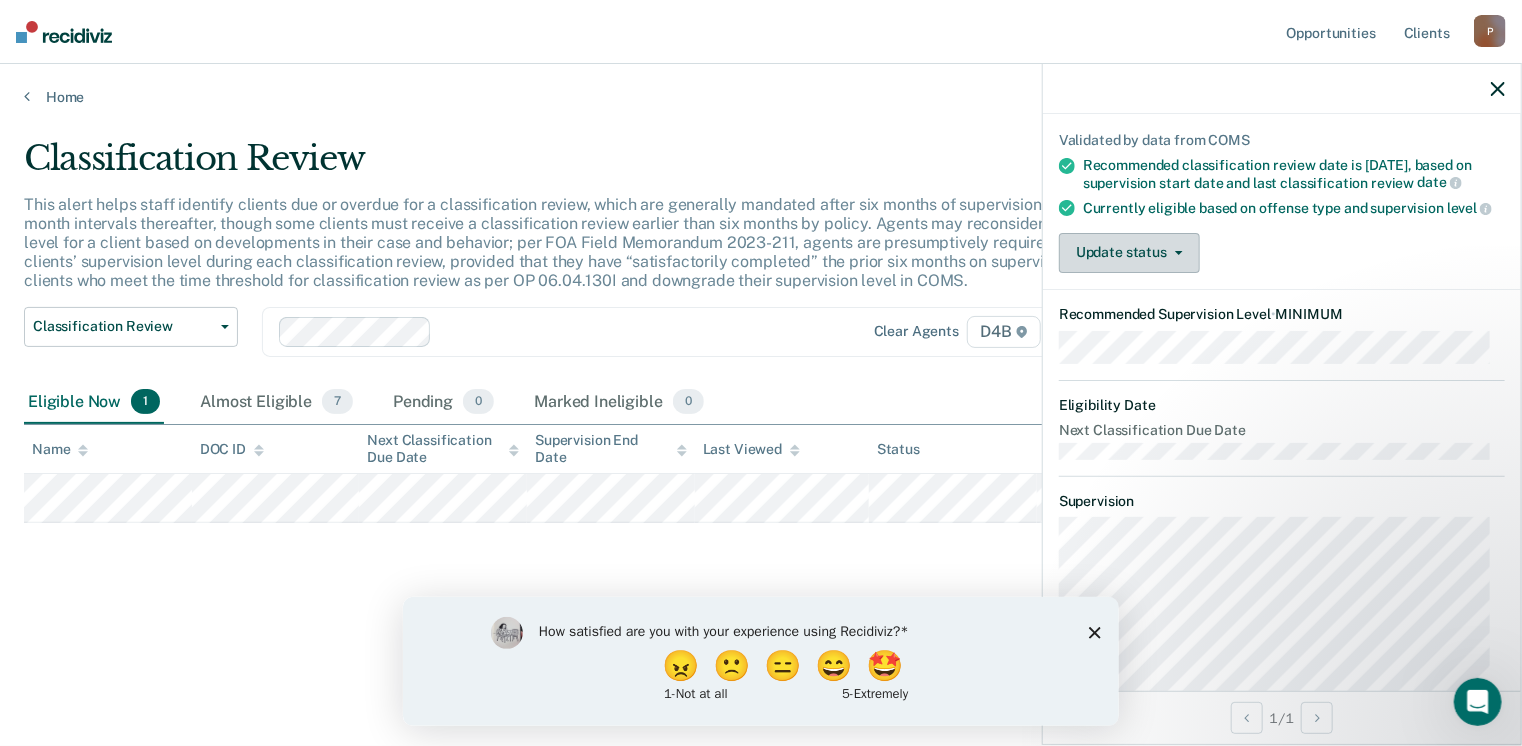 click on "Update status" at bounding box center [1129, 253] 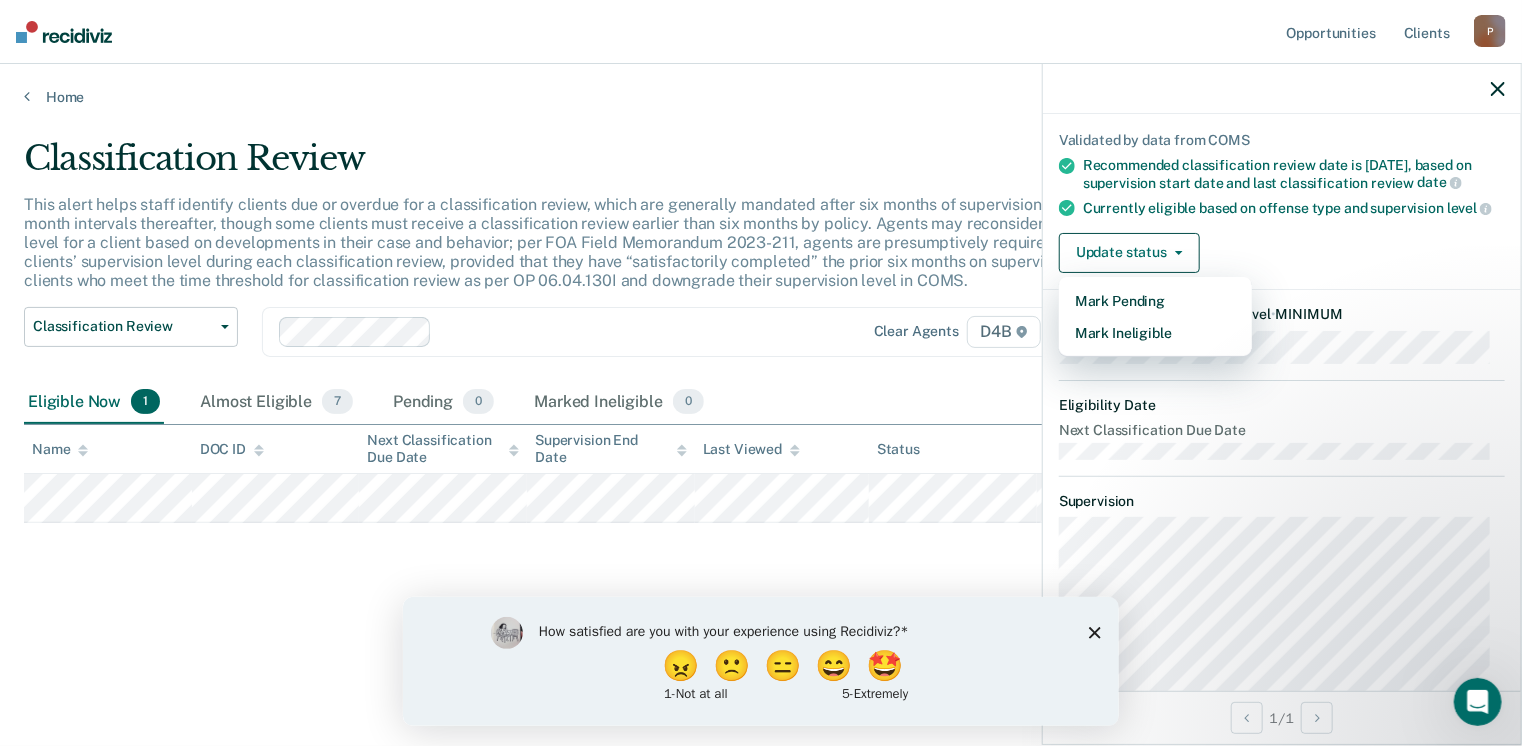 click on "Update status Mark Pending Mark Ineligible" at bounding box center (1282, 253) 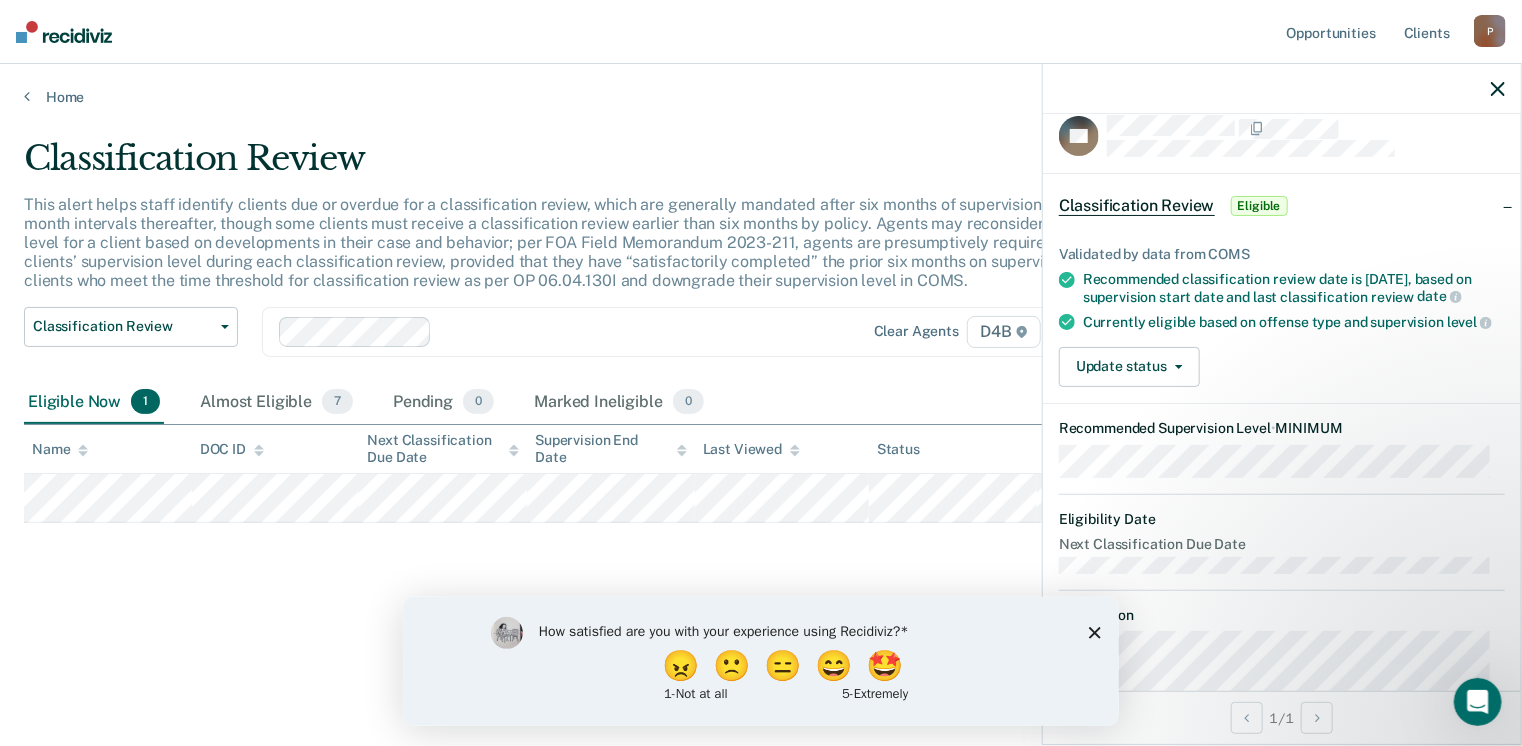 scroll, scrollTop: 0, scrollLeft: 0, axis: both 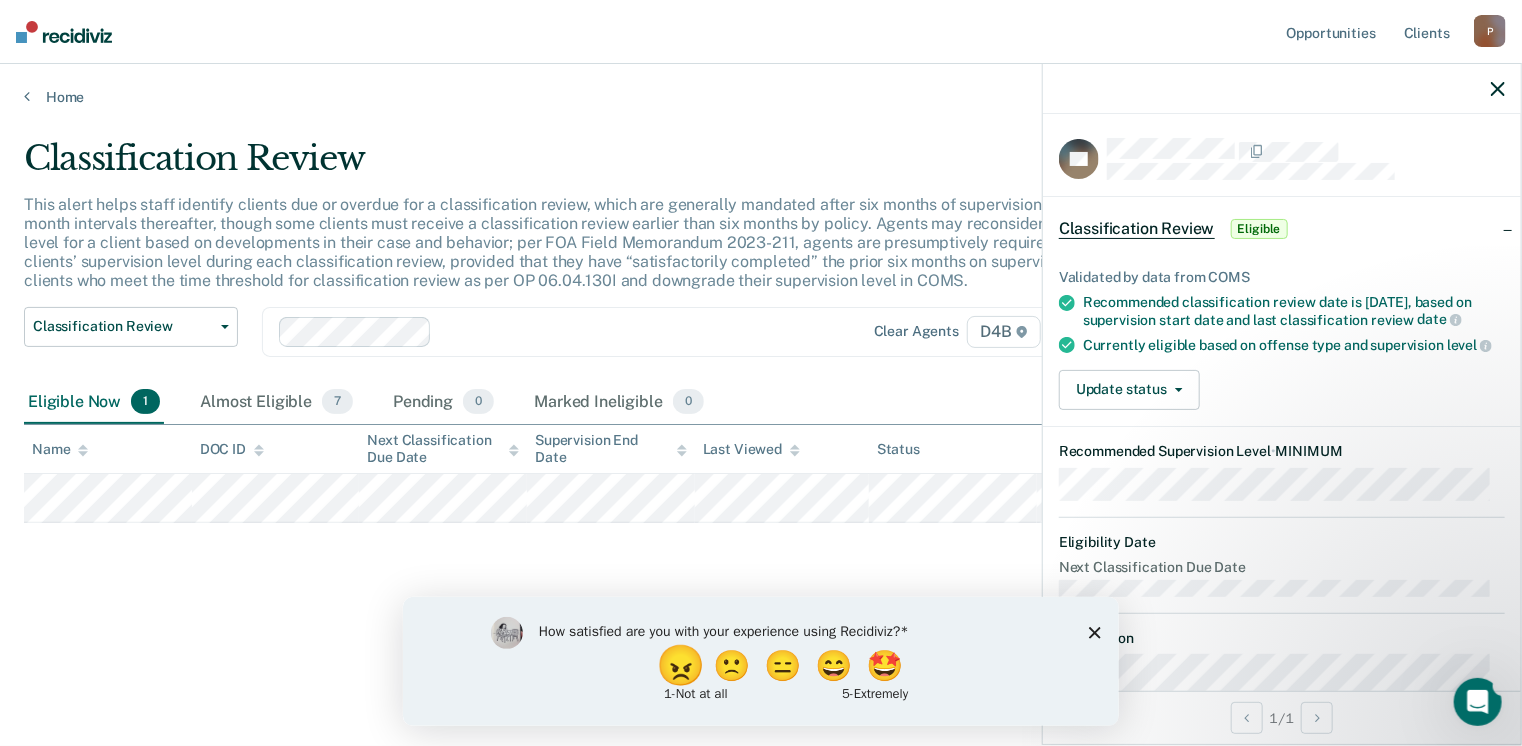 click on "😠" at bounding box center (682, 665) 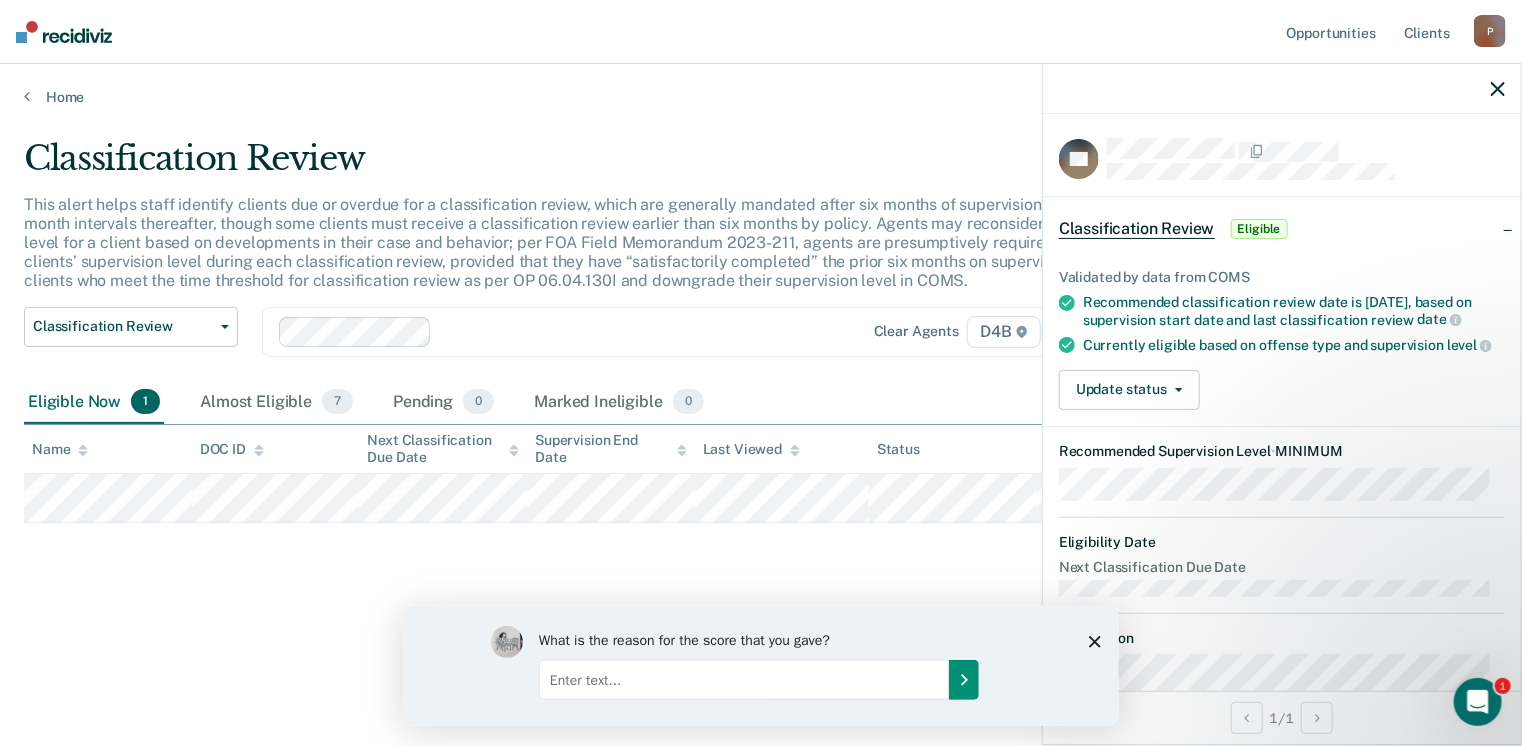 click 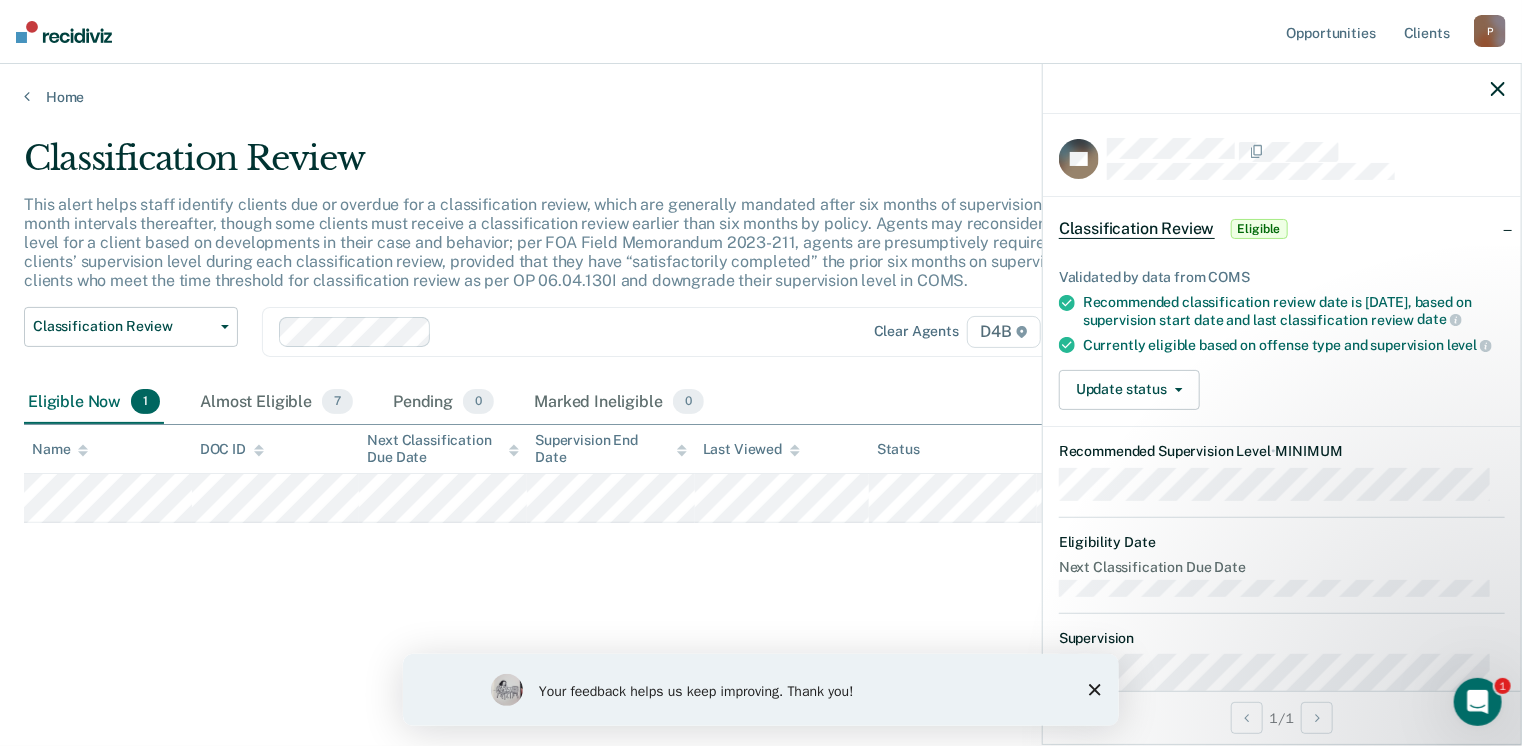 click 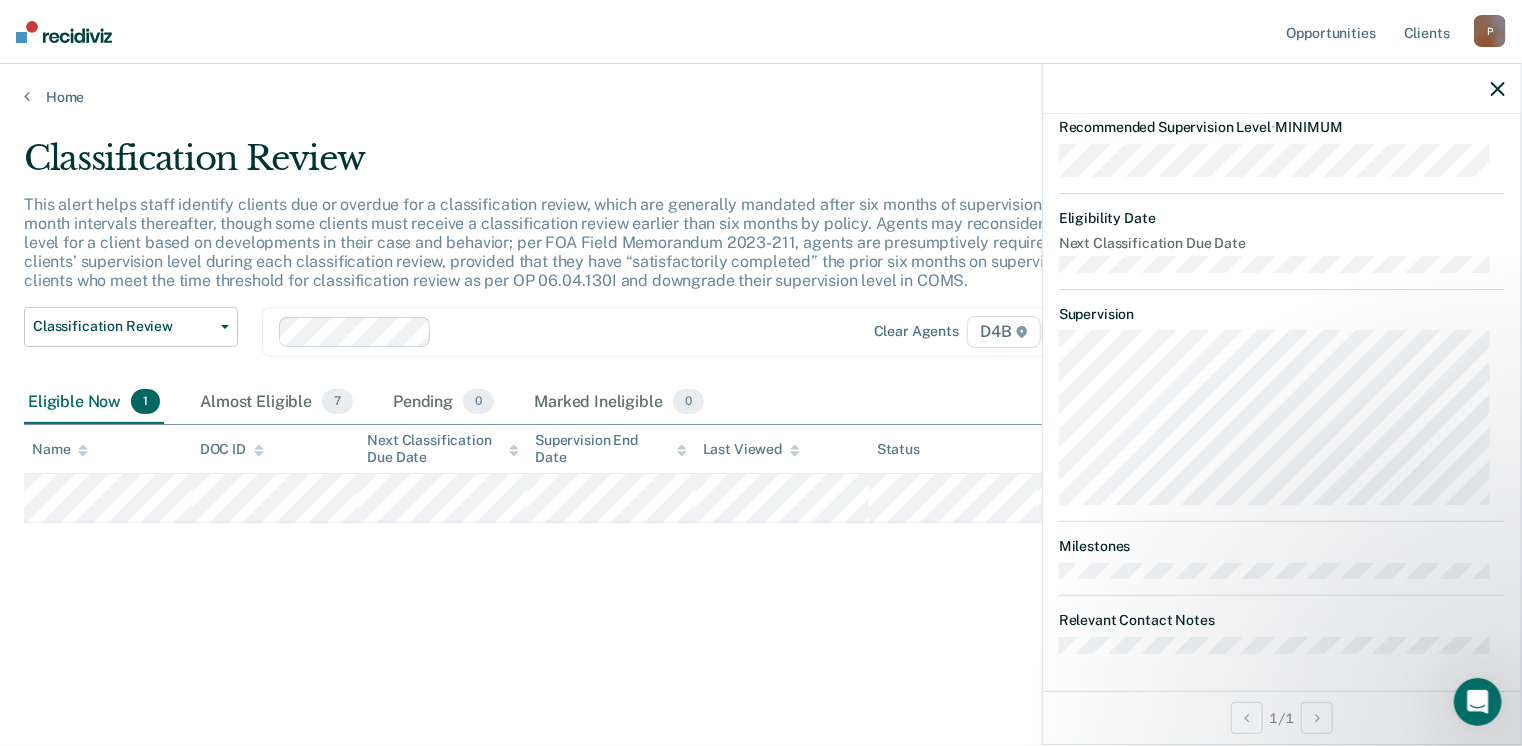 scroll, scrollTop: 337, scrollLeft: 0, axis: vertical 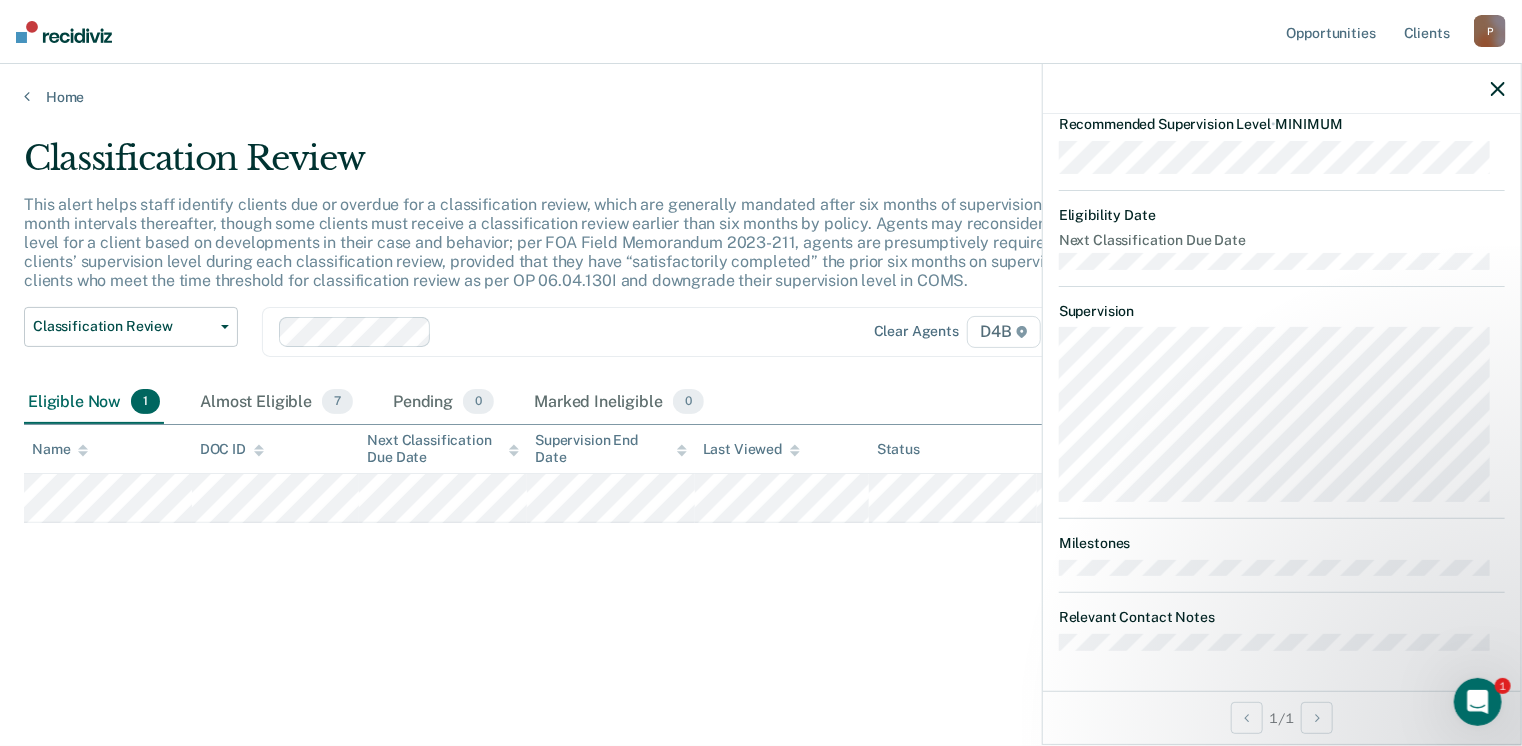 click 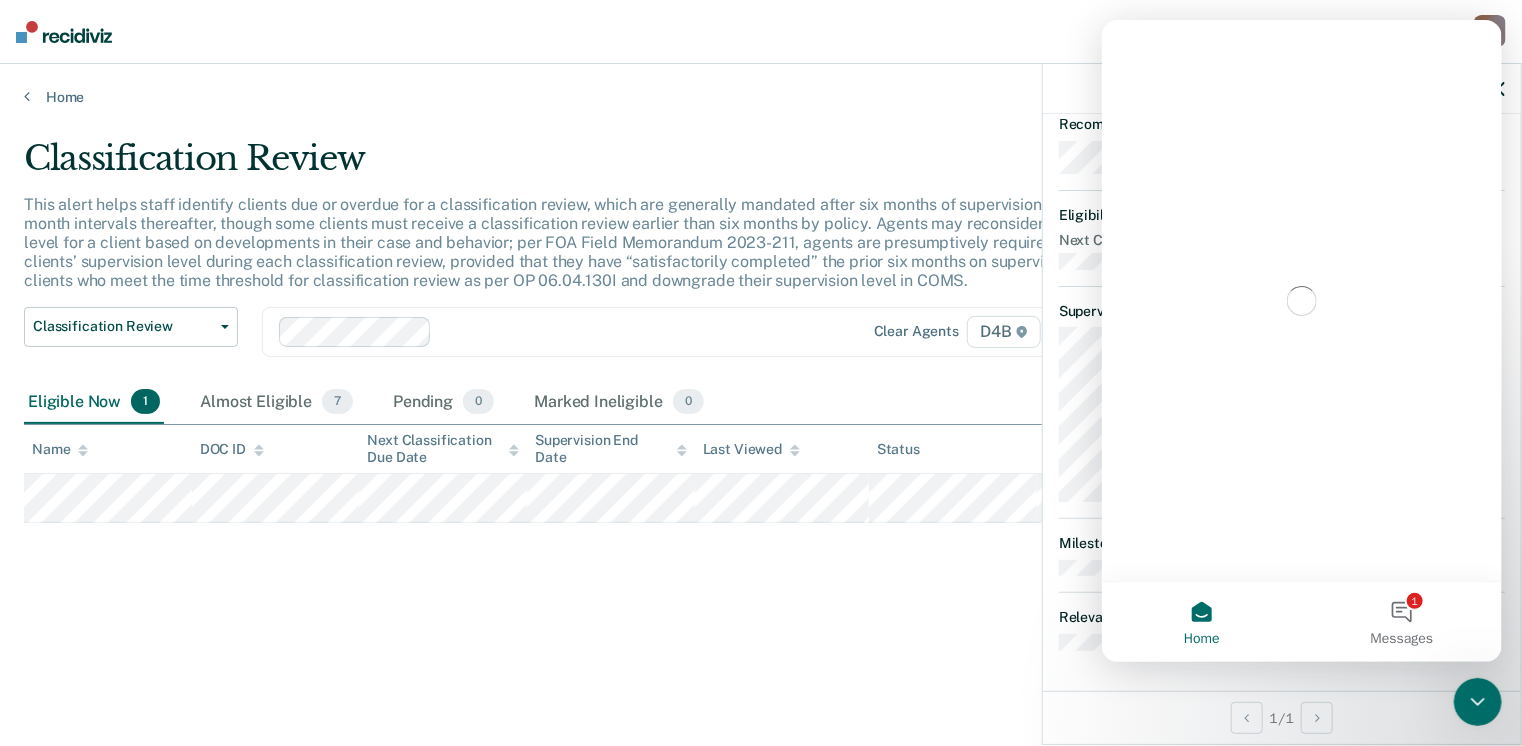 scroll, scrollTop: 0, scrollLeft: 0, axis: both 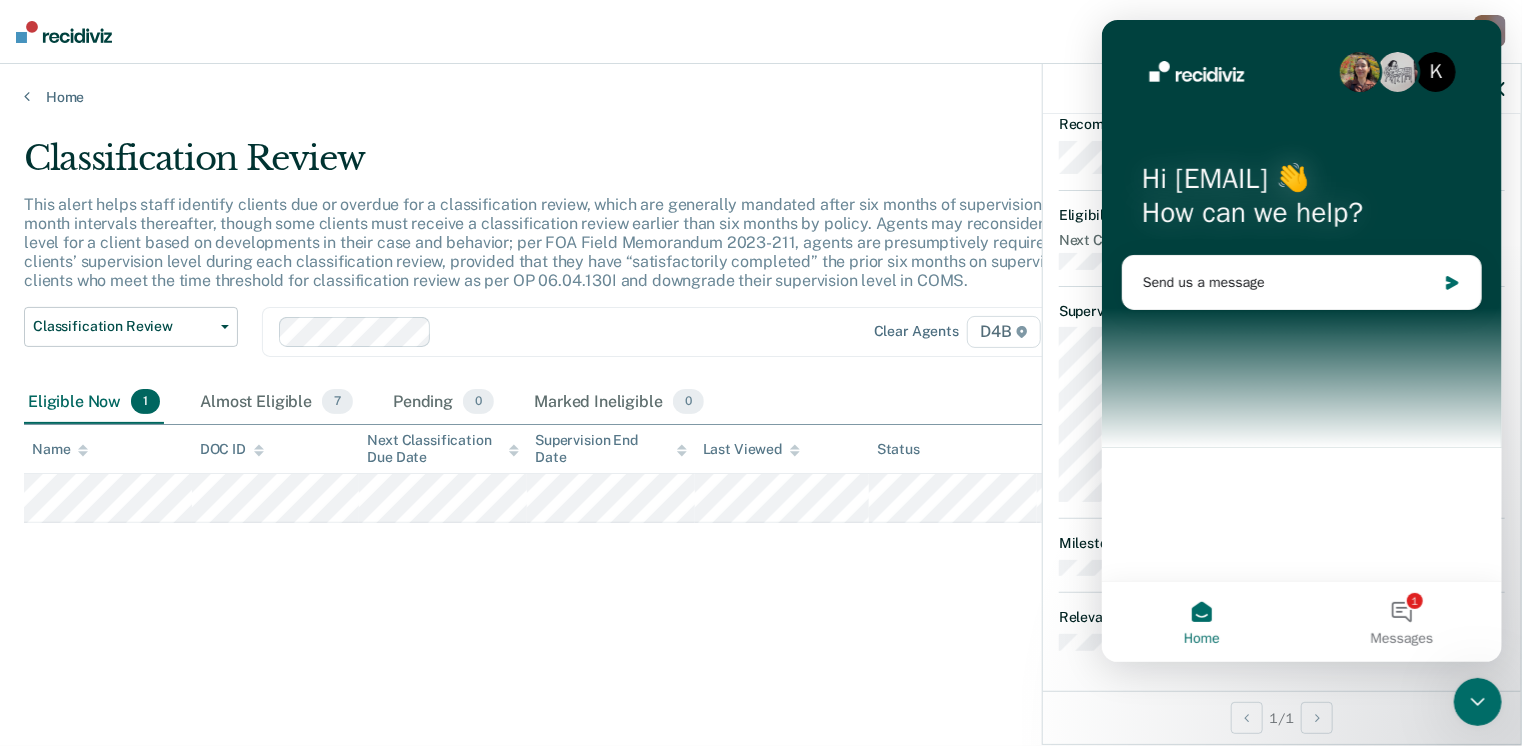 click 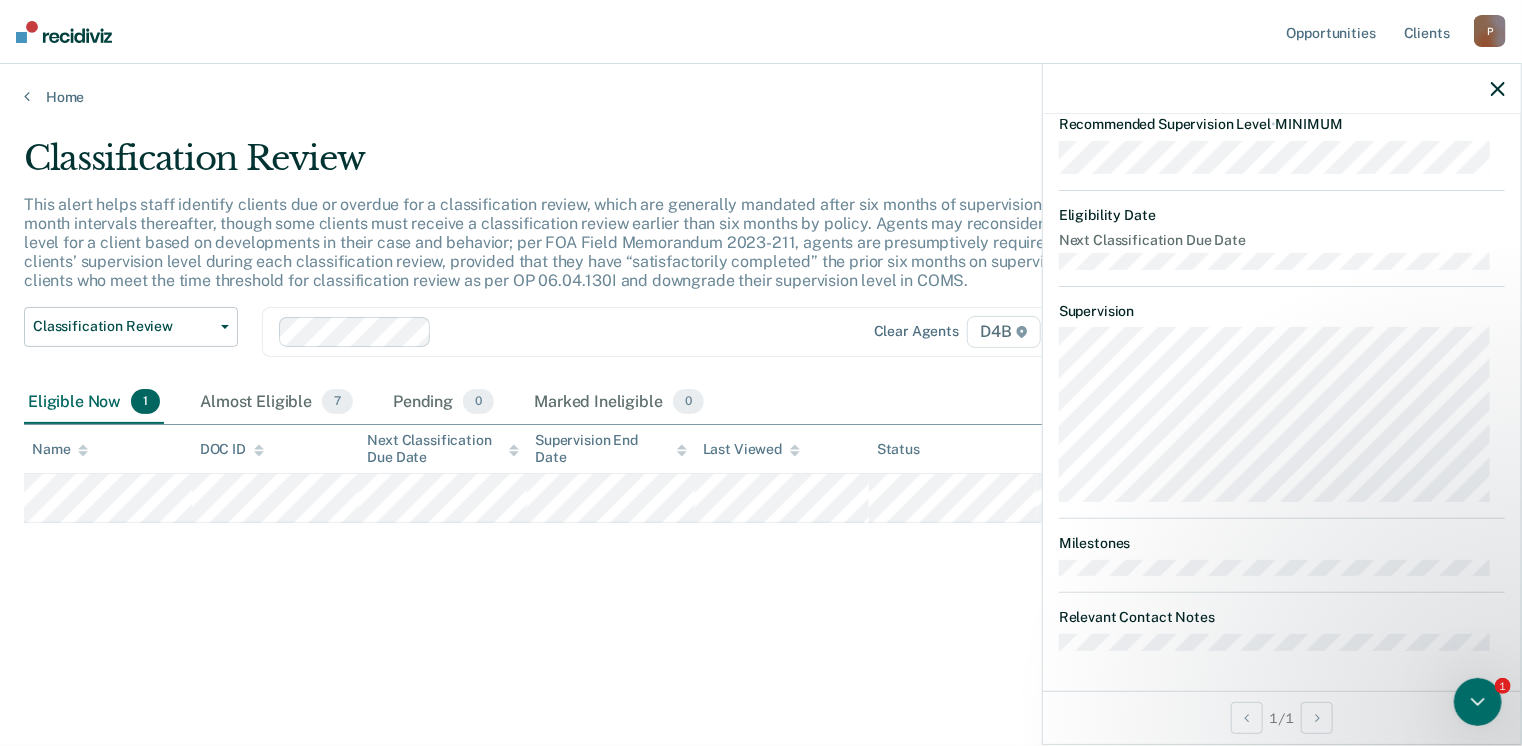 scroll, scrollTop: 0, scrollLeft: 0, axis: both 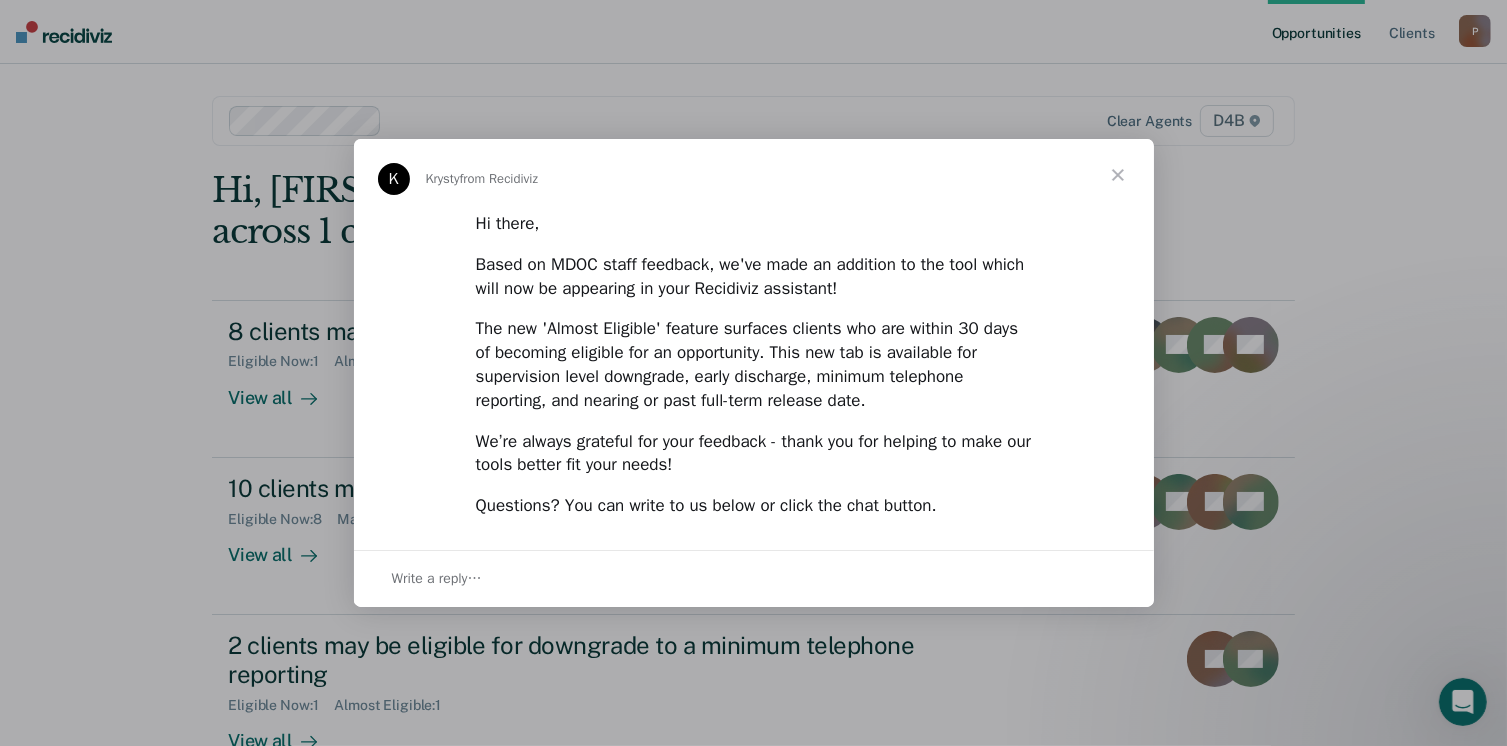 click at bounding box center (1118, 175) 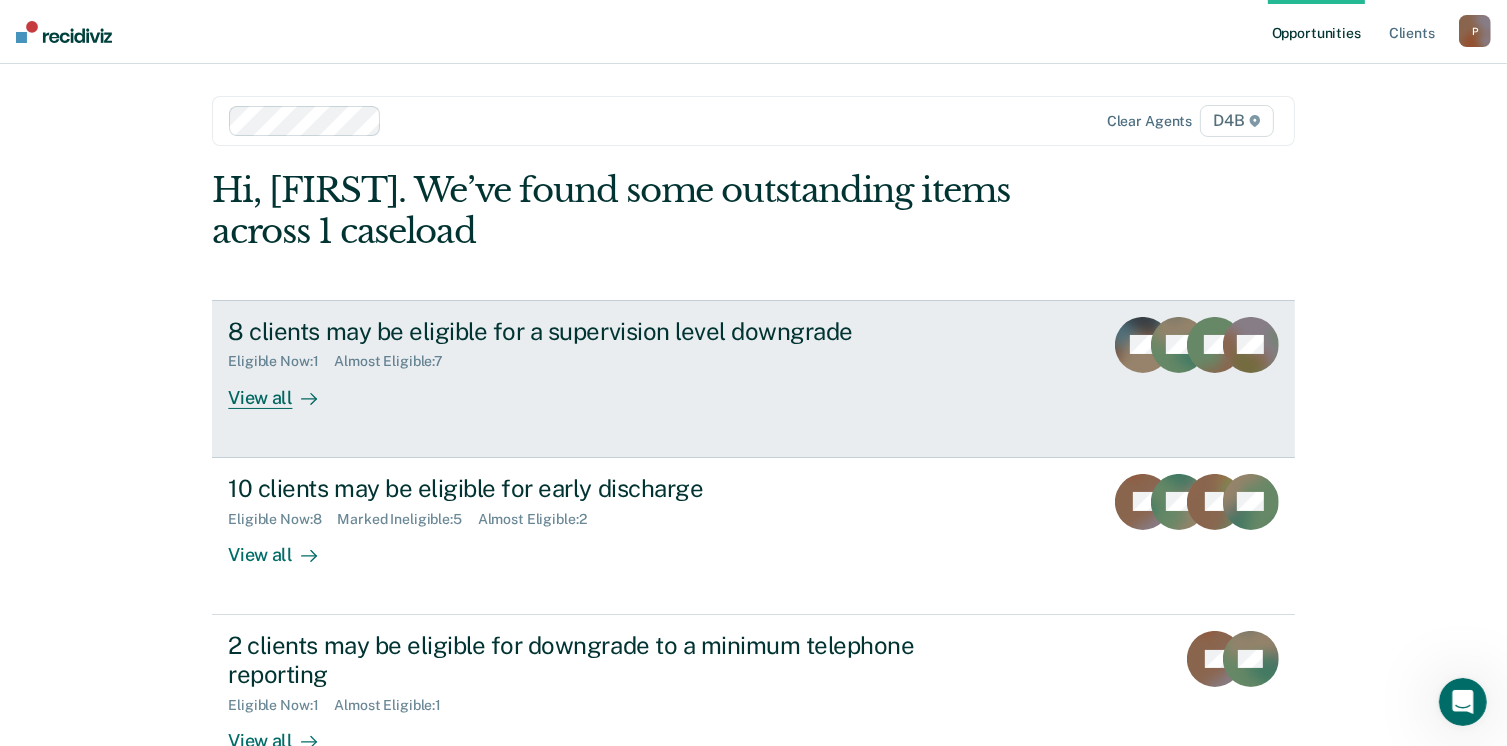 click on "View all" at bounding box center (284, 389) 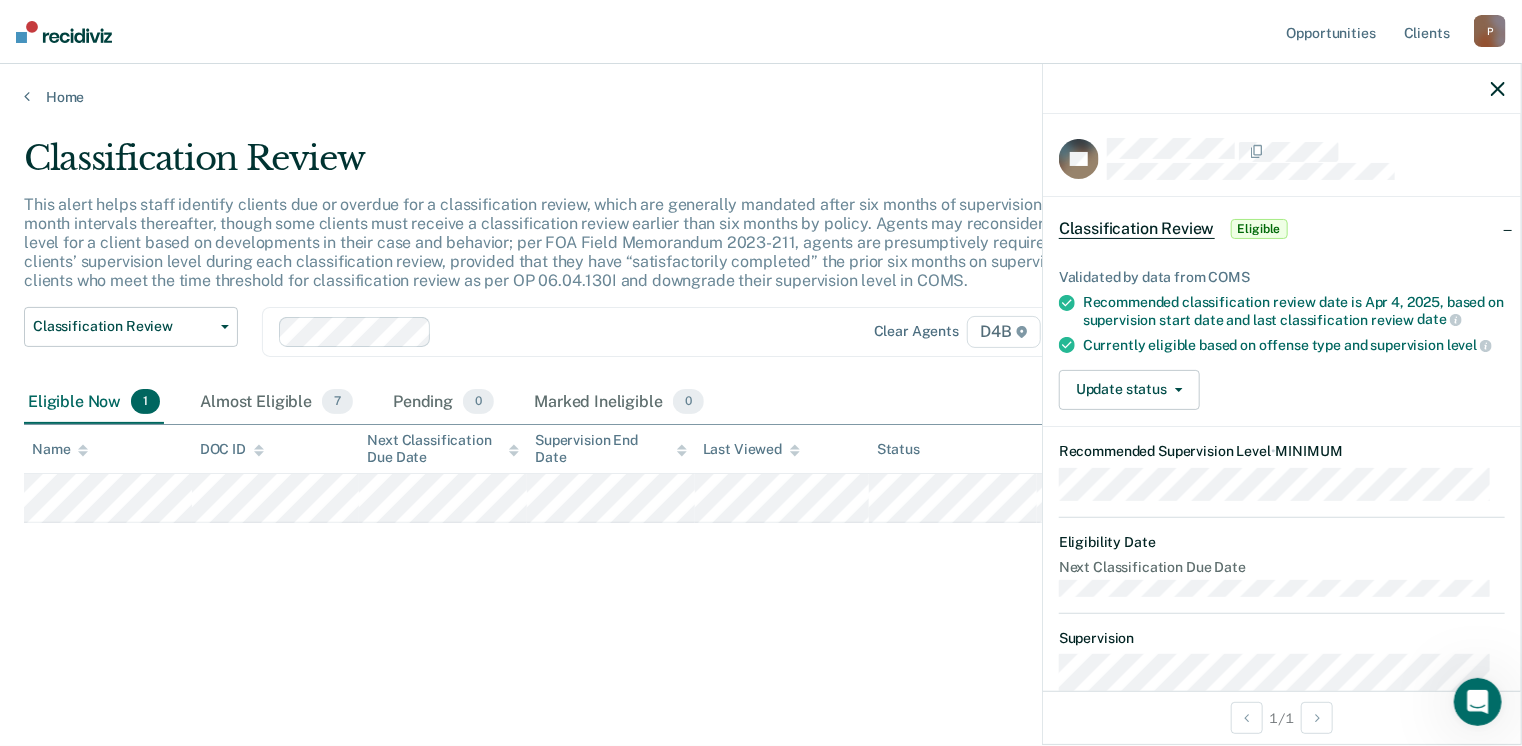 click on "Validated by data from COMS Recommended classification review date is Apr 4, 2025, based on supervision start date and last classification review   date   Currently eligible based on offense type and supervision   level   Update status Mark Pending Mark Ineligible" at bounding box center (1282, 331) 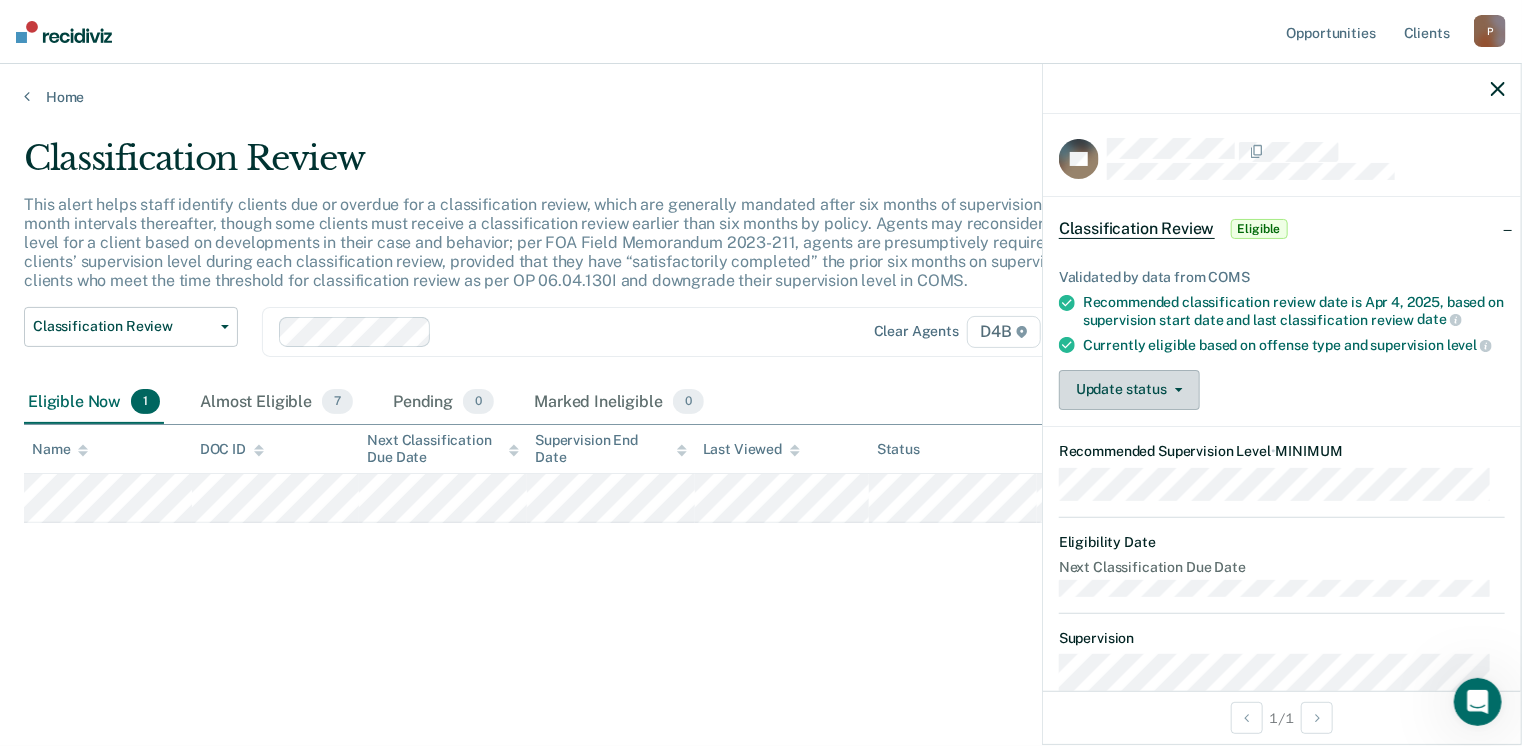 click on "Update status" at bounding box center (1129, 390) 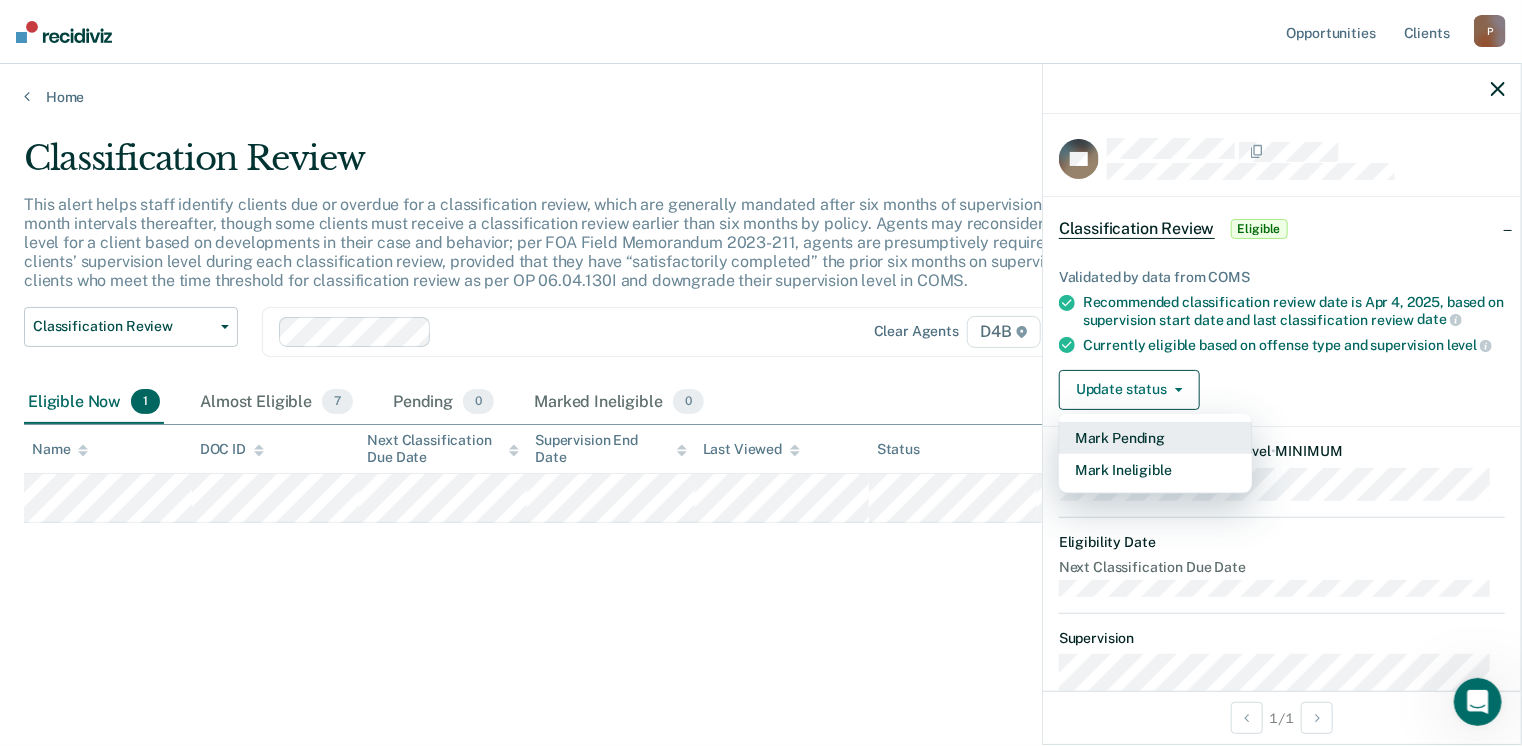 click on "Mark Pending" at bounding box center (1155, 438) 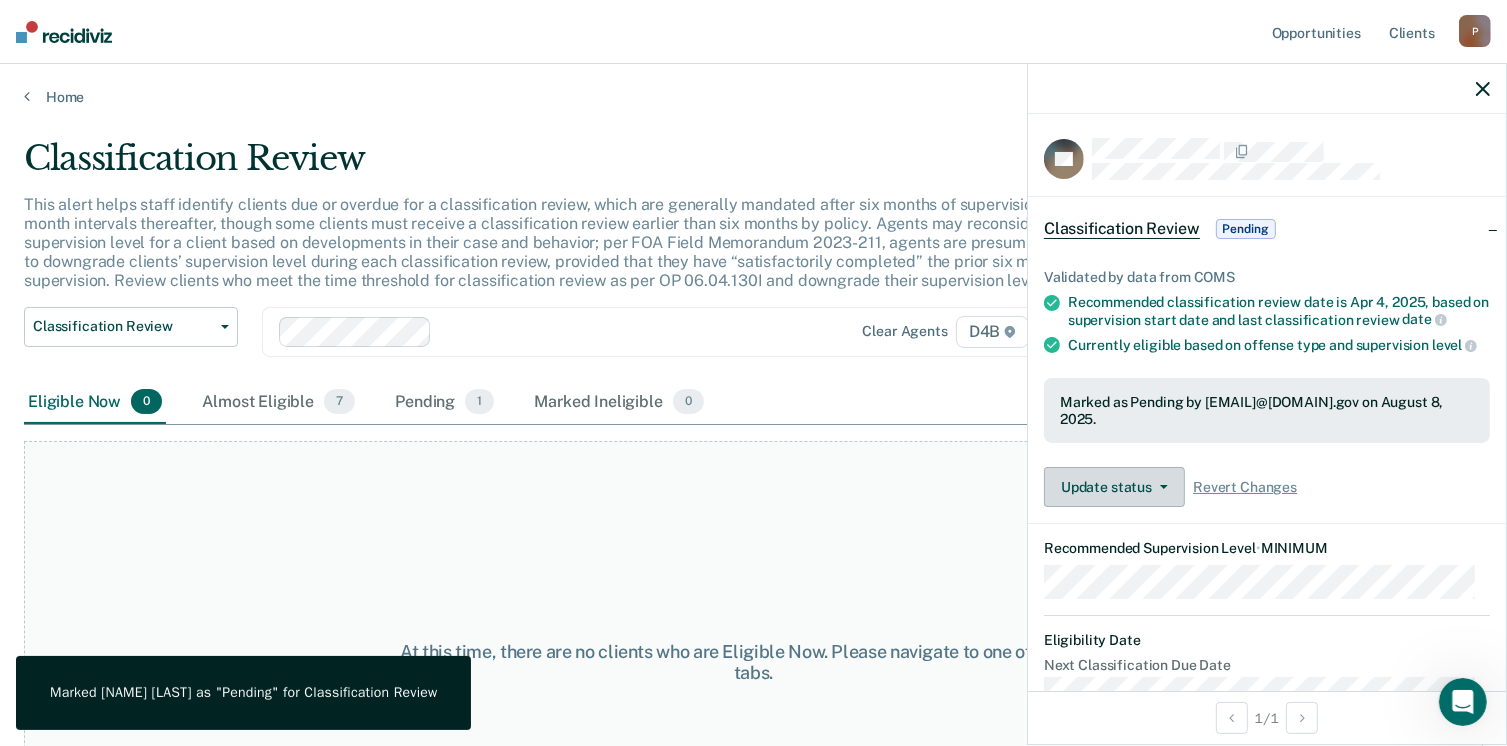 click on "Update status" at bounding box center (1114, 487) 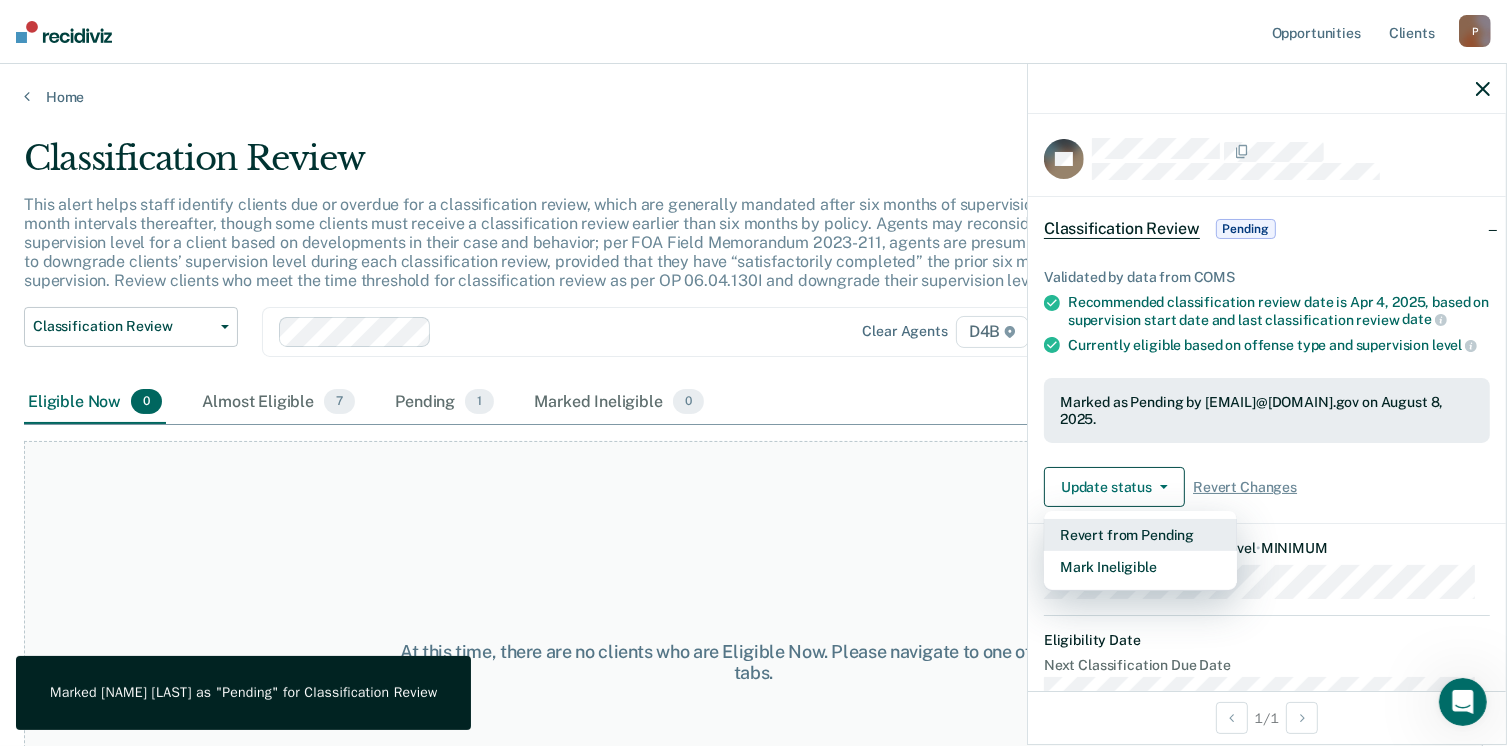 click on "Revert from Pending" at bounding box center (1140, 535) 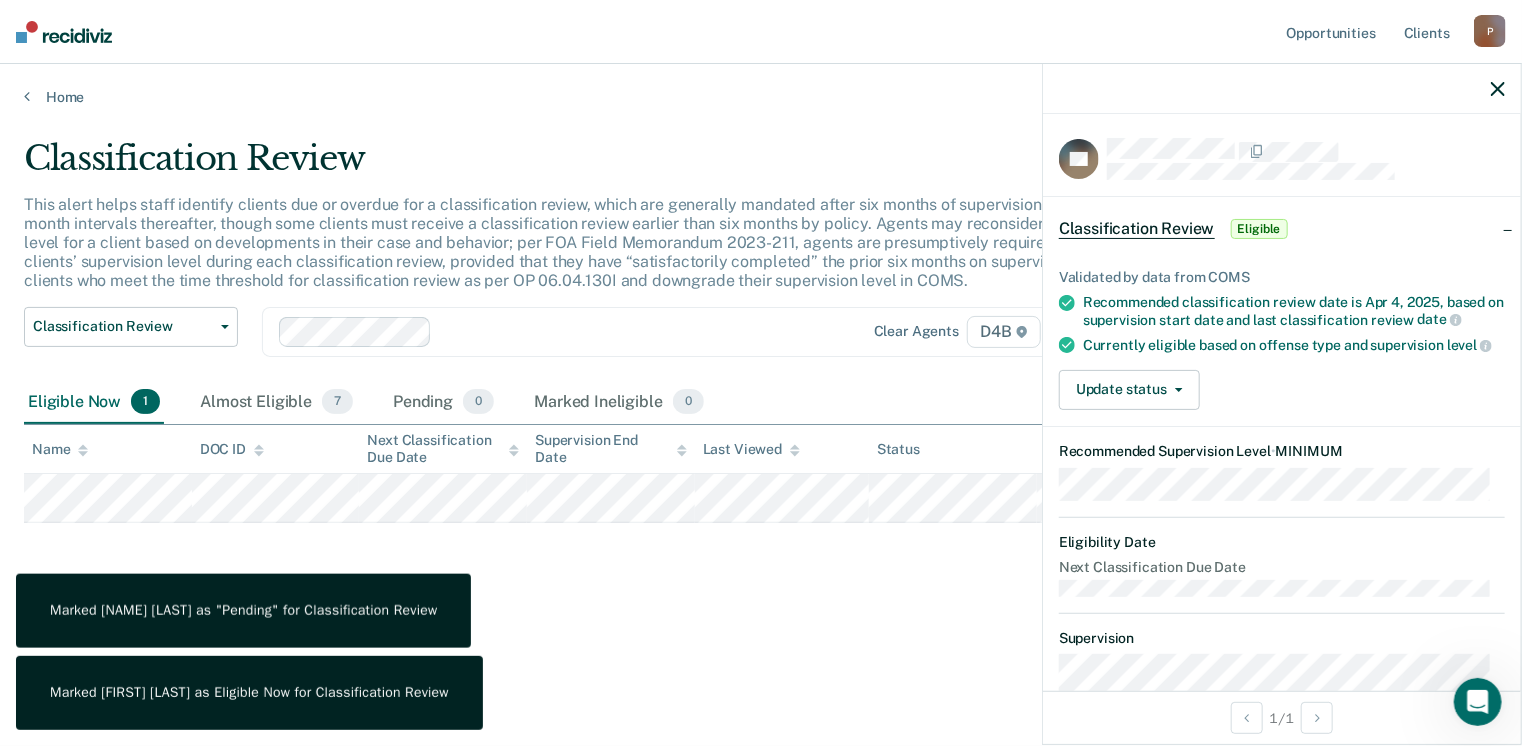 click on "Marked [NAME] [LAST] as "Pending" for Classification Review" at bounding box center [243, 611] 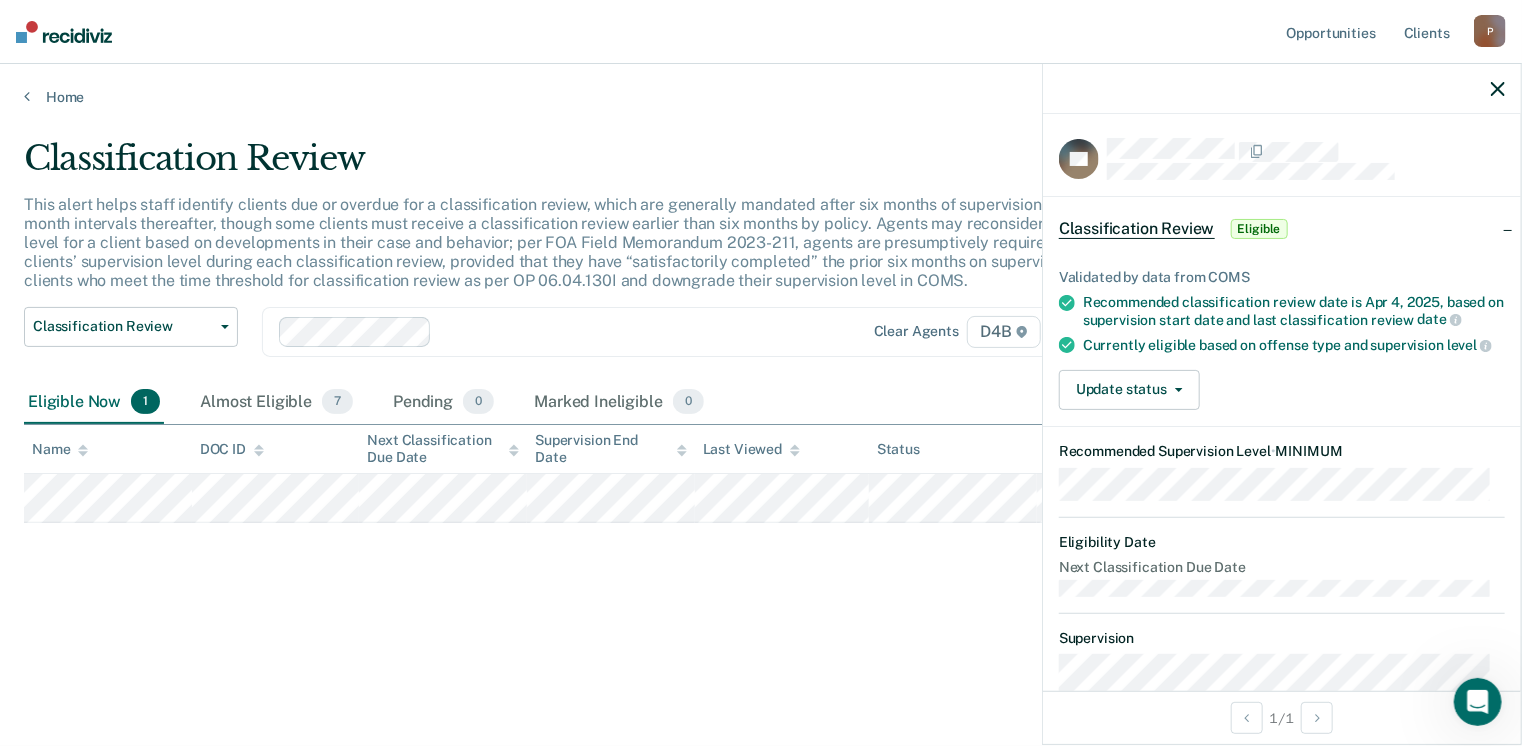 click at bounding box center (1282, 89) 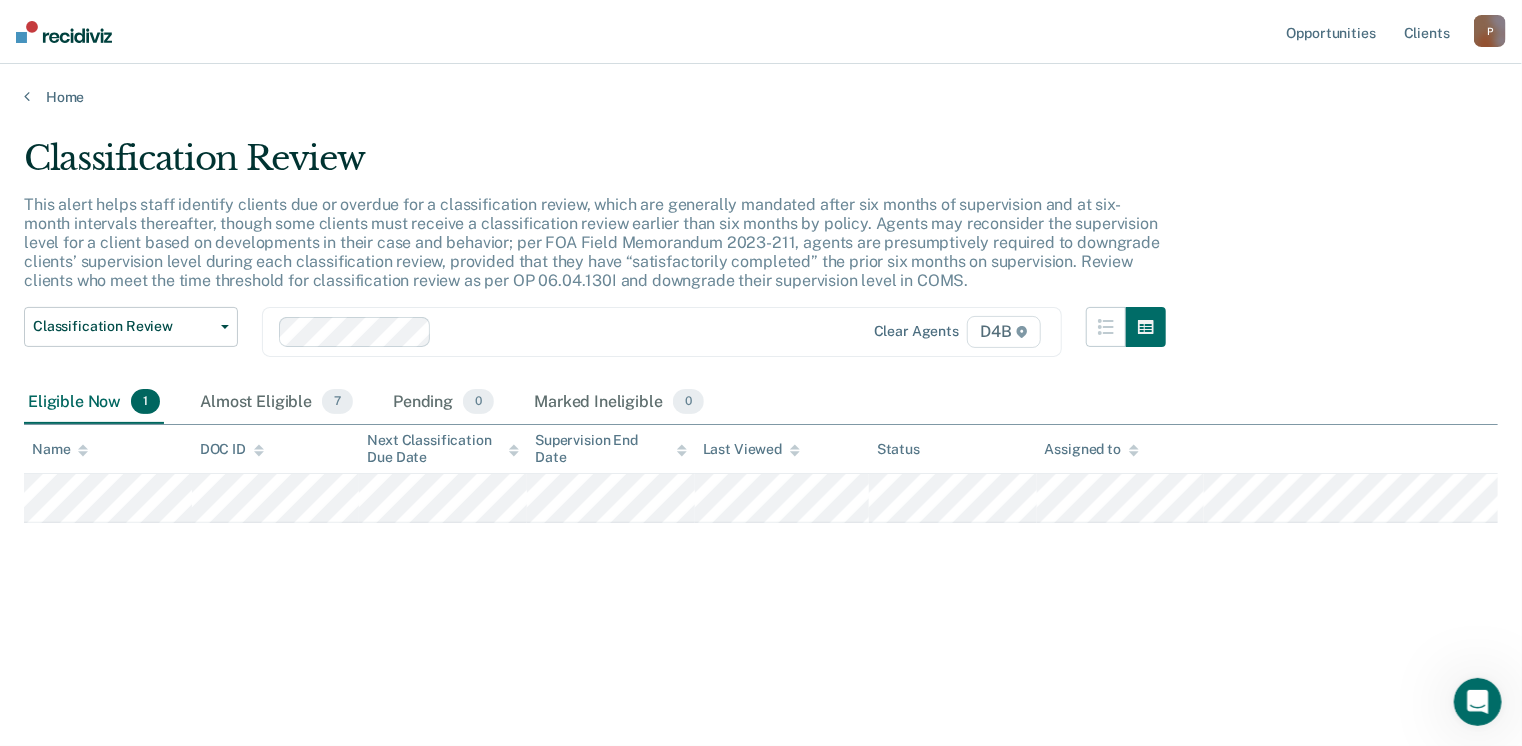 click on "Home" at bounding box center (761, 85) 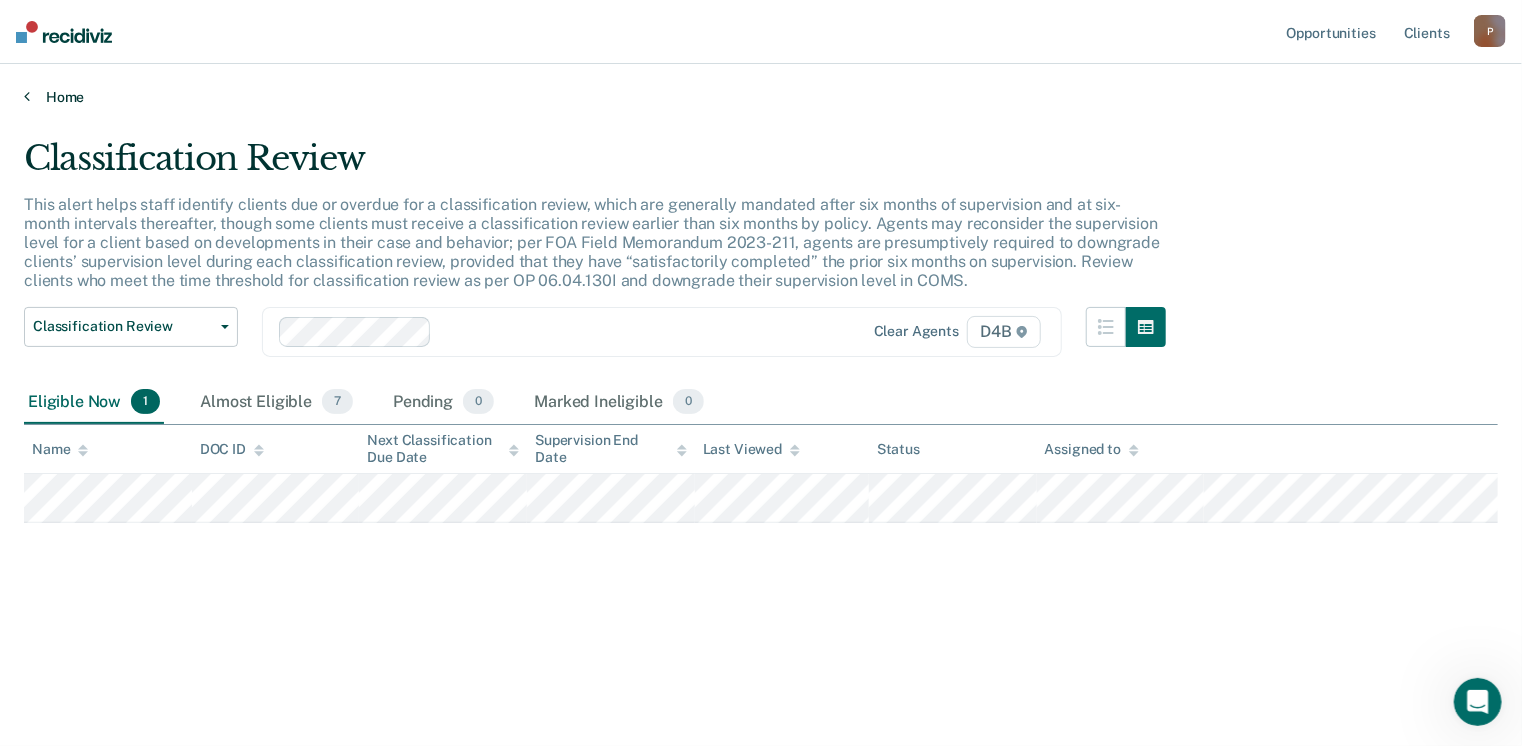 click at bounding box center [27, 96] 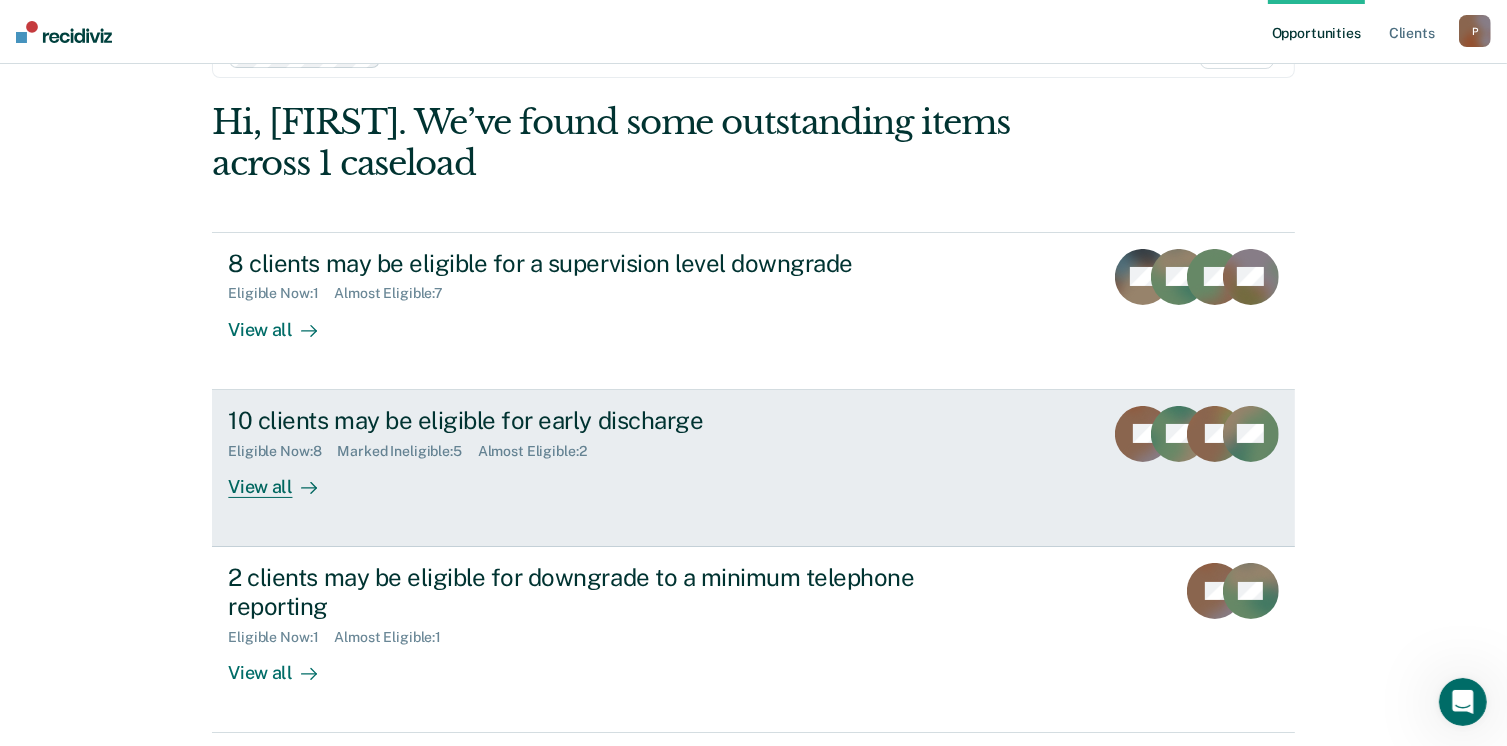 scroll, scrollTop: 200, scrollLeft: 0, axis: vertical 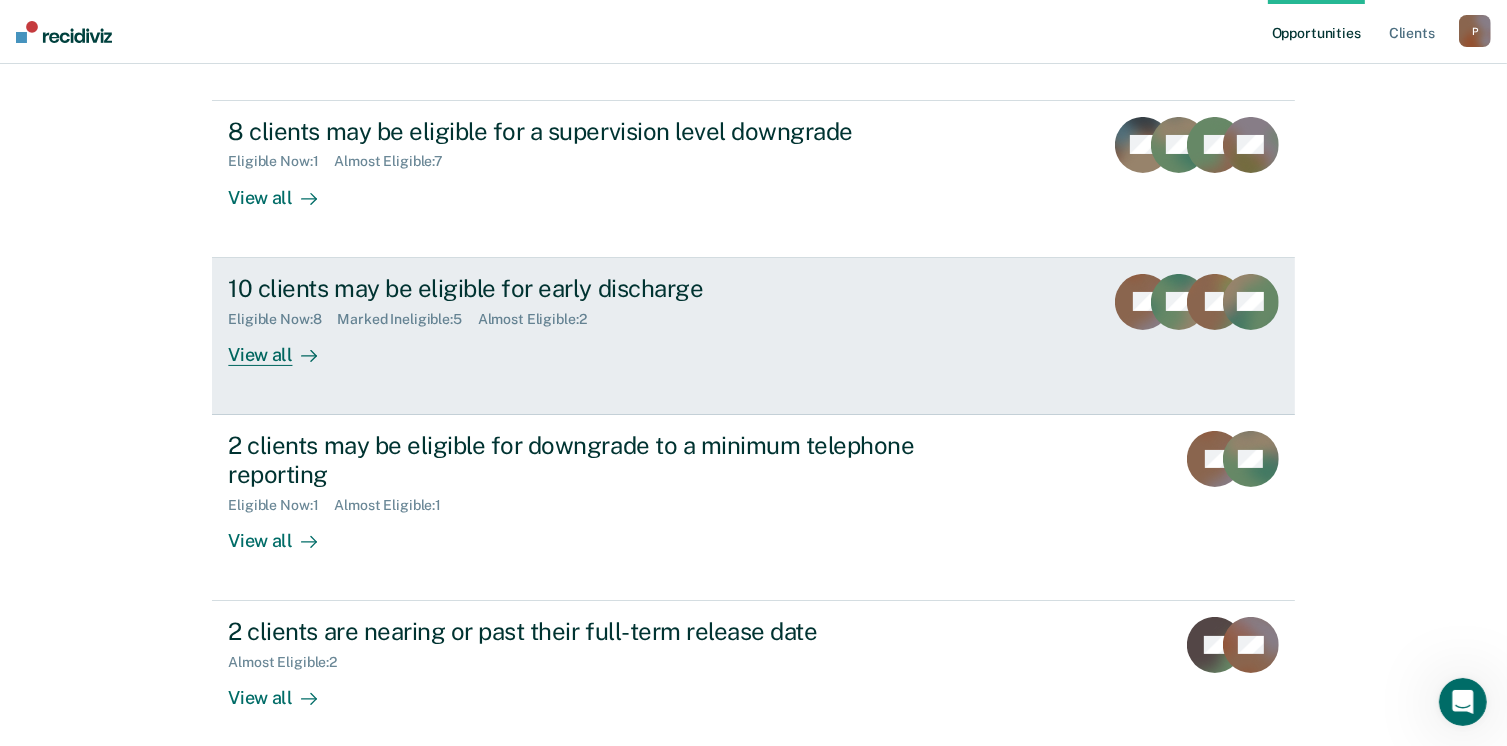 click on "View all" at bounding box center [284, 346] 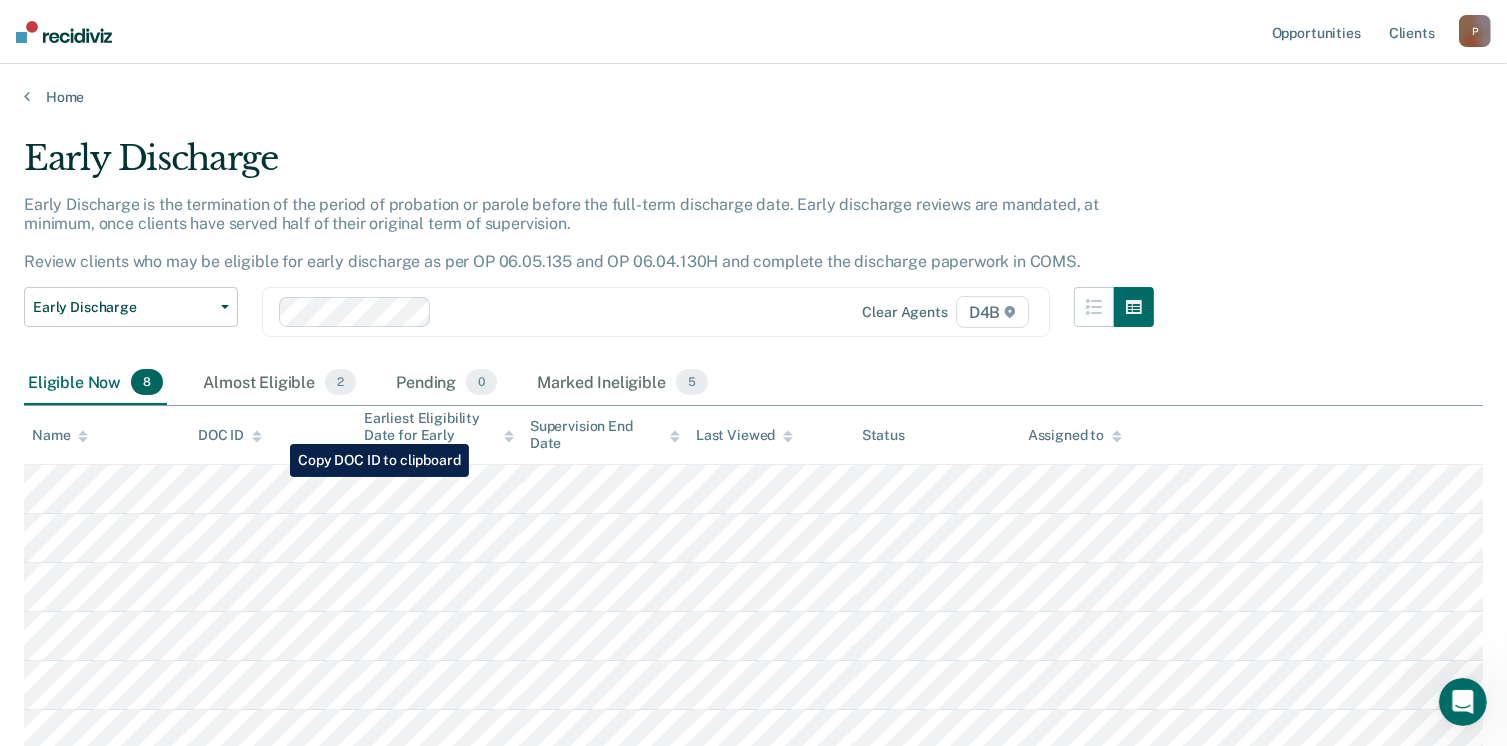 scroll, scrollTop: 200, scrollLeft: 0, axis: vertical 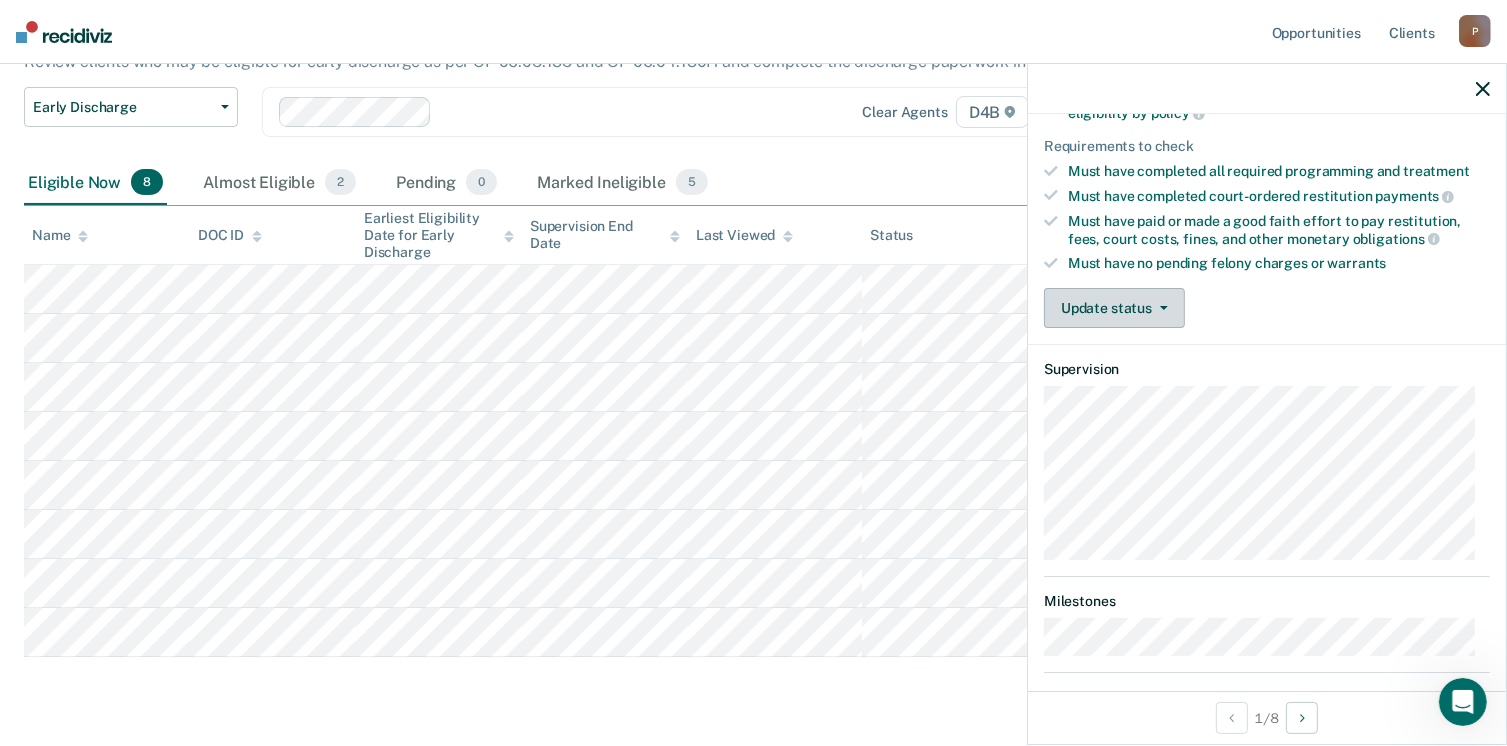 click on "Update status" at bounding box center [1114, 308] 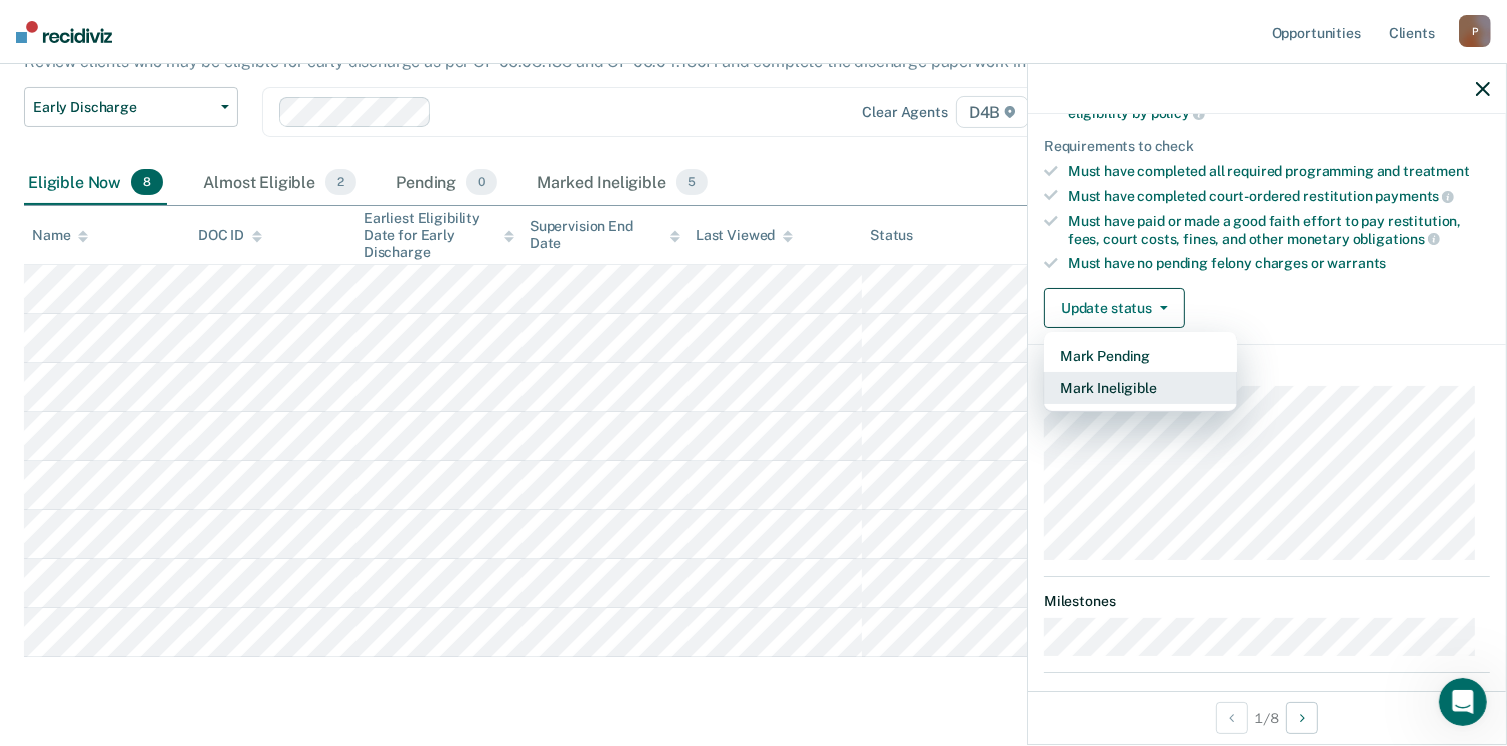 click on "Mark Ineligible" at bounding box center (1140, 388) 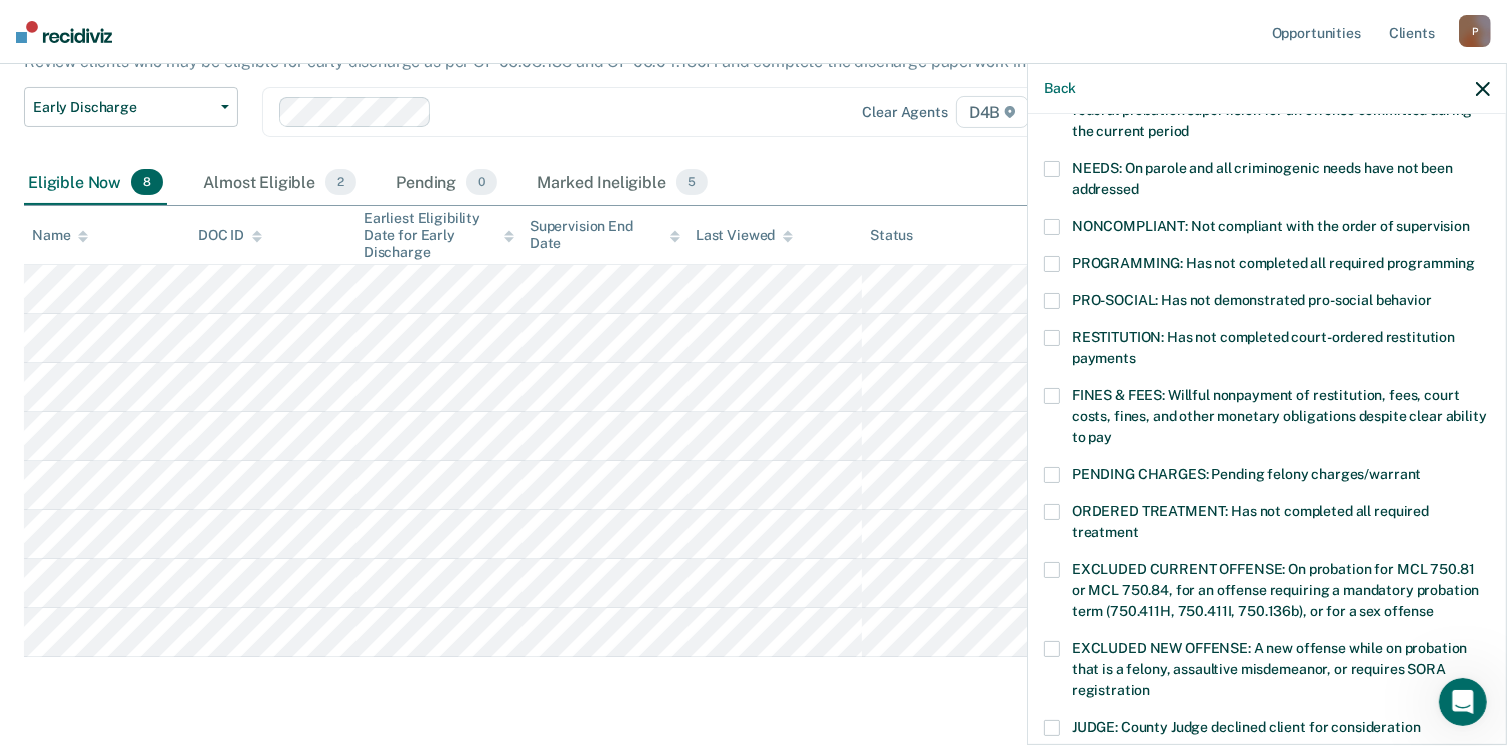 click at bounding box center (1052, 338) 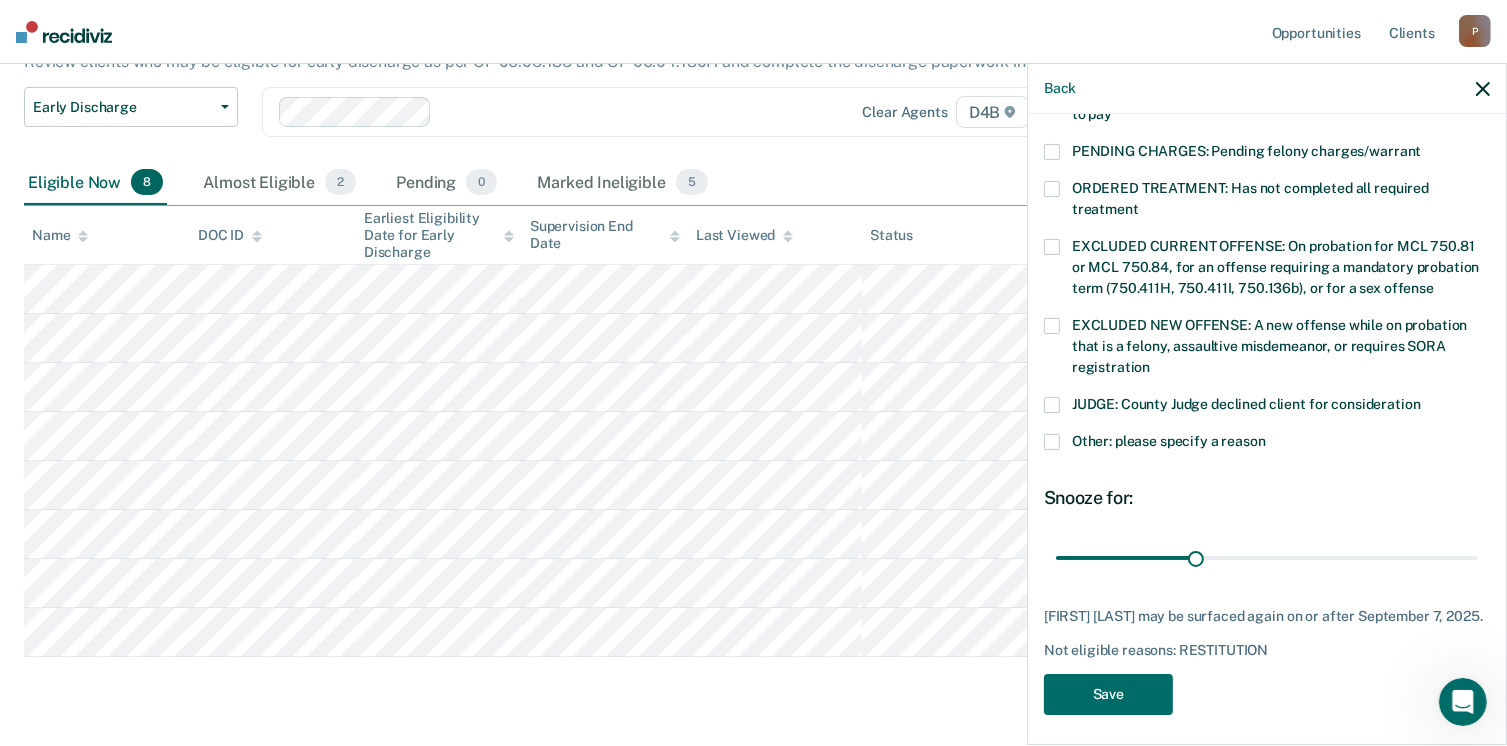 scroll, scrollTop: 647, scrollLeft: 0, axis: vertical 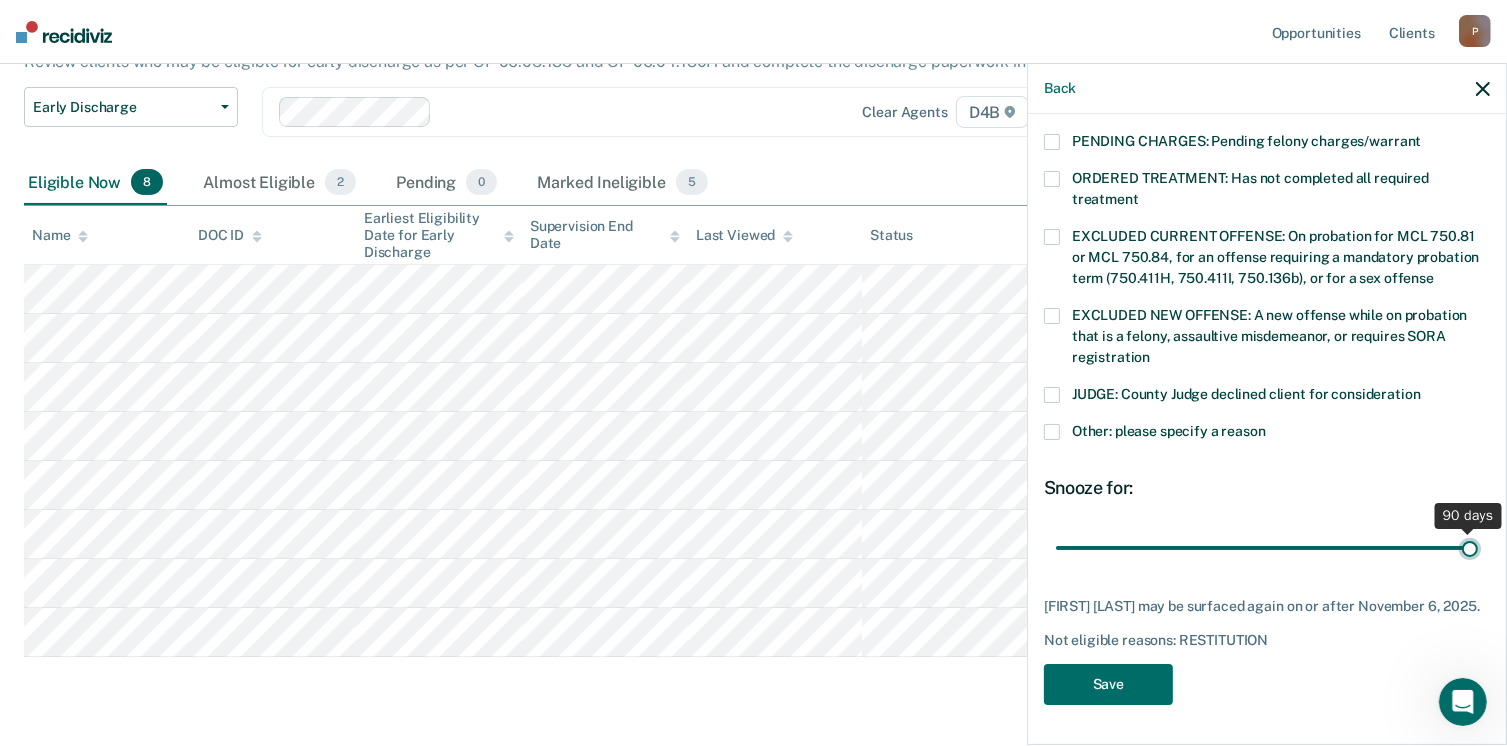 drag, startPoint x: 1194, startPoint y: 527, endPoint x: 1464, endPoint y: 543, distance: 270.47366 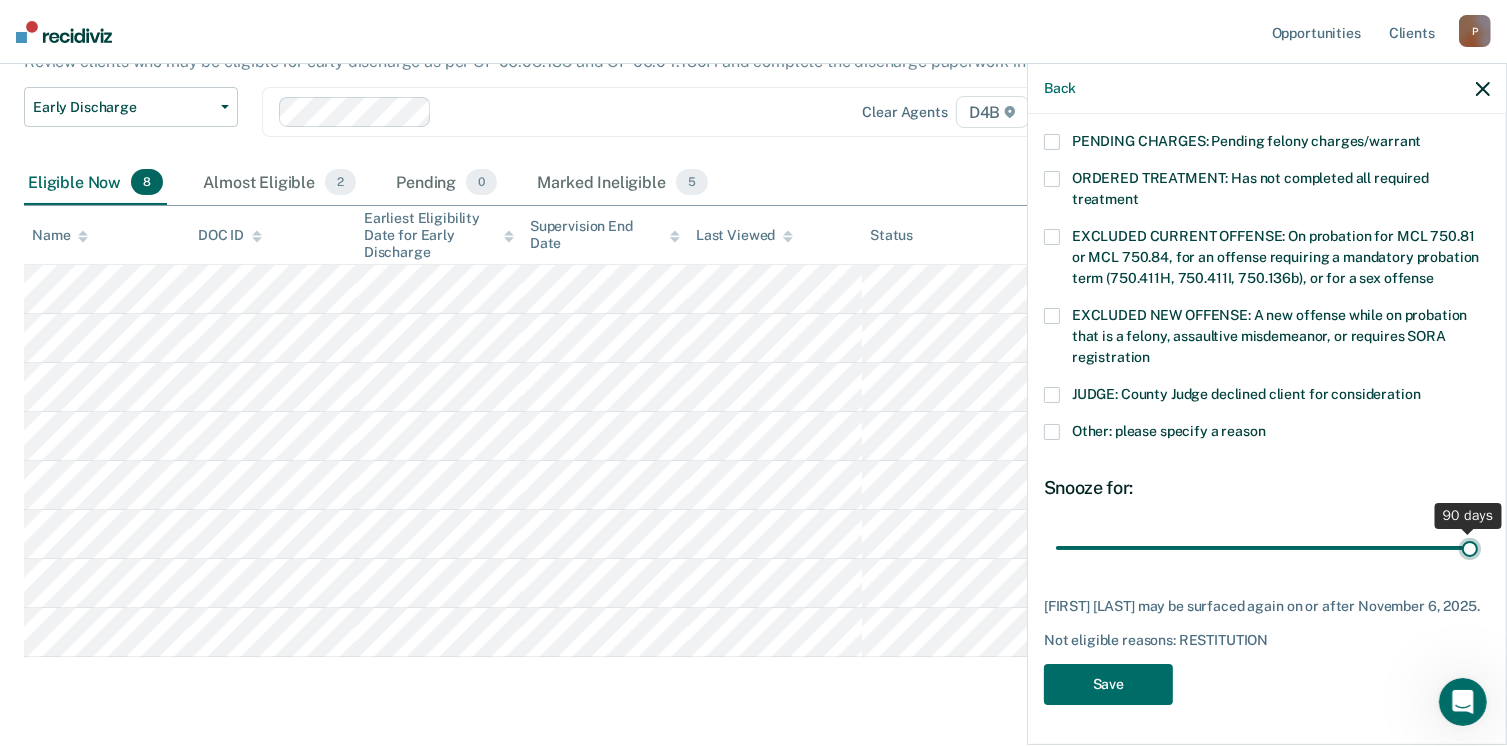 type on "90" 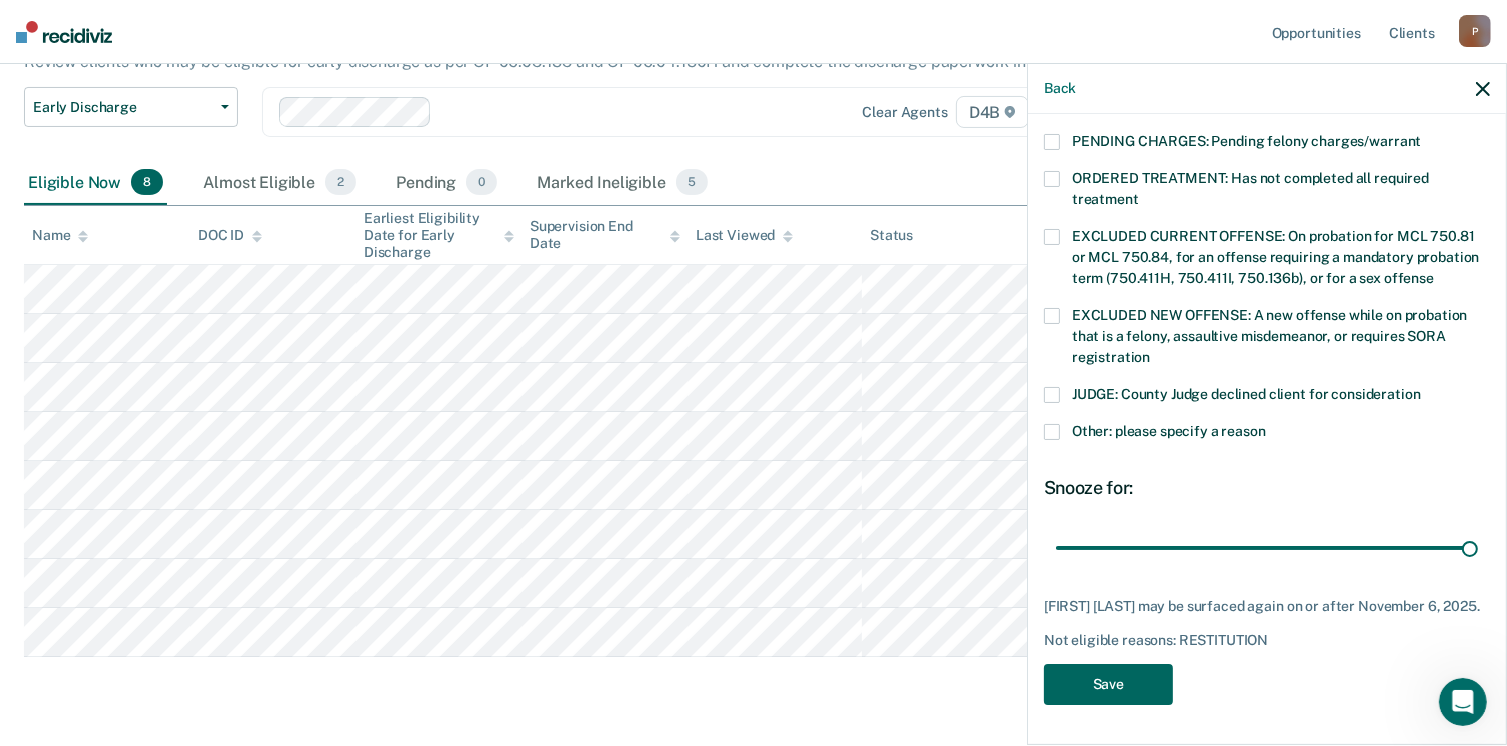 click on "Save" at bounding box center [1108, 684] 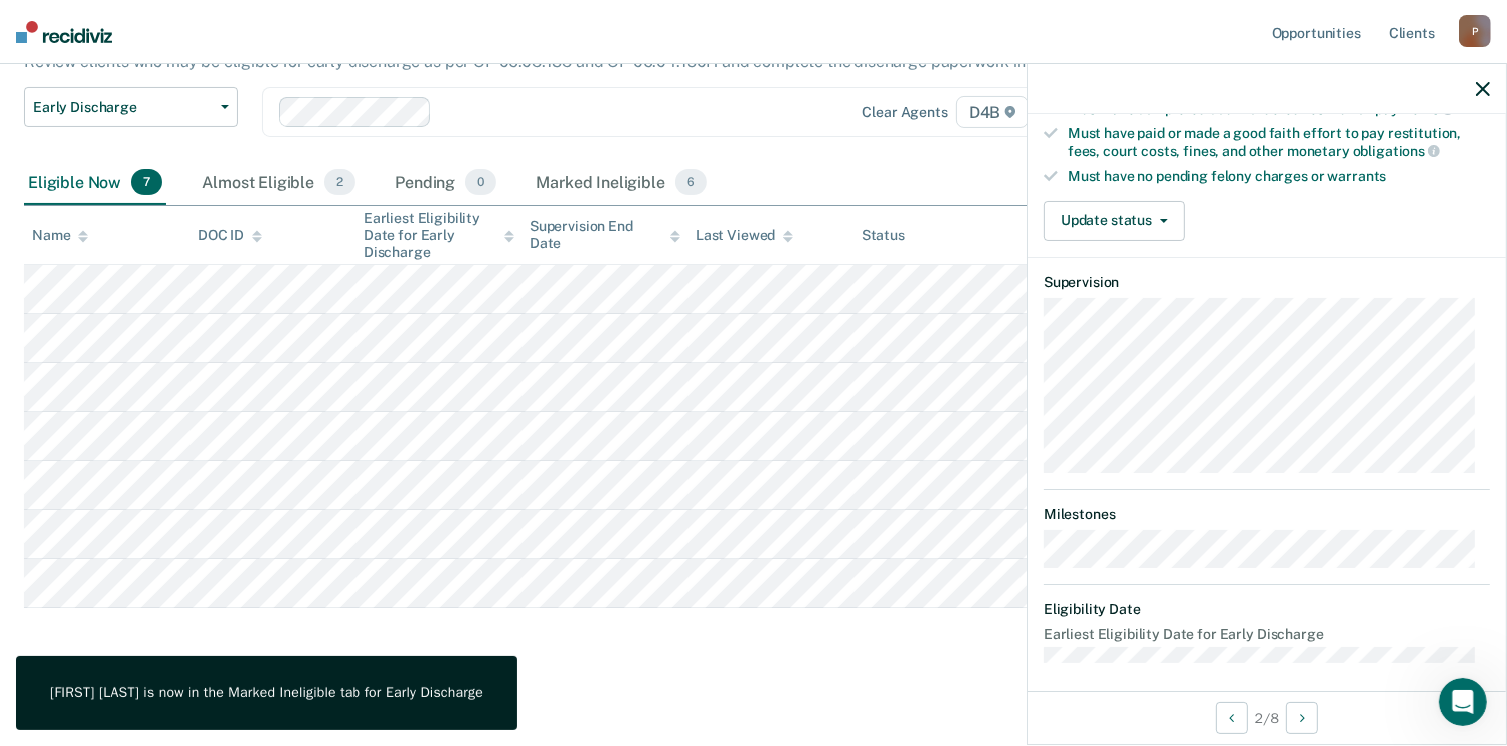 scroll, scrollTop: 520, scrollLeft: 0, axis: vertical 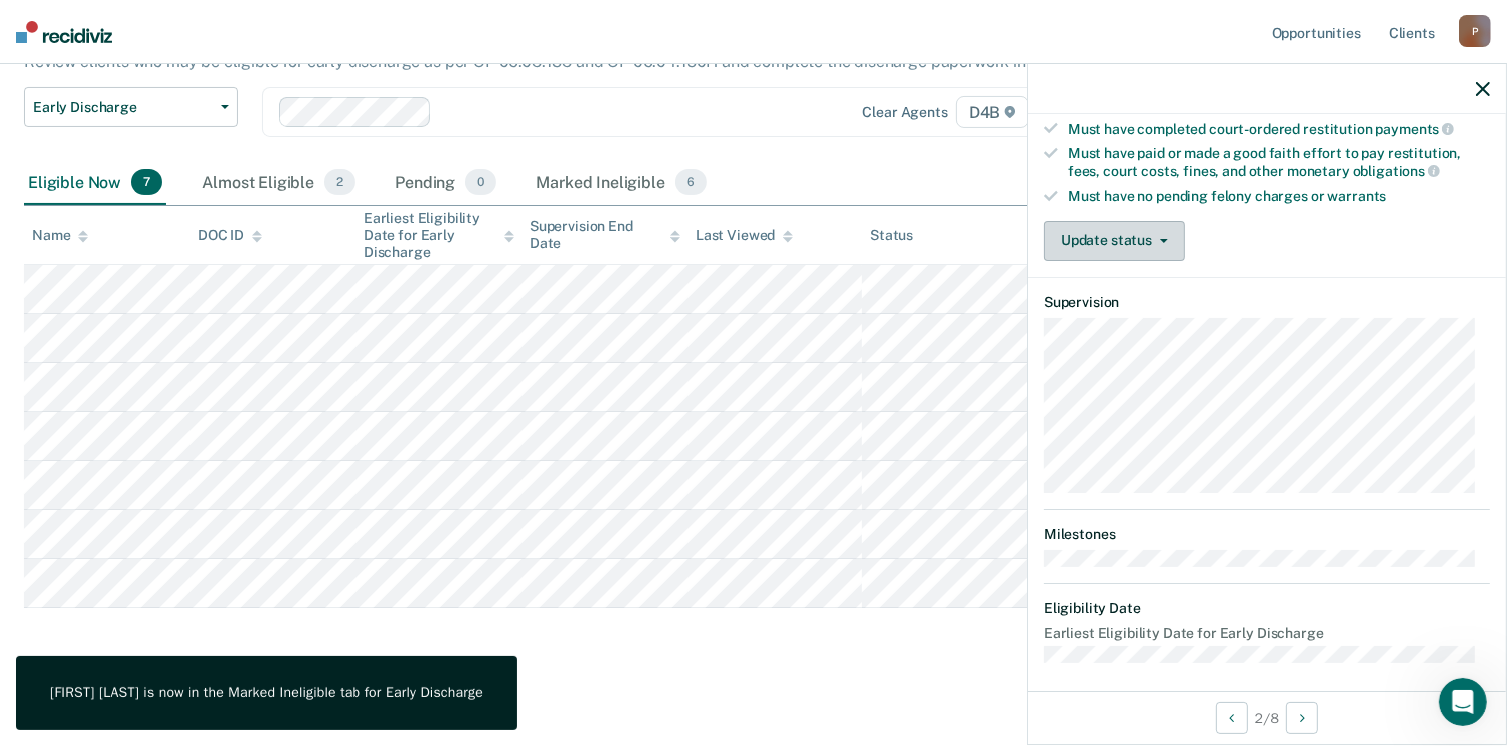 click on "Update status" at bounding box center (1114, 241) 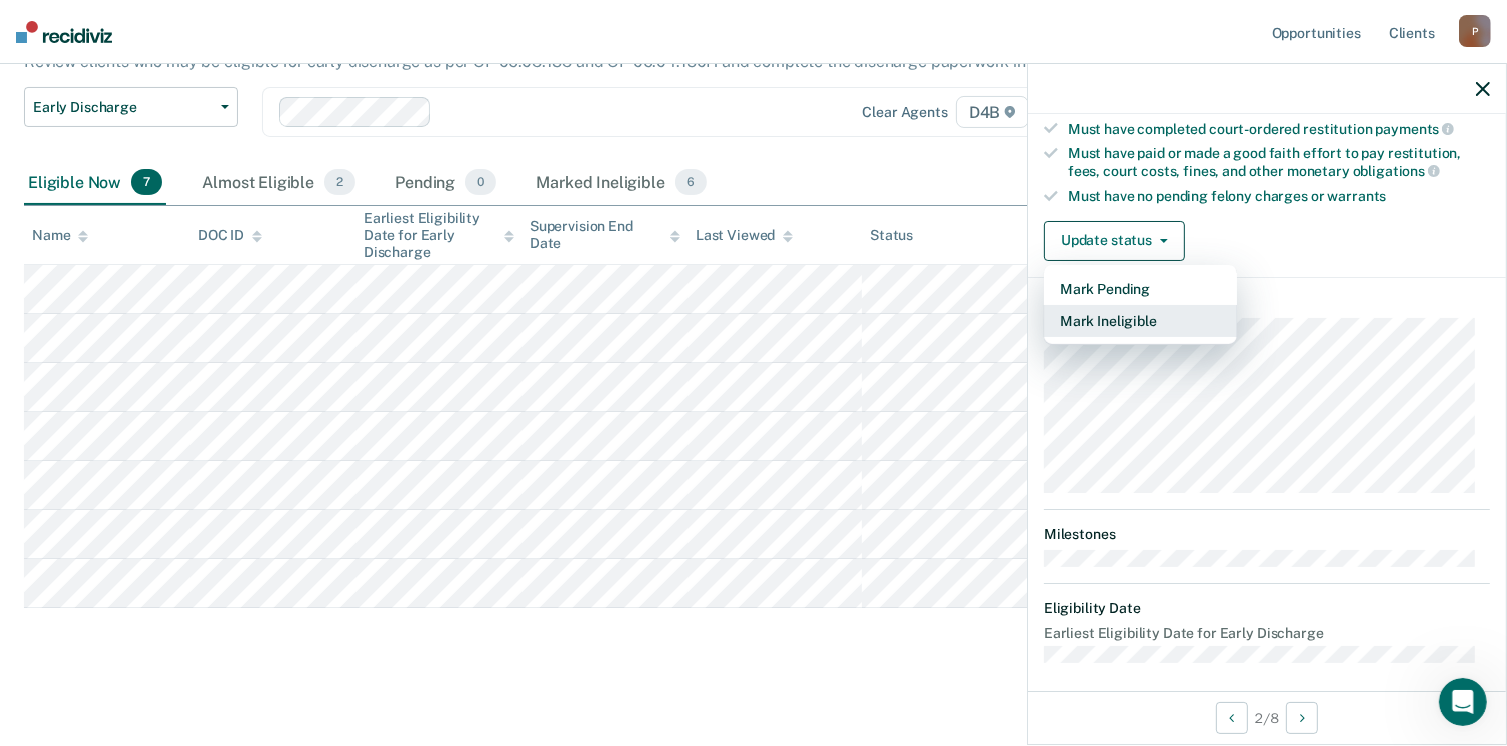 click on "Mark Ineligible" at bounding box center [1140, 321] 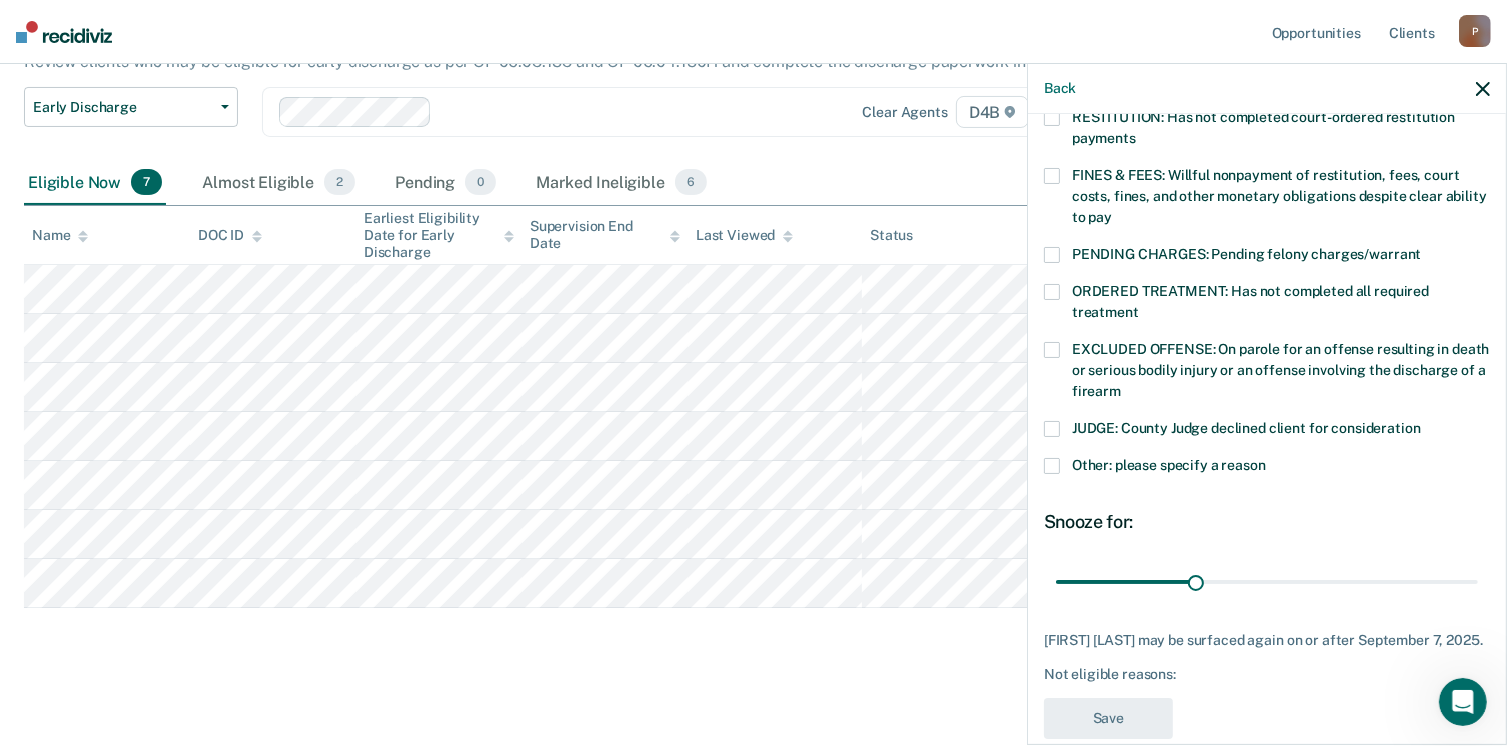 click at bounding box center [1052, 466] 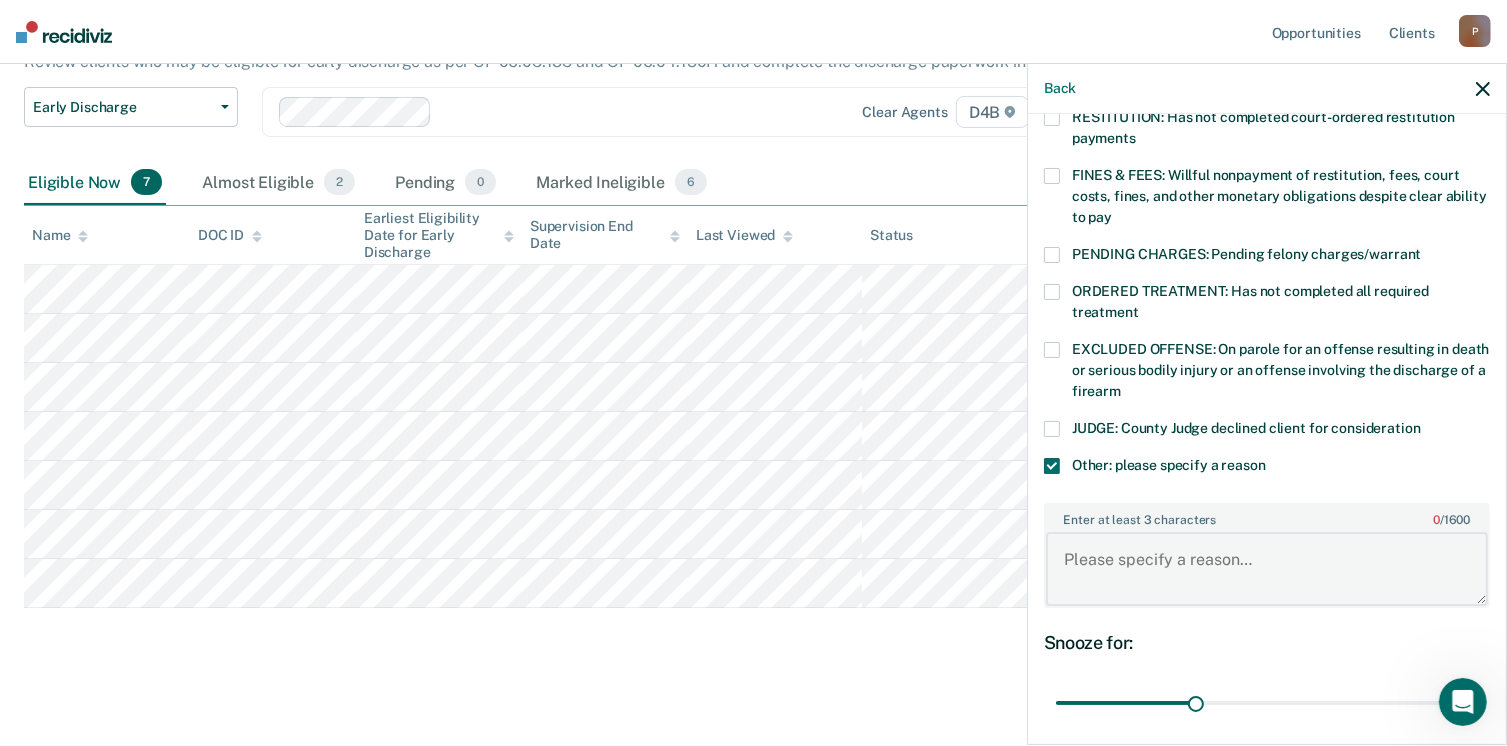 click on "Enter at least 3 characters 0  /  1600" at bounding box center [1267, 569] 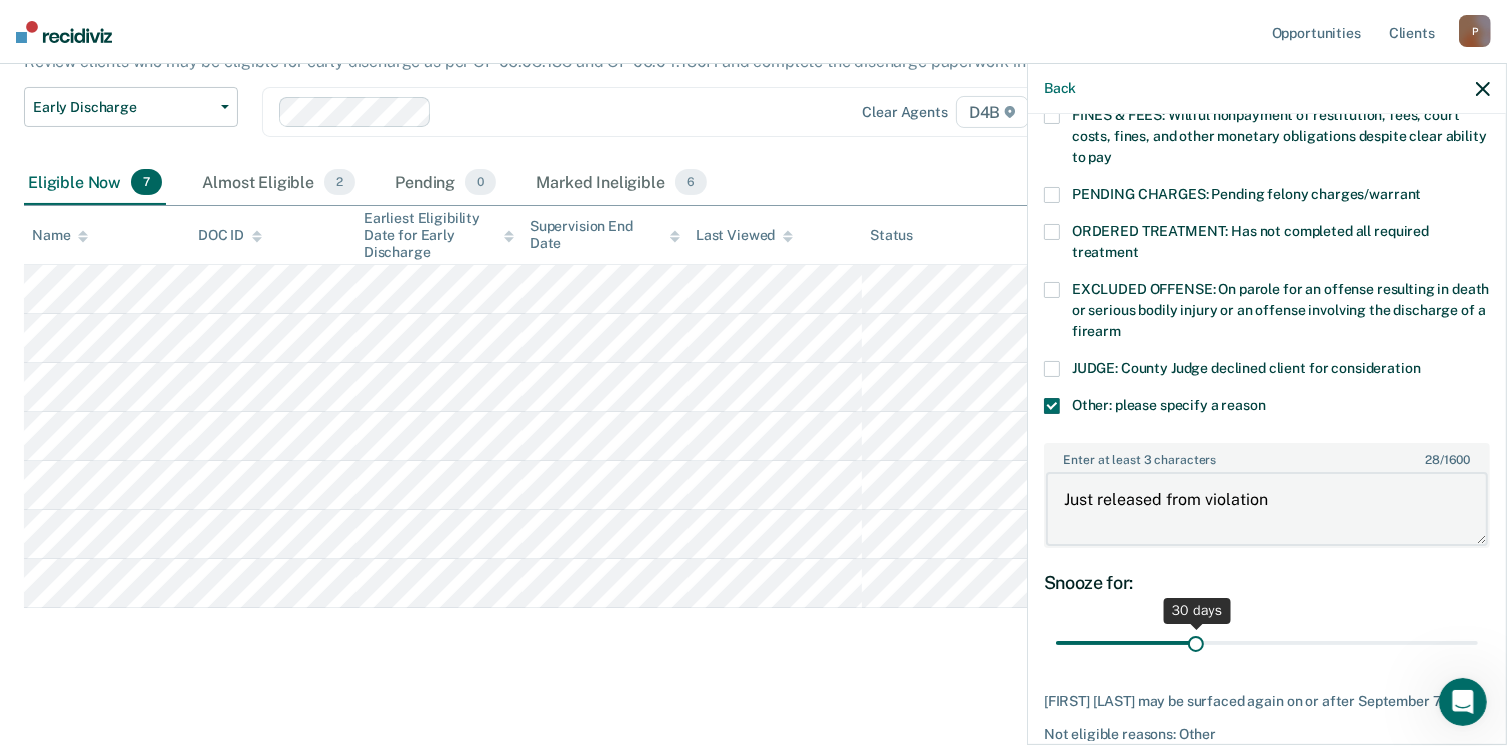 scroll, scrollTop: 670, scrollLeft: 0, axis: vertical 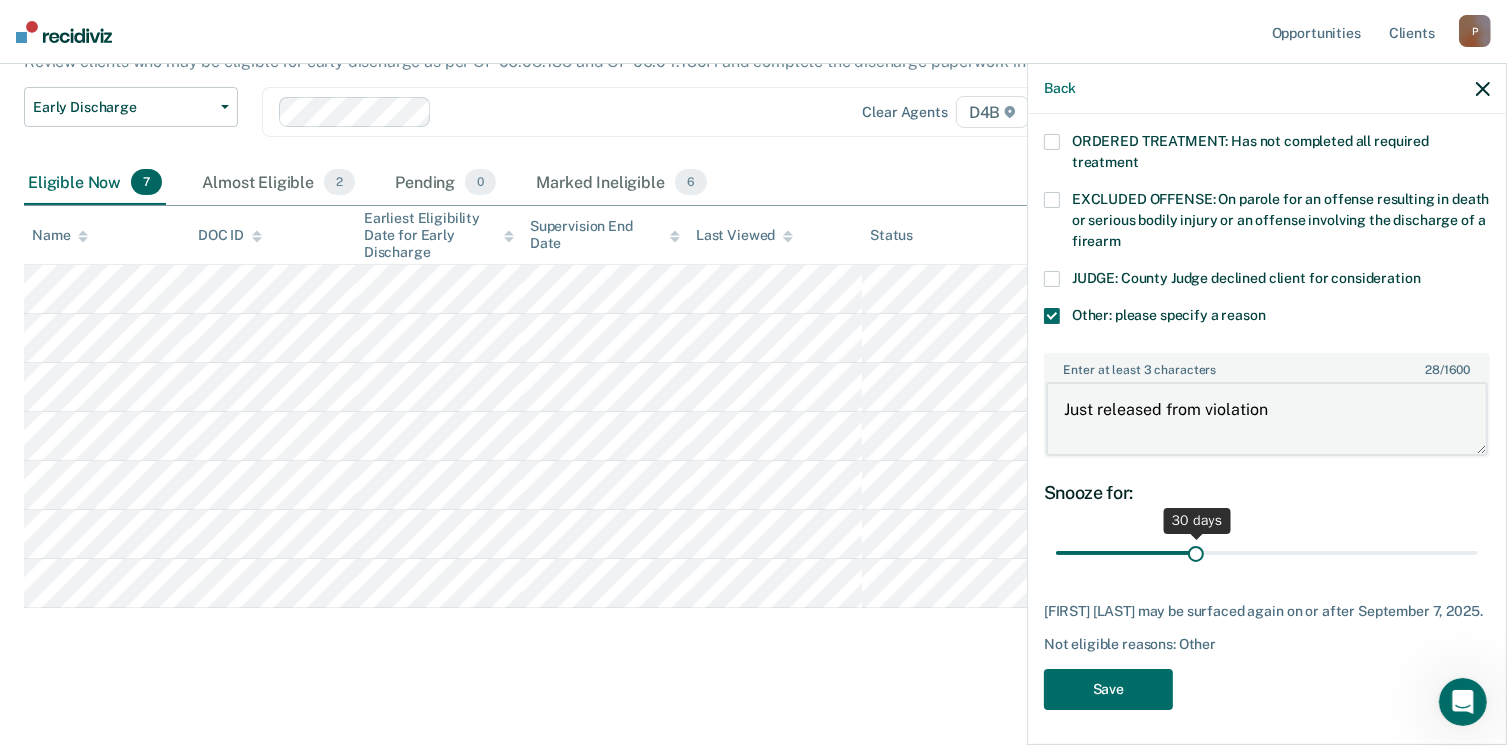 type on "Just released from violation" 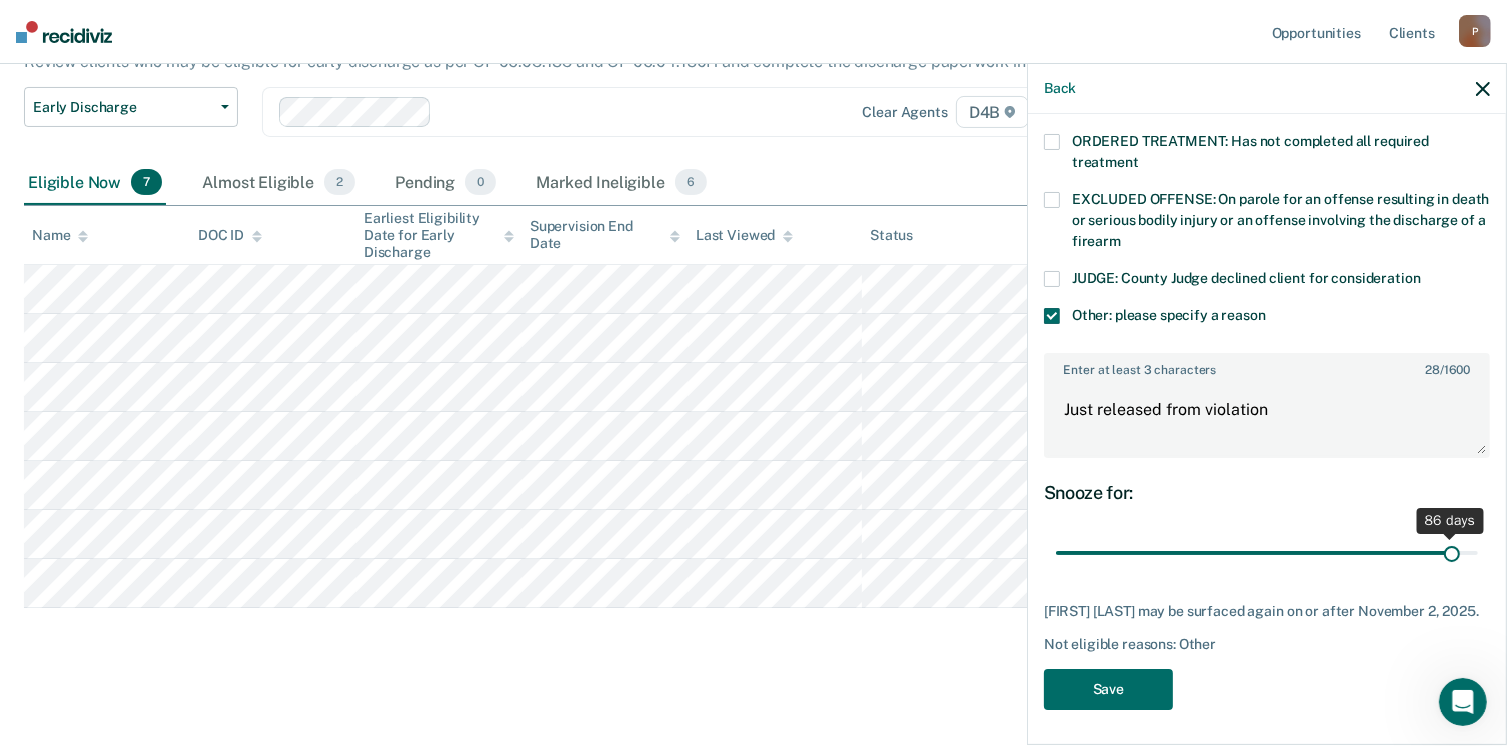 drag, startPoint x: 1188, startPoint y: 554, endPoint x: 1436, endPoint y: 581, distance: 249.46542 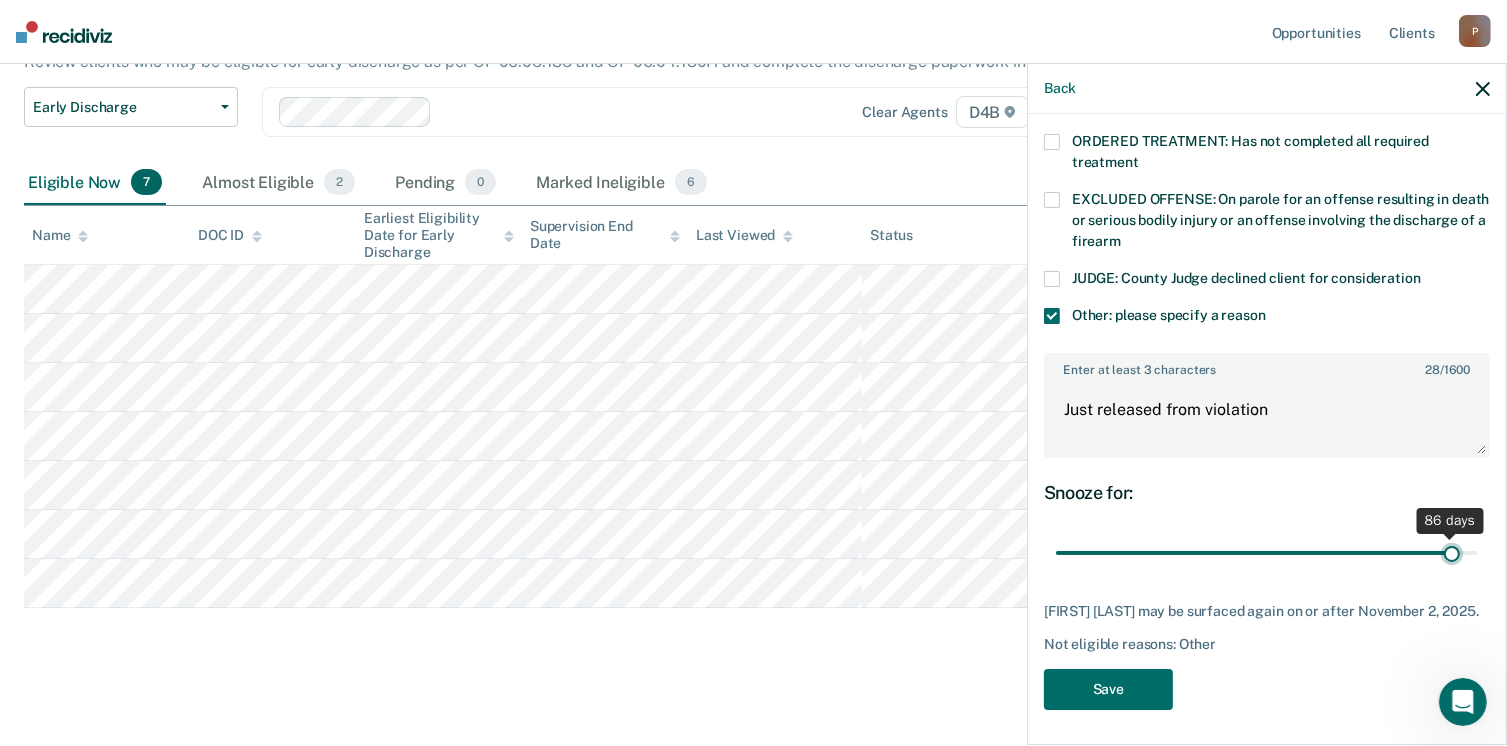 type on "86" 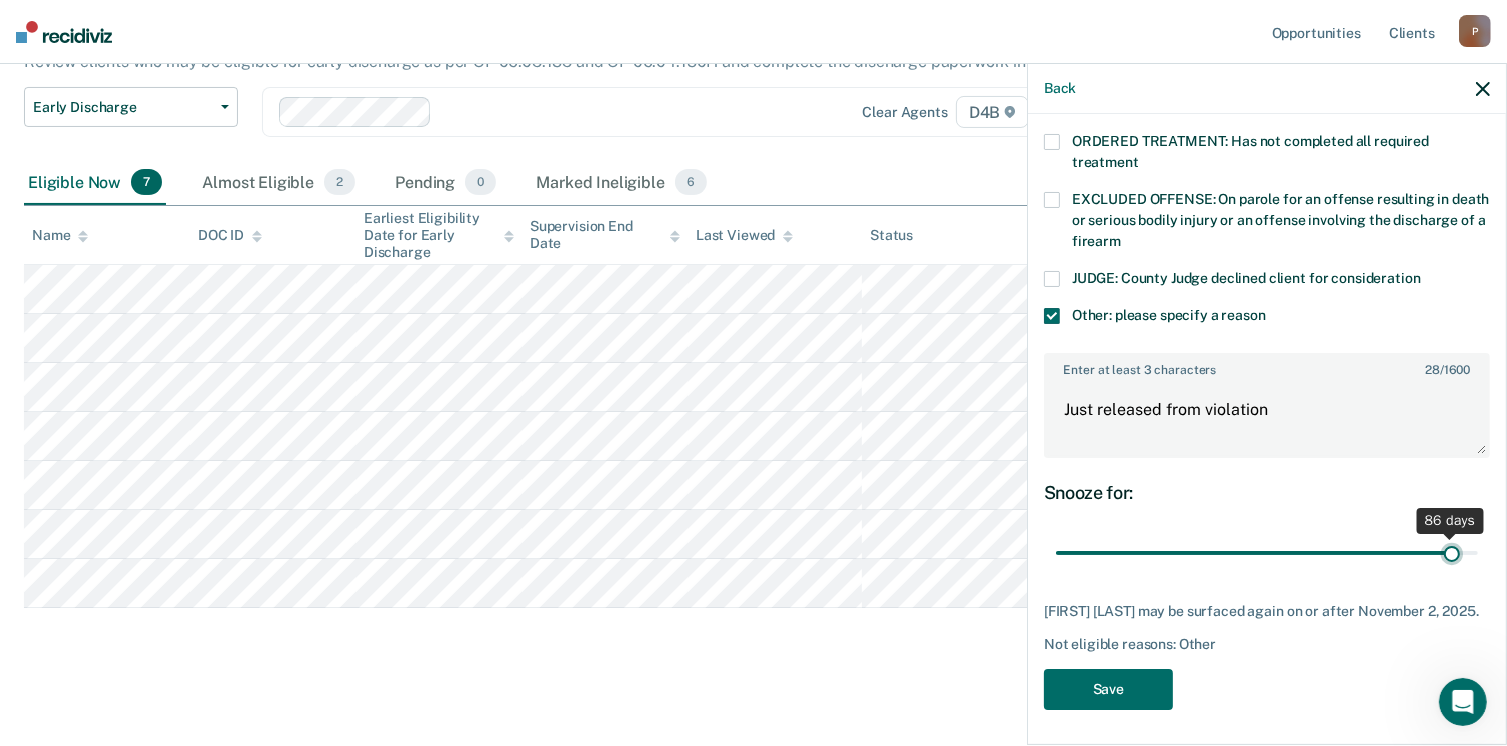 click at bounding box center [1267, 553] 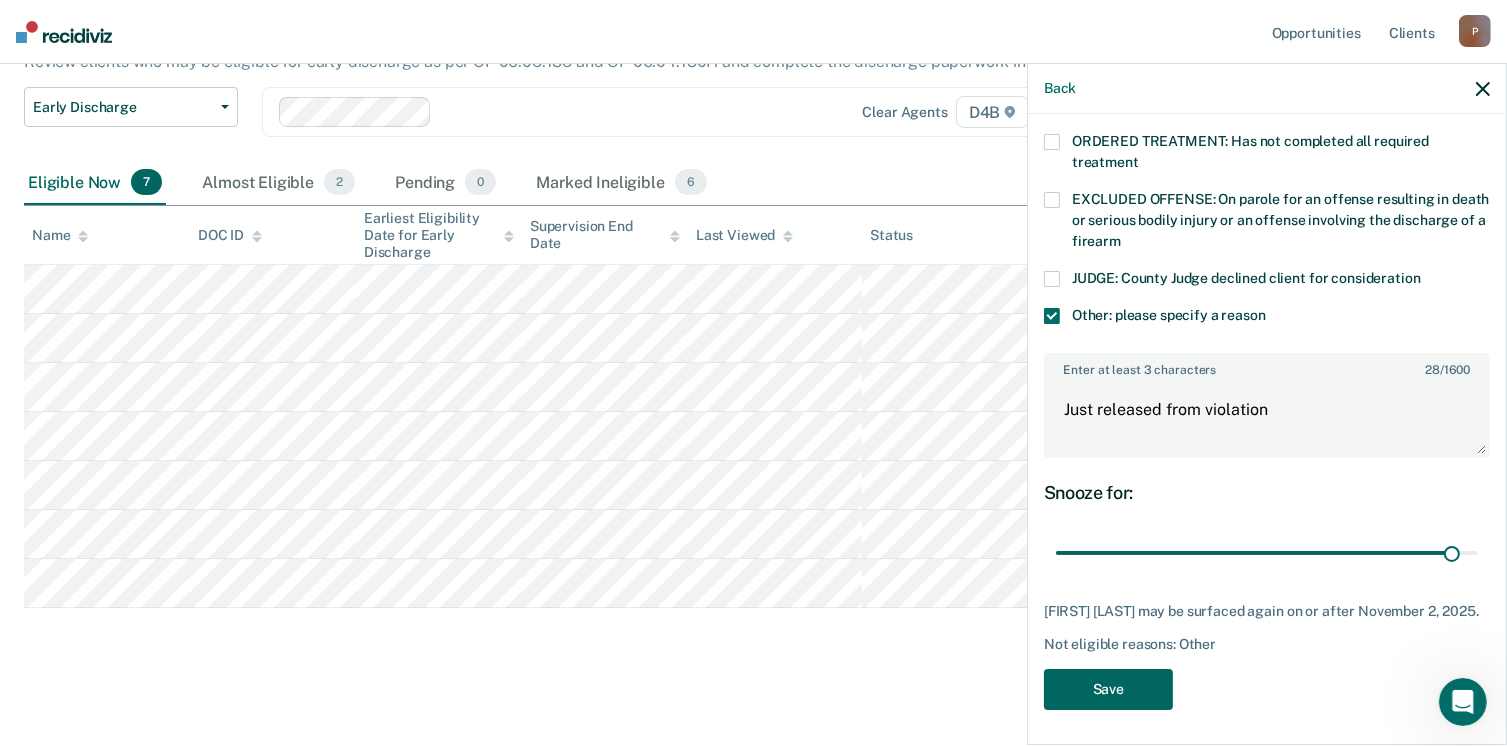 click on "Save" at bounding box center (1108, 689) 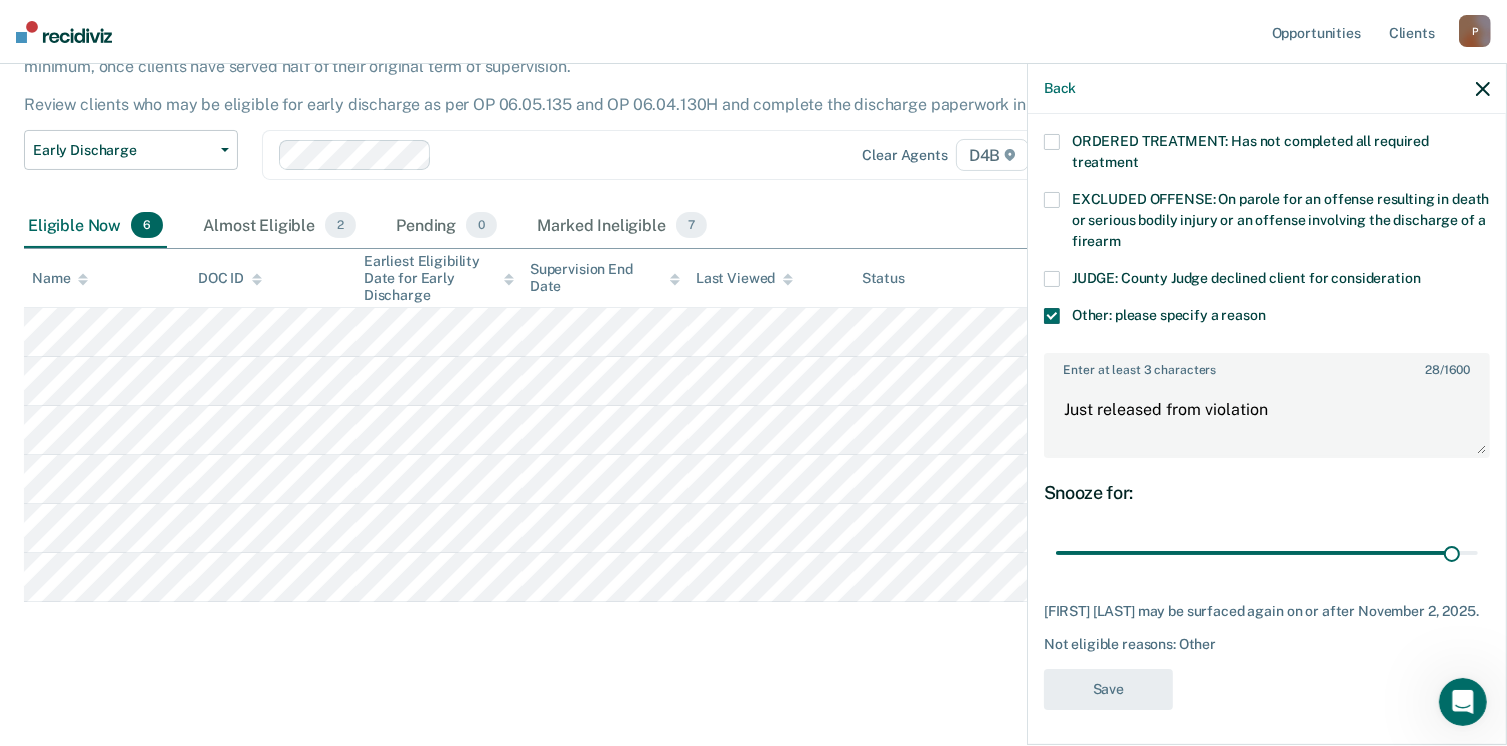 scroll, scrollTop: 155, scrollLeft: 0, axis: vertical 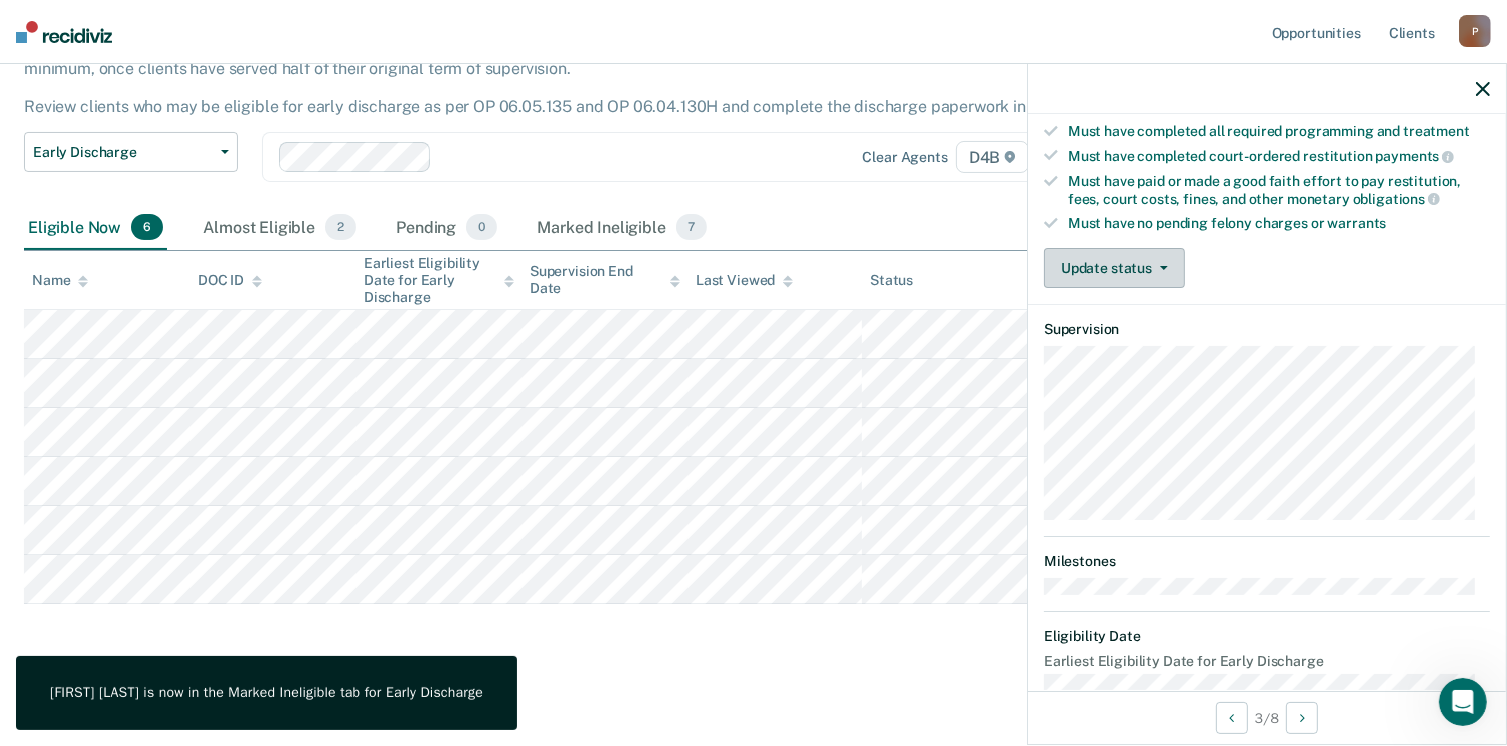 click at bounding box center (1160, 268) 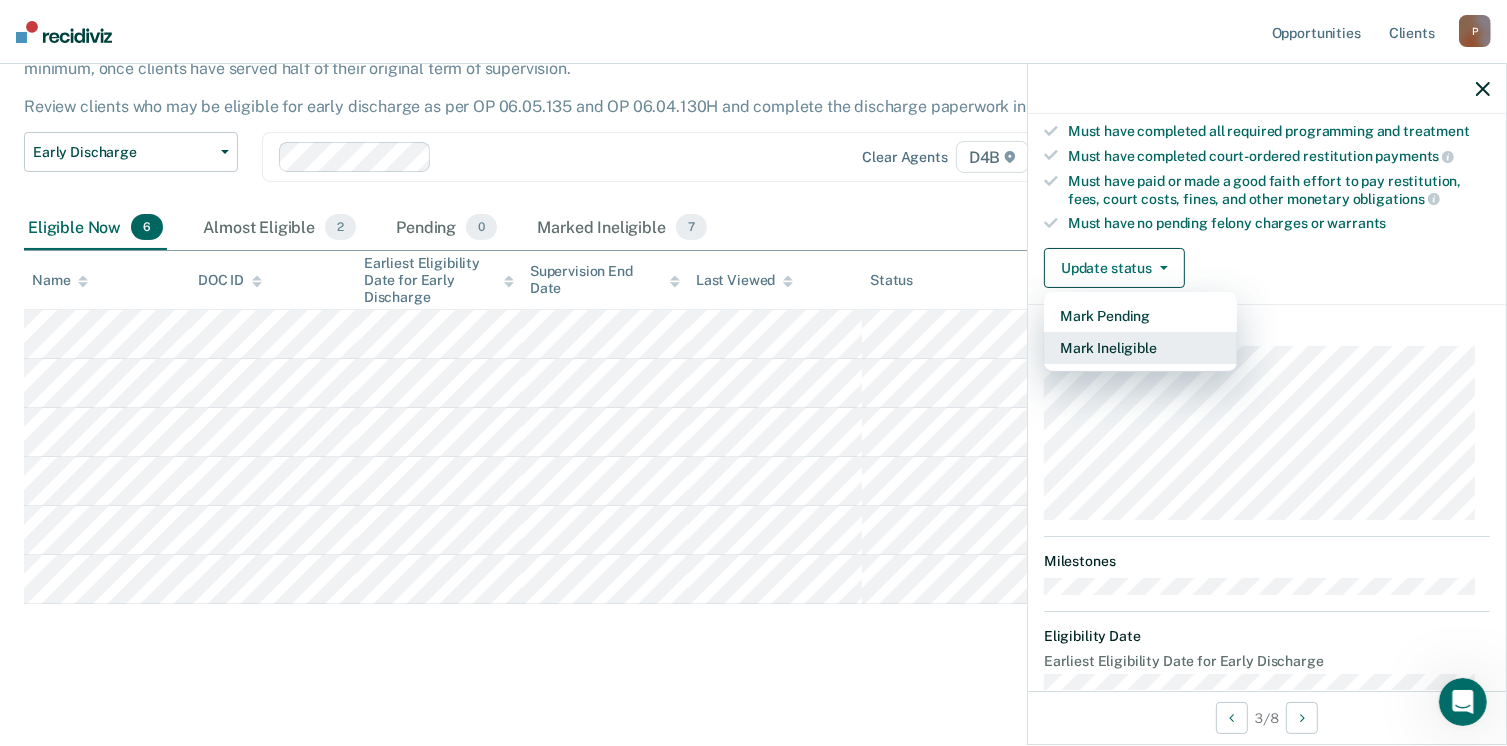 click on "Mark Ineligible" at bounding box center (1140, 348) 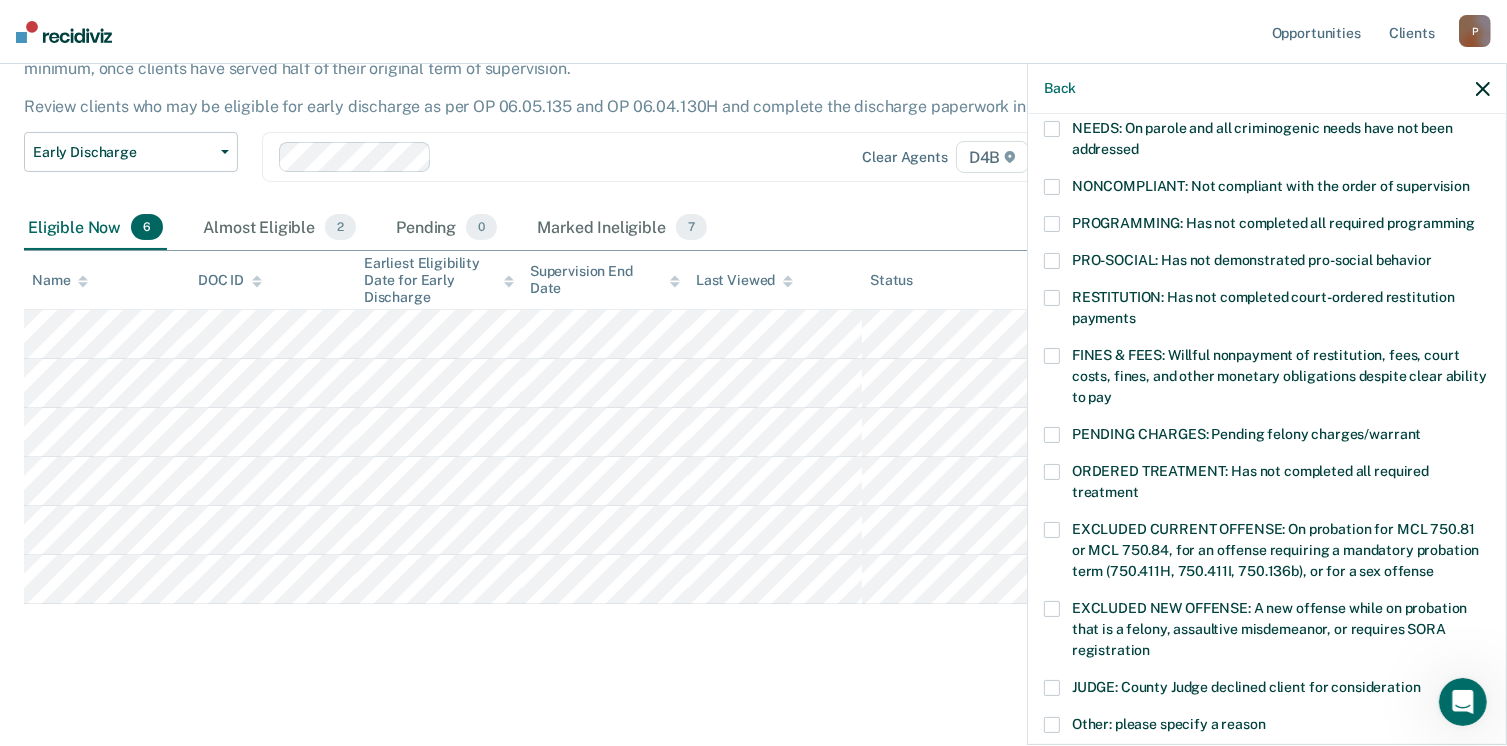 click at bounding box center (1052, 435) 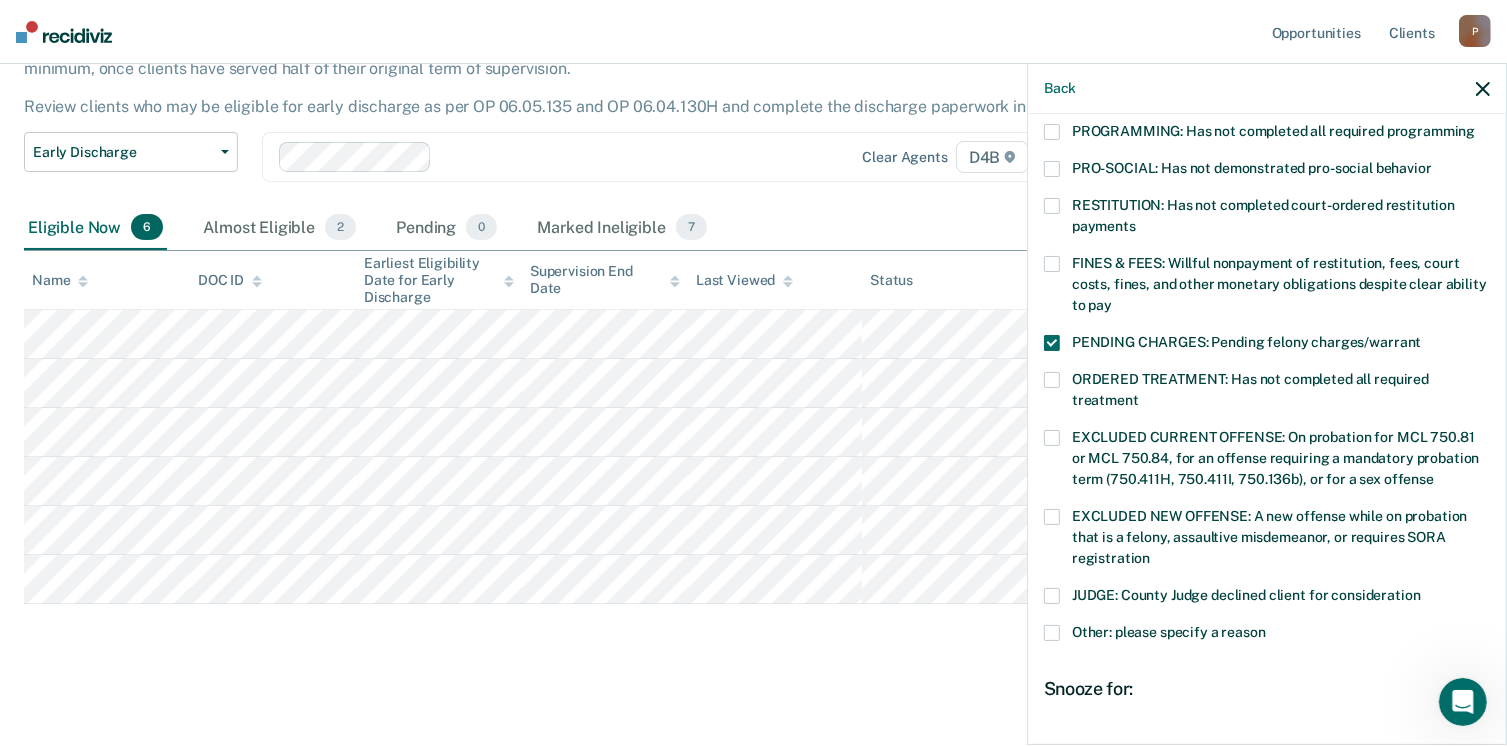scroll, scrollTop: 647, scrollLeft: 0, axis: vertical 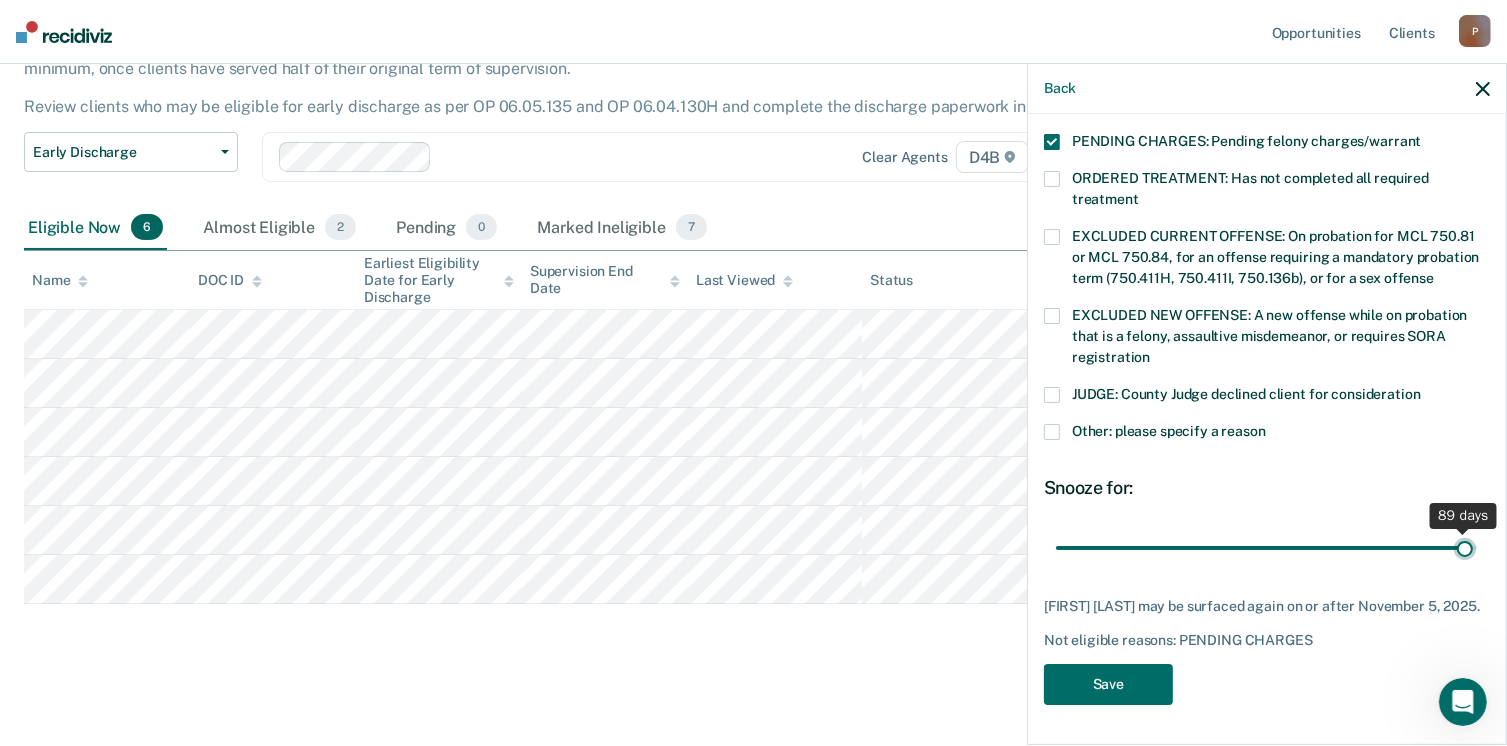 drag, startPoint x: 1191, startPoint y: 533, endPoint x: 1448, endPoint y: 553, distance: 257.77704 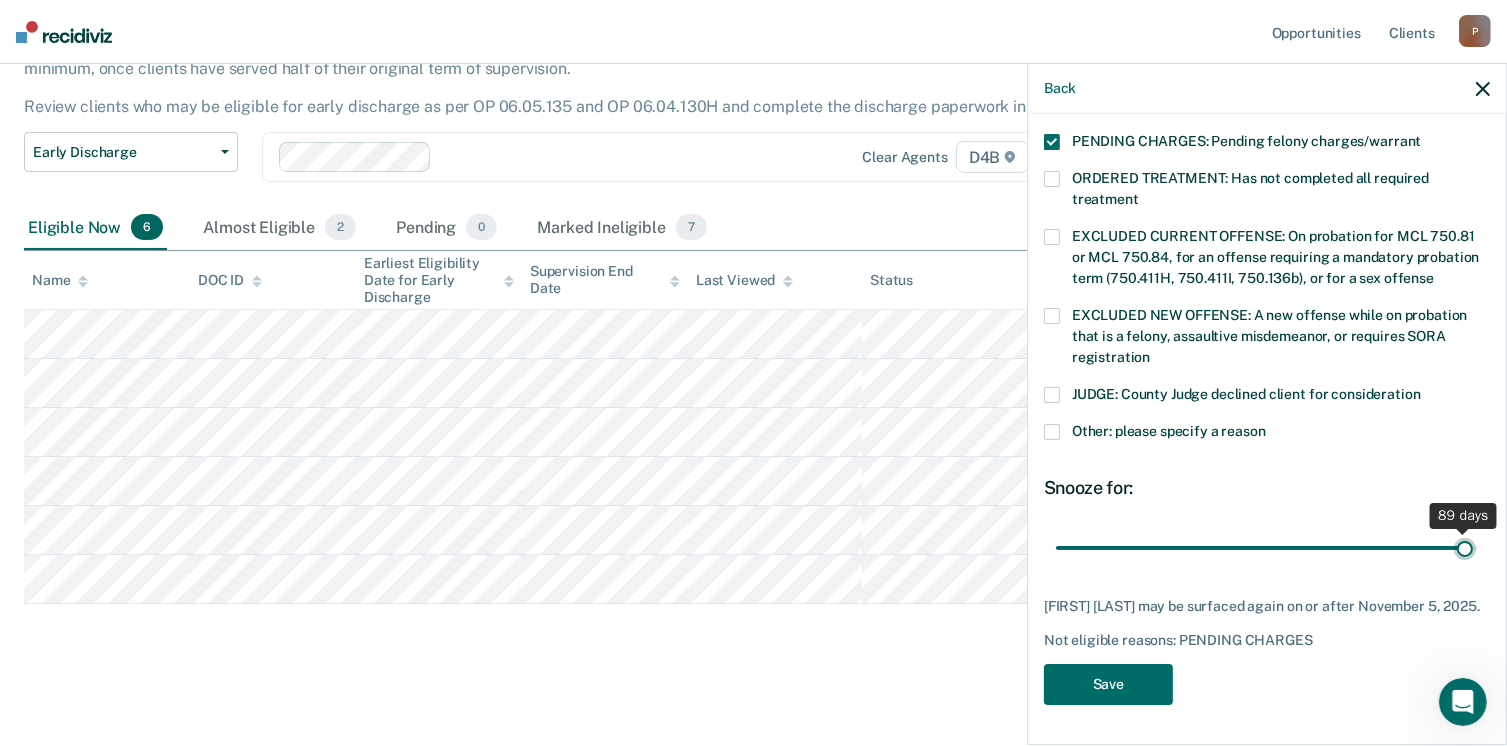 type on "89" 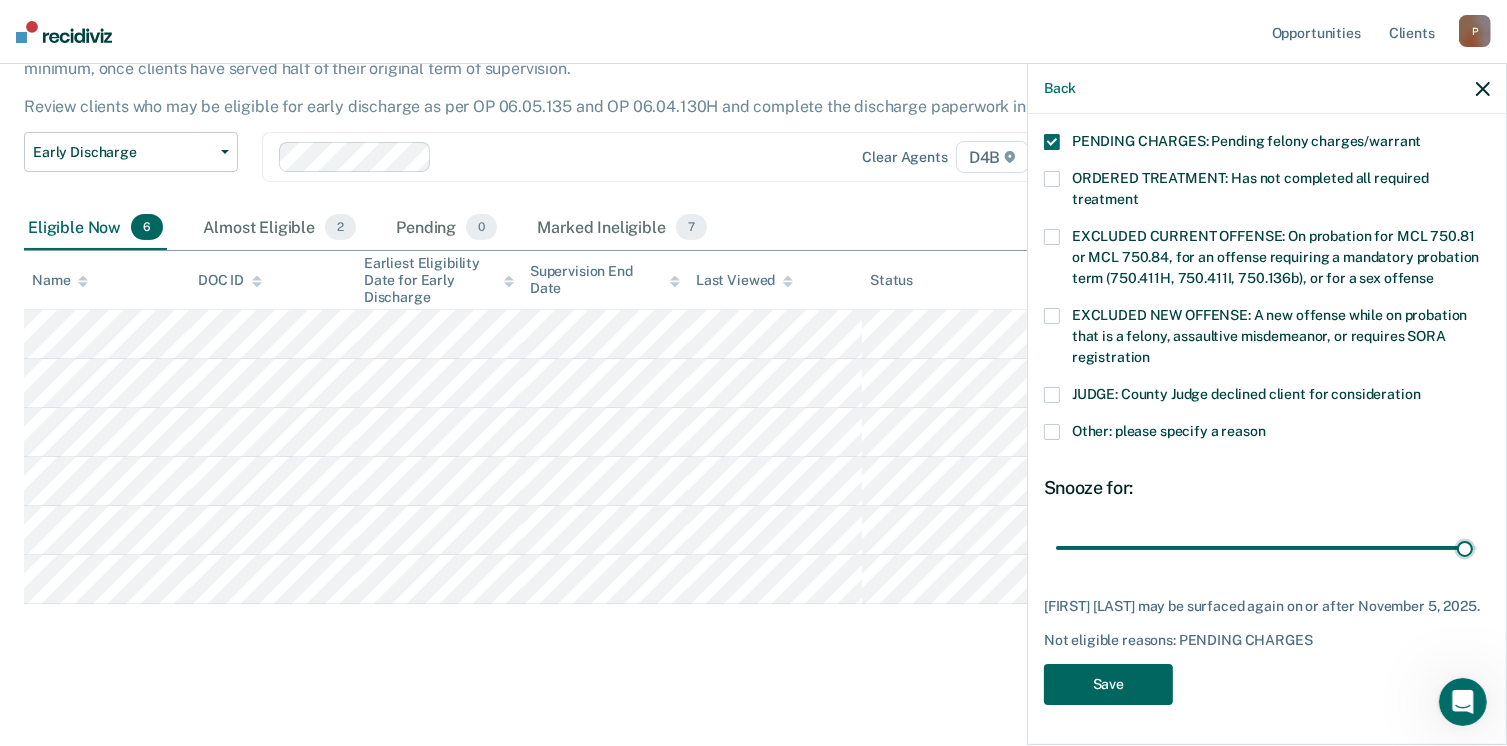 click on "Save" at bounding box center [1108, 684] 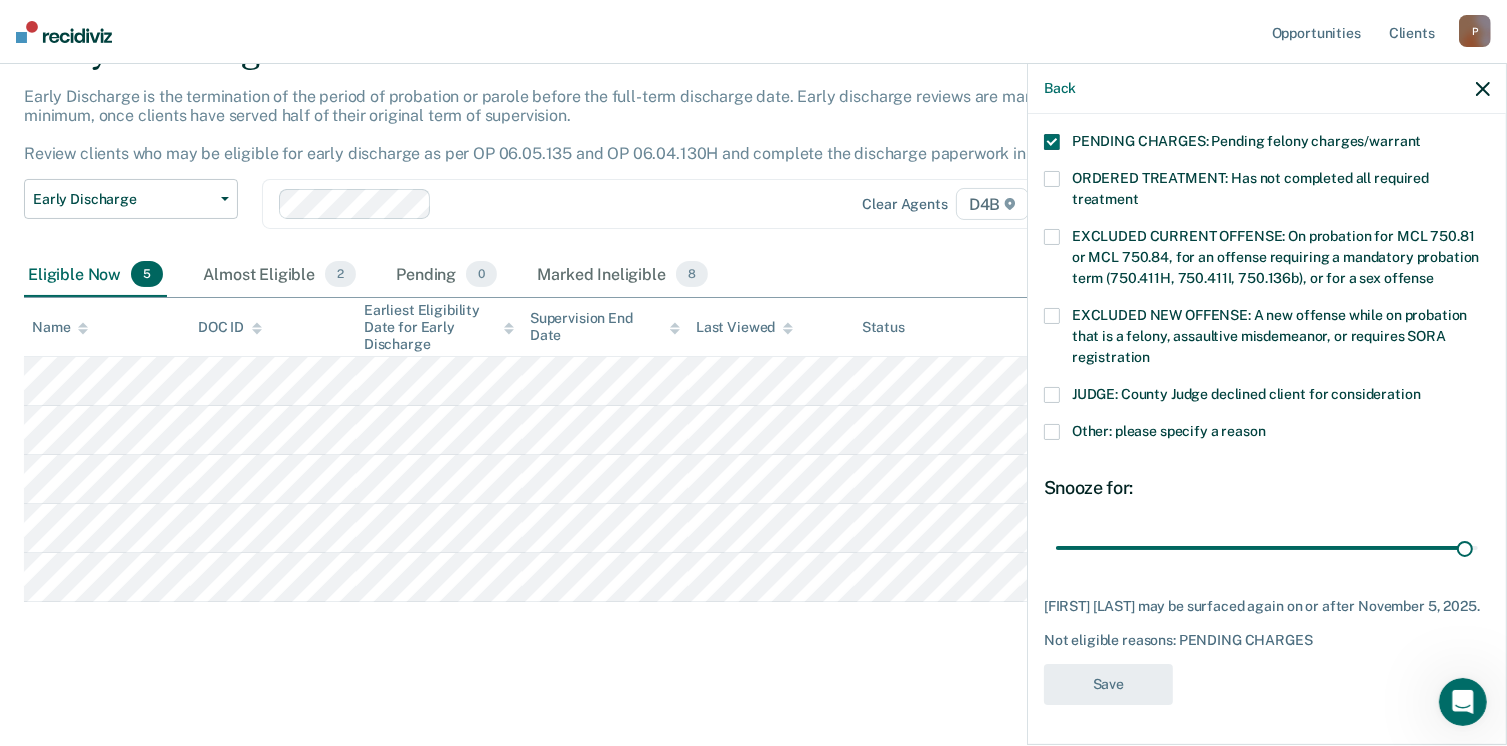 scroll, scrollTop: 105, scrollLeft: 0, axis: vertical 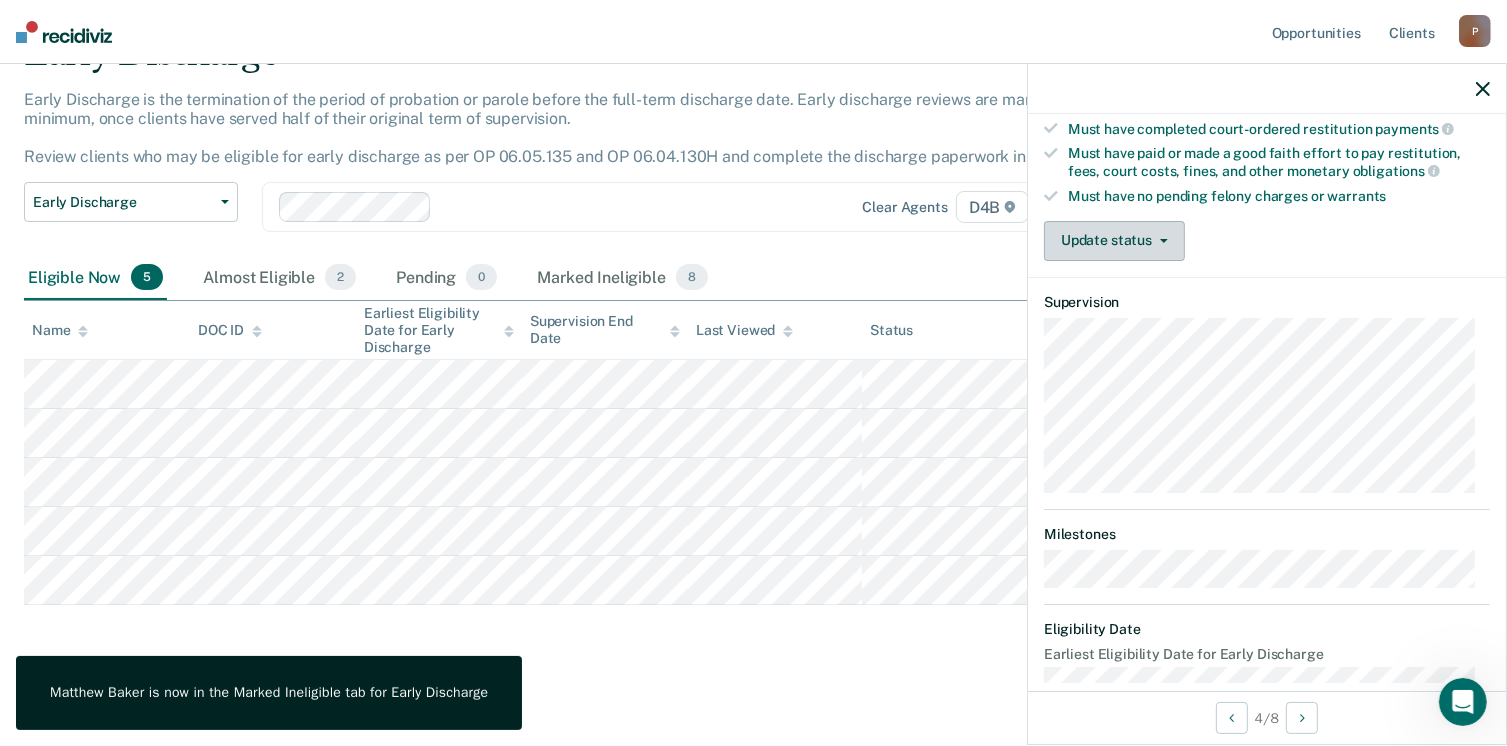 click on "Update status" at bounding box center (1114, 241) 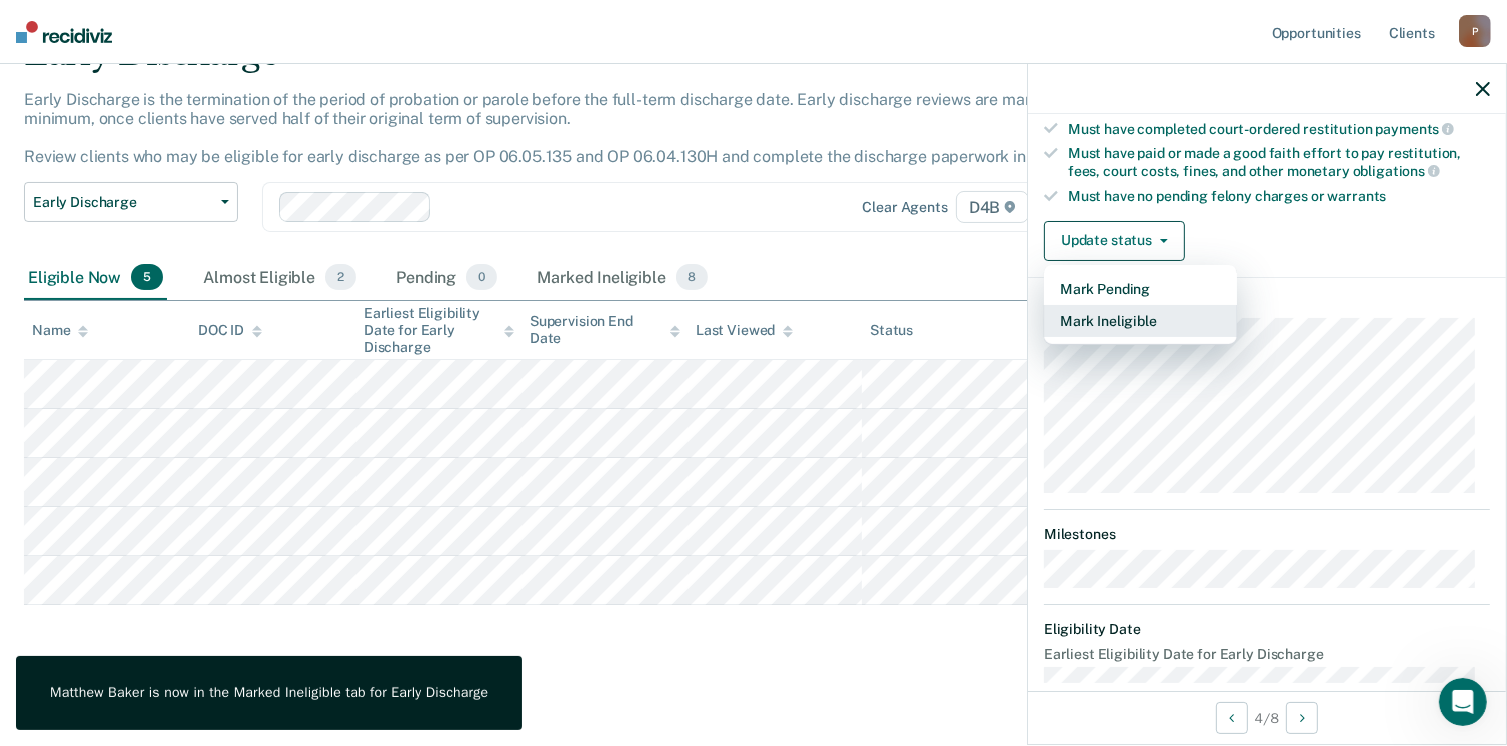 click on "Mark Ineligible" at bounding box center (1140, 321) 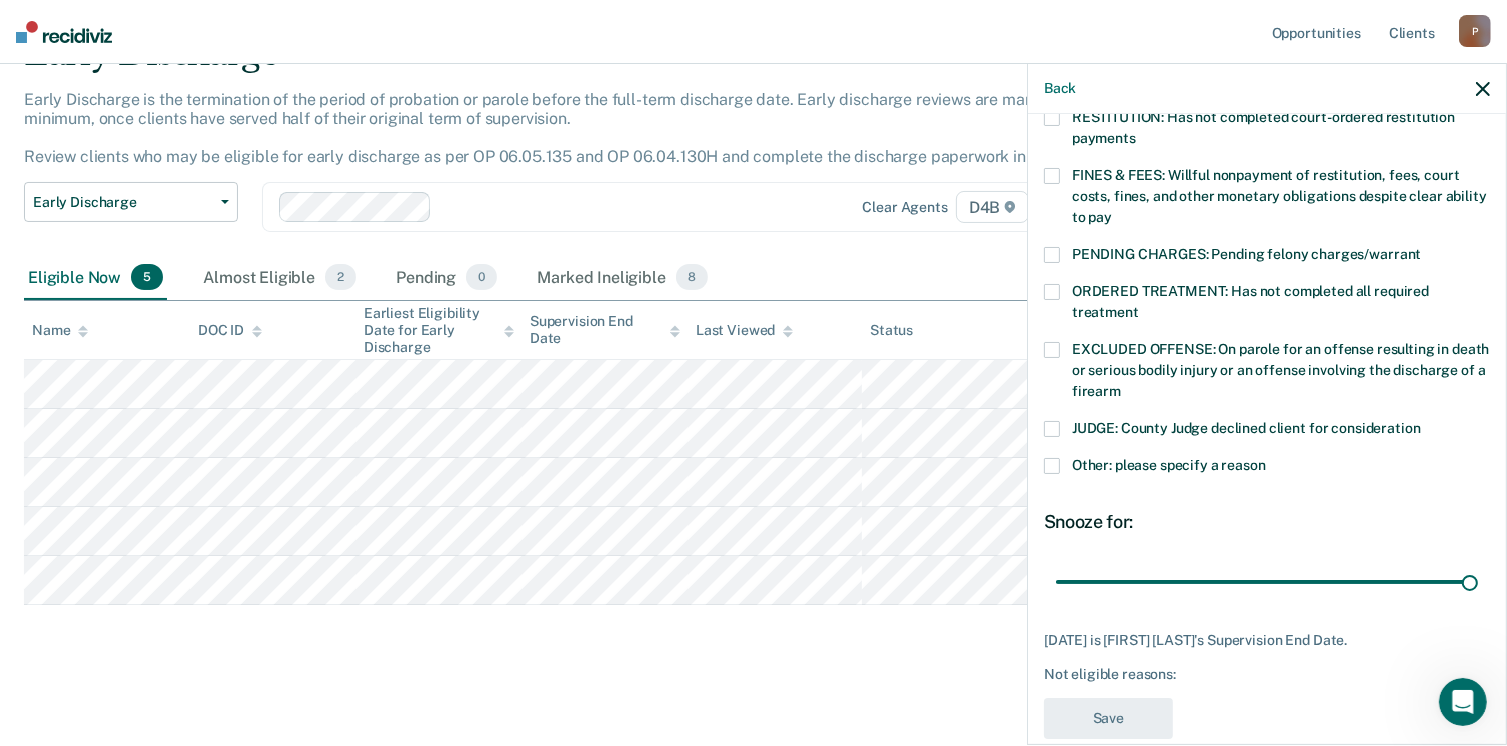 click at bounding box center [1052, 350] 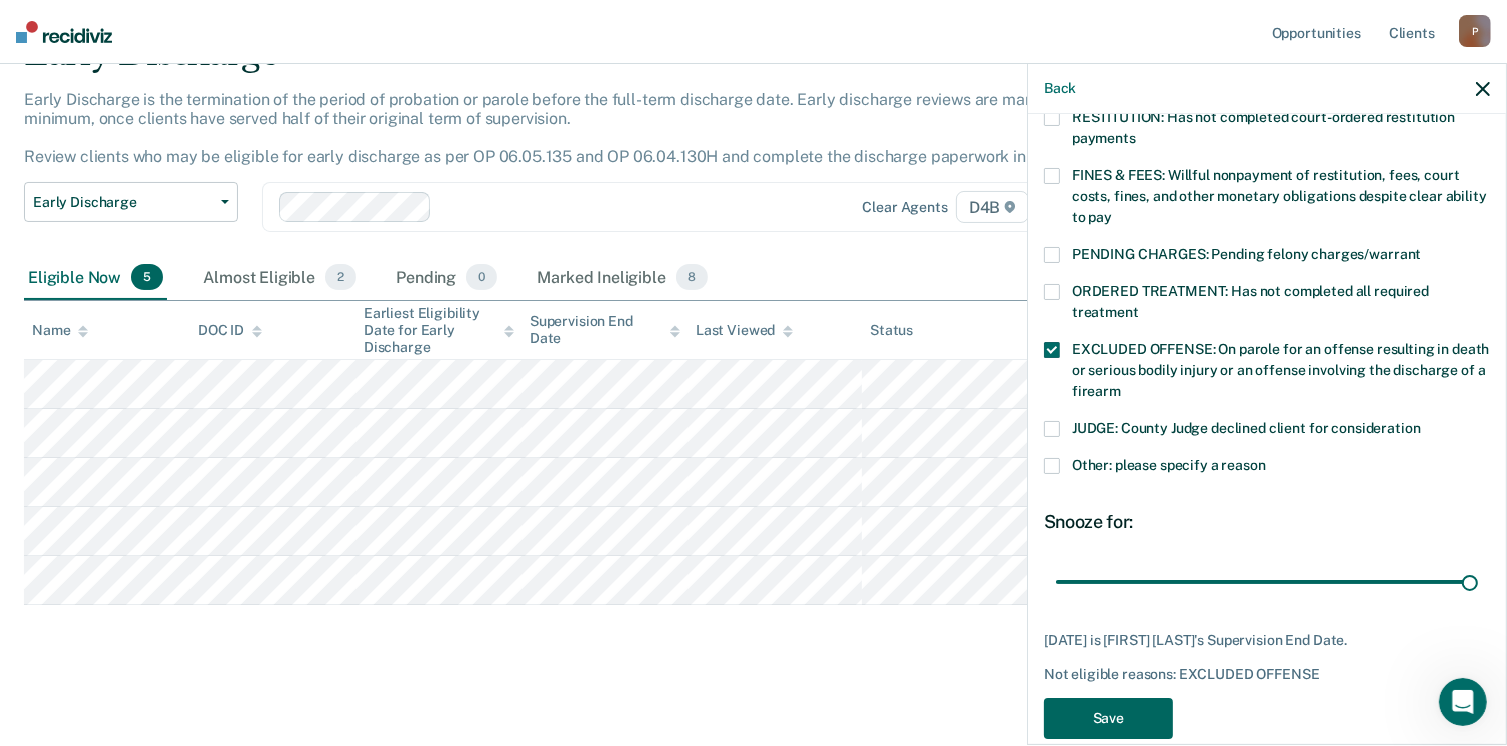 click on "Save" at bounding box center (1108, 718) 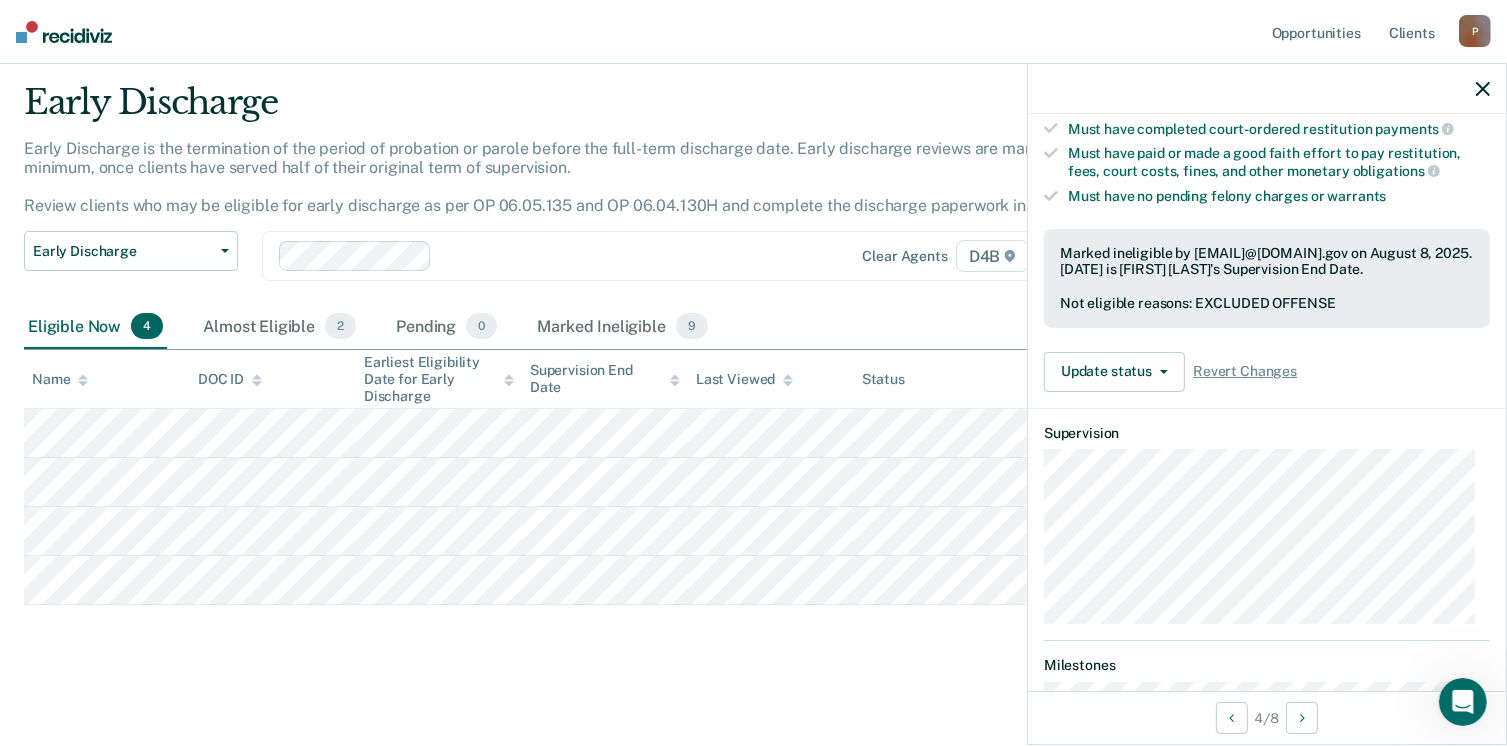 scroll, scrollTop: 371, scrollLeft: 0, axis: vertical 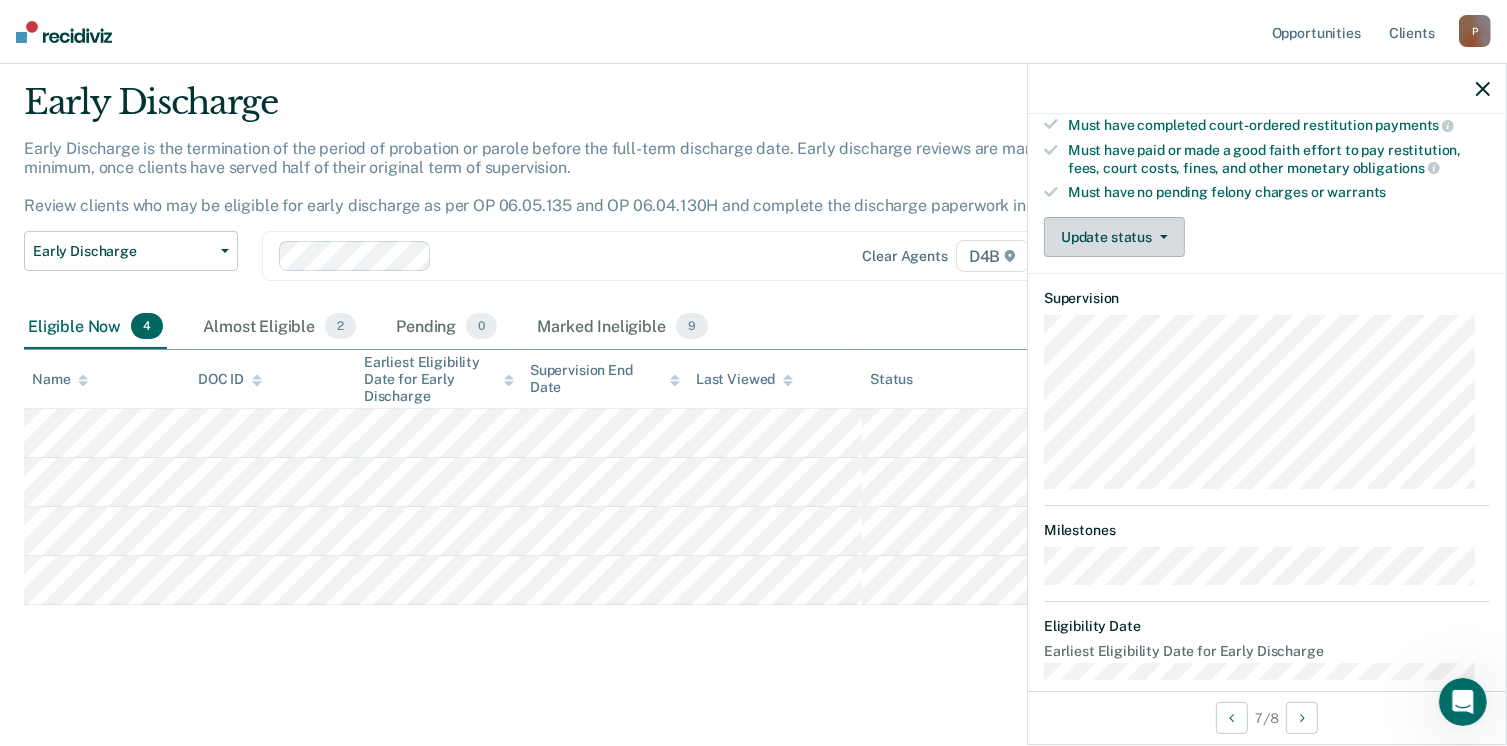 click on "Update status" at bounding box center [1114, 237] 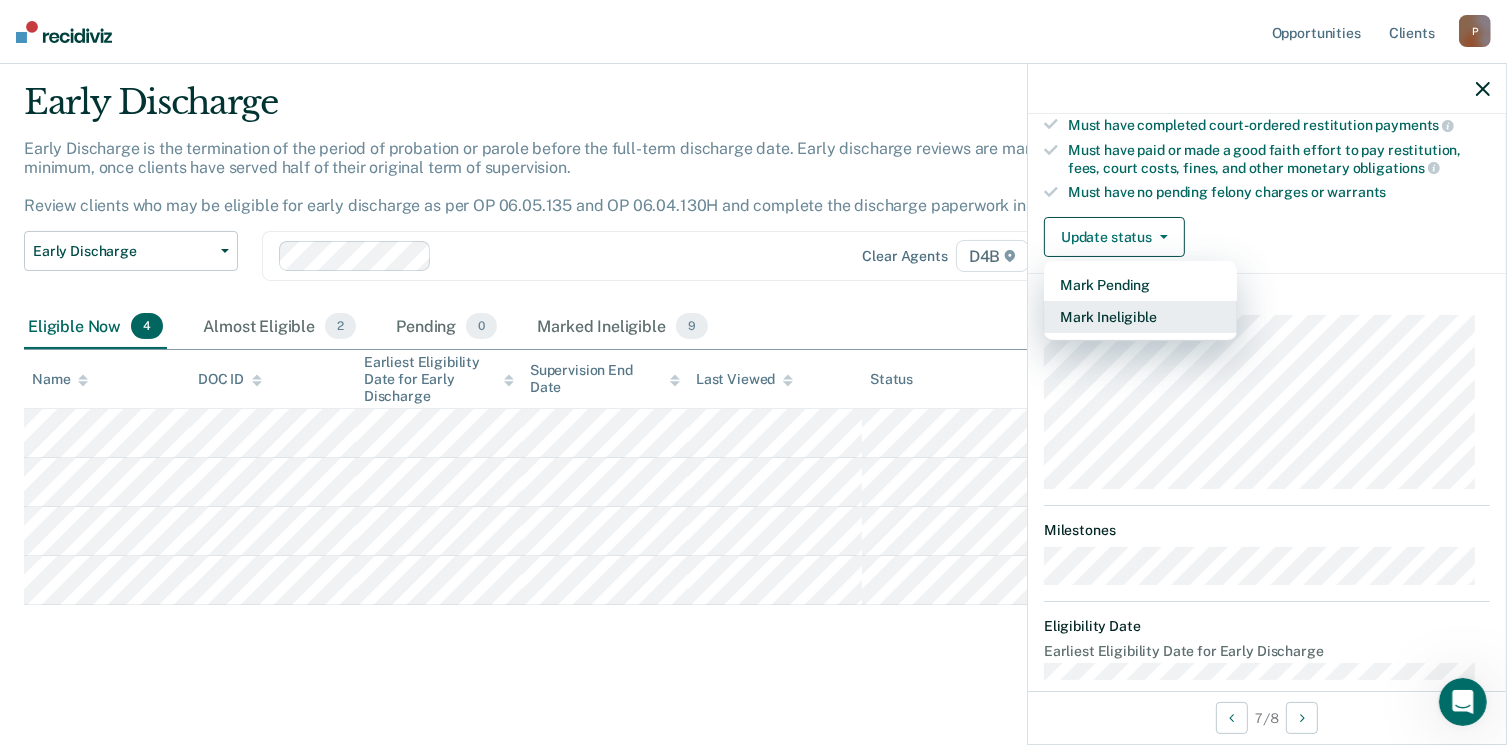 click on "Mark Ineligible" at bounding box center (1140, 317) 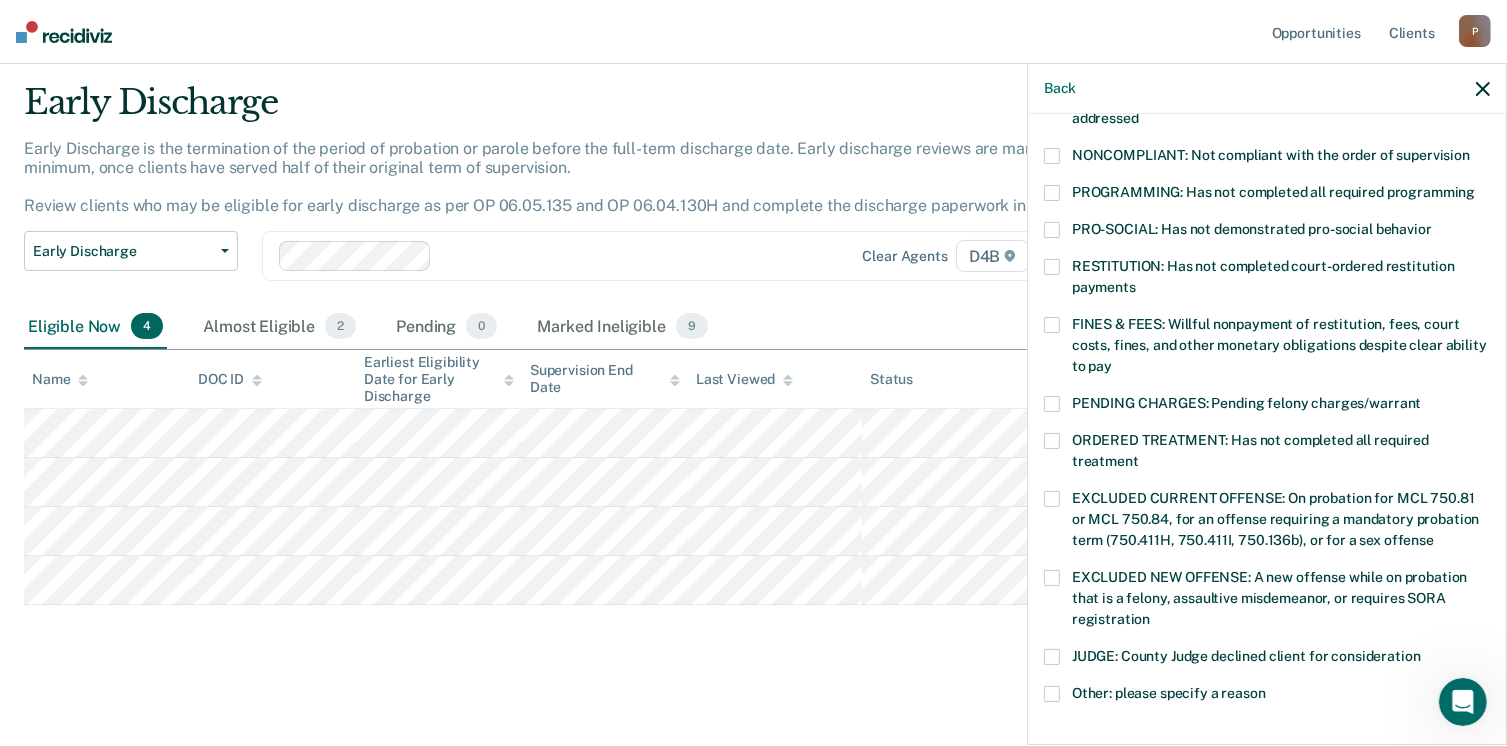 click at bounding box center (1052, 404) 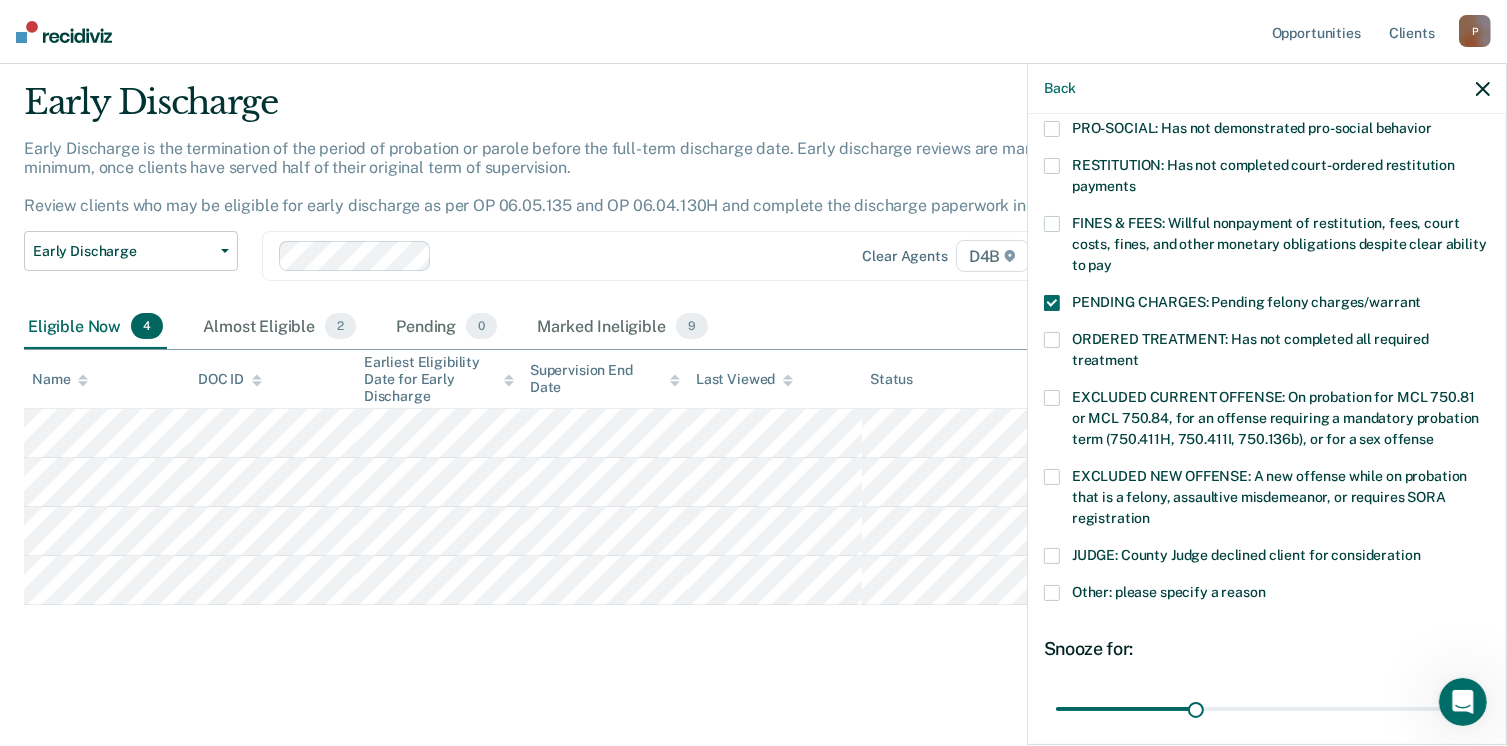 scroll, scrollTop: 630, scrollLeft: 0, axis: vertical 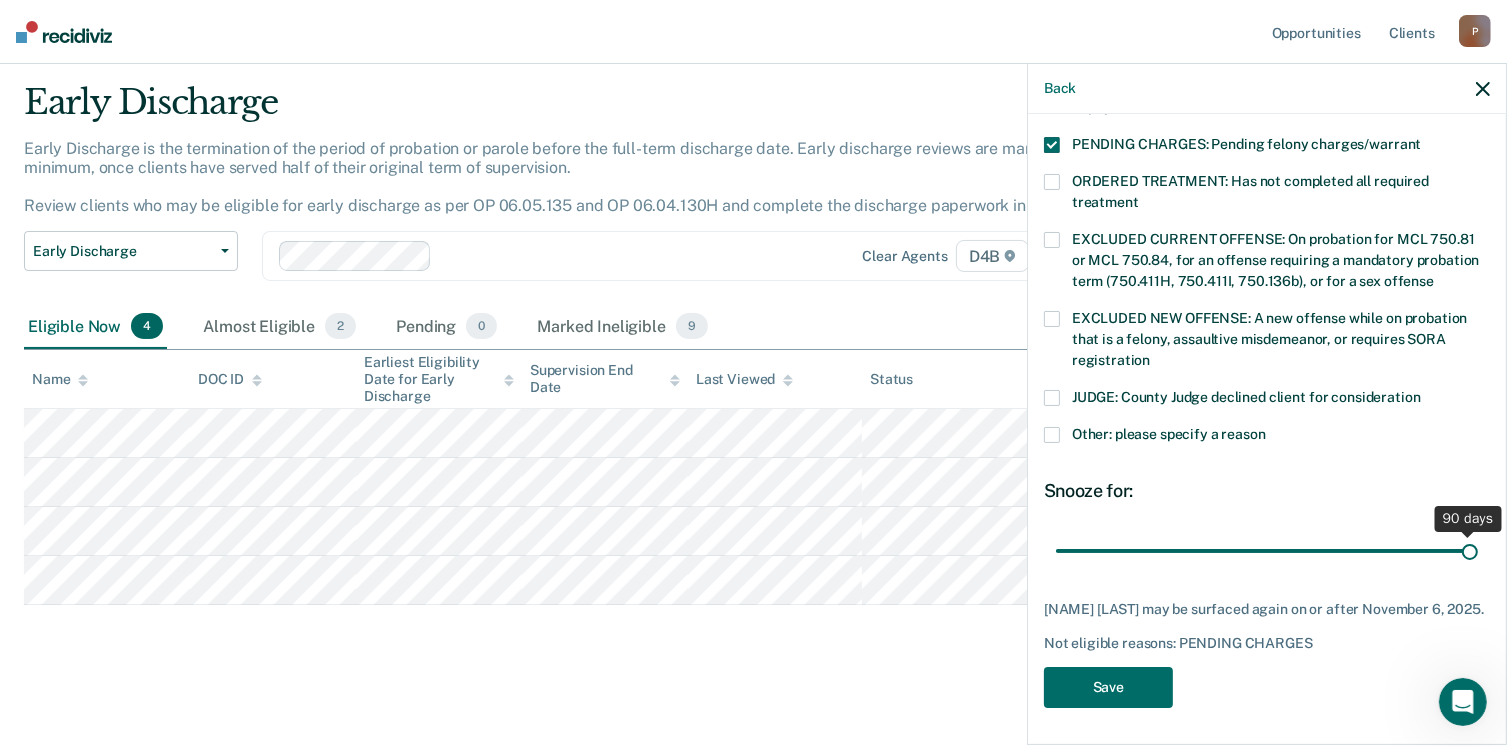 drag, startPoint x: 1192, startPoint y: 553, endPoint x: 1453, endPoint y: 573, distance: 261.76517 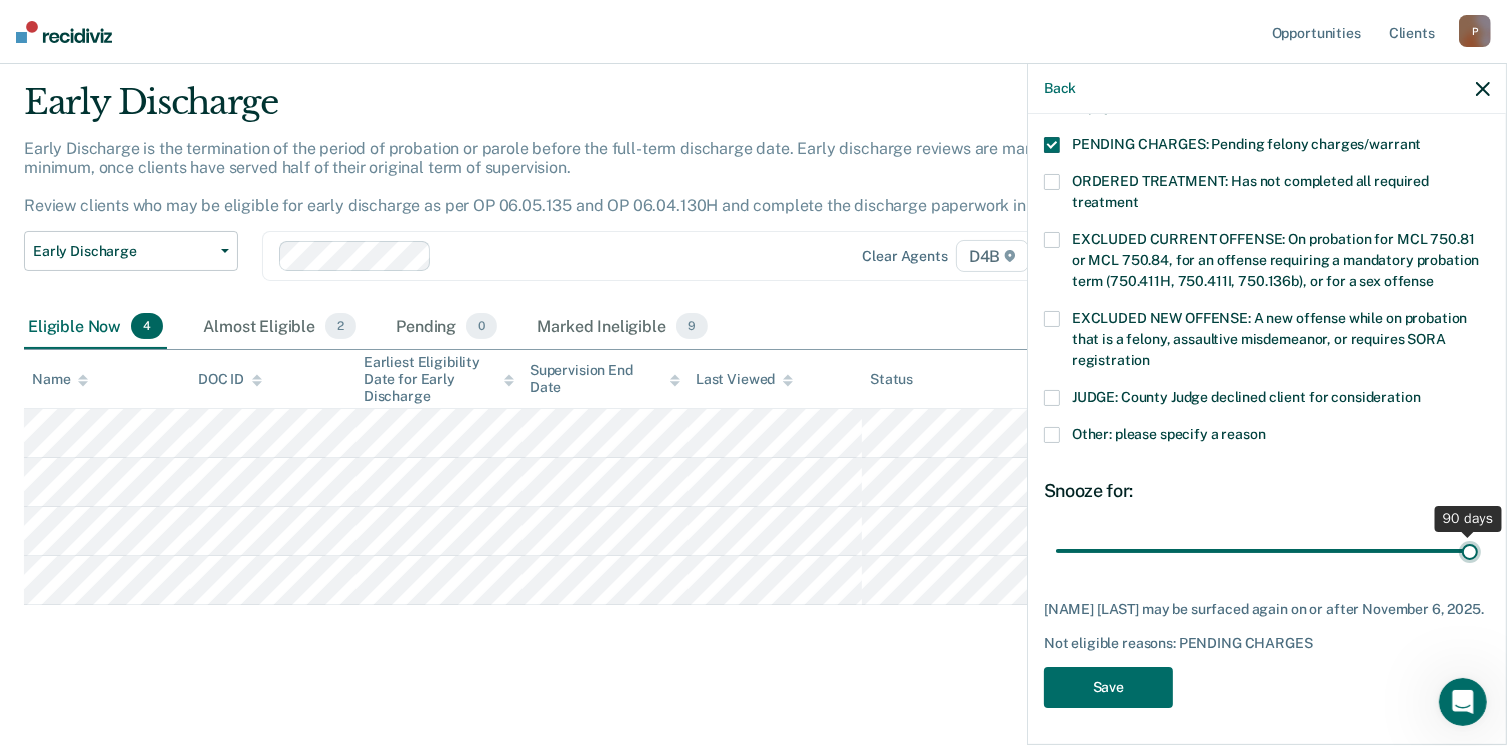 type on "90" 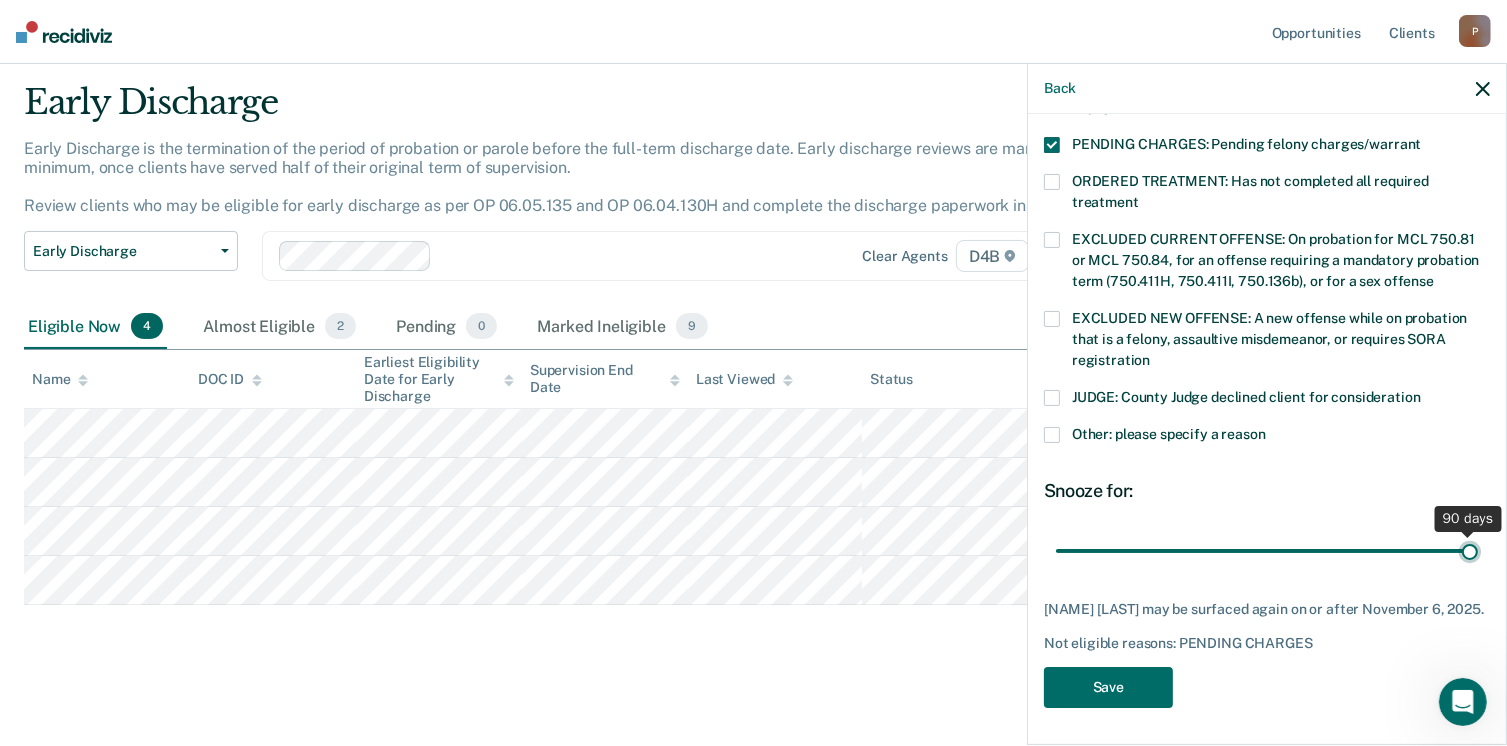 click at bounding box center (1267, 551) 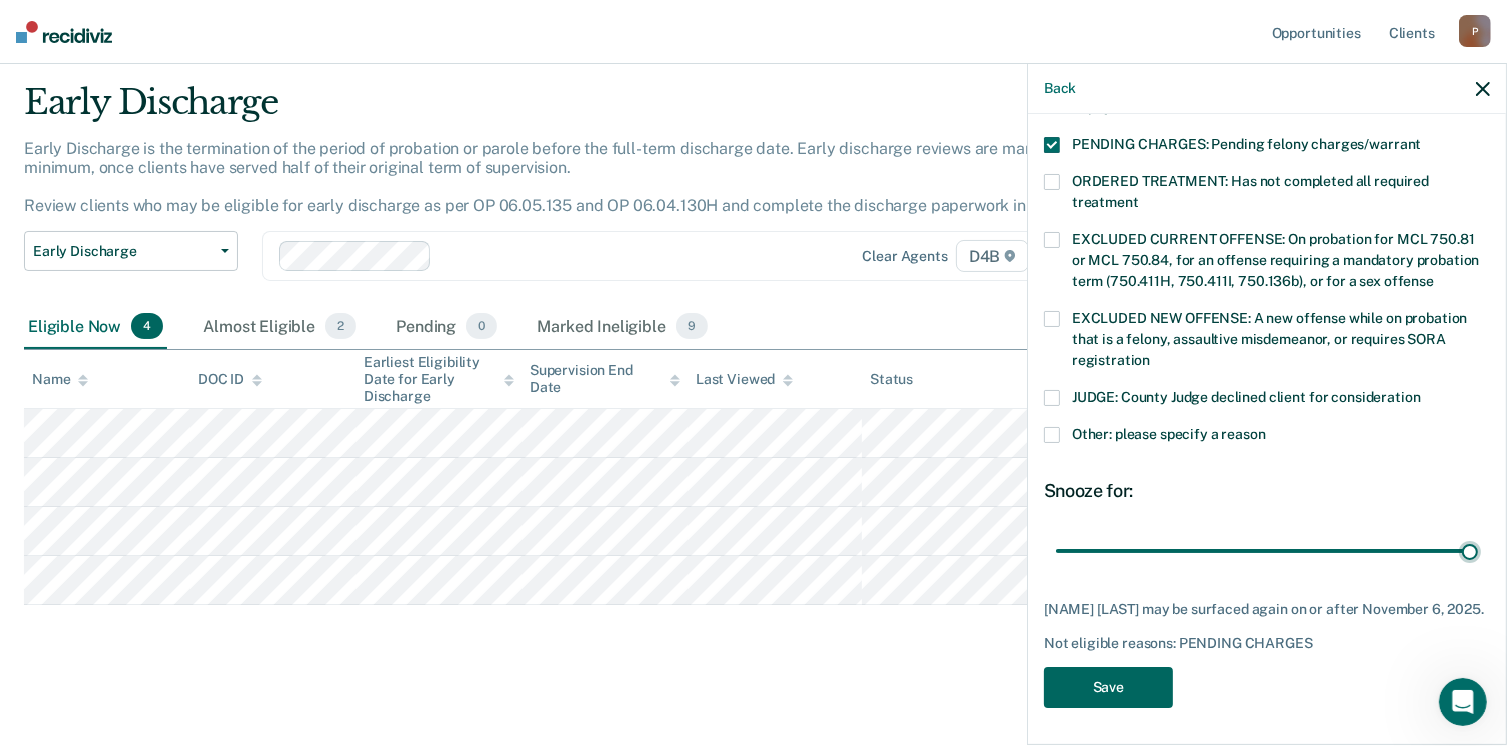 click on "Save" at bounding box center (1108, 687) 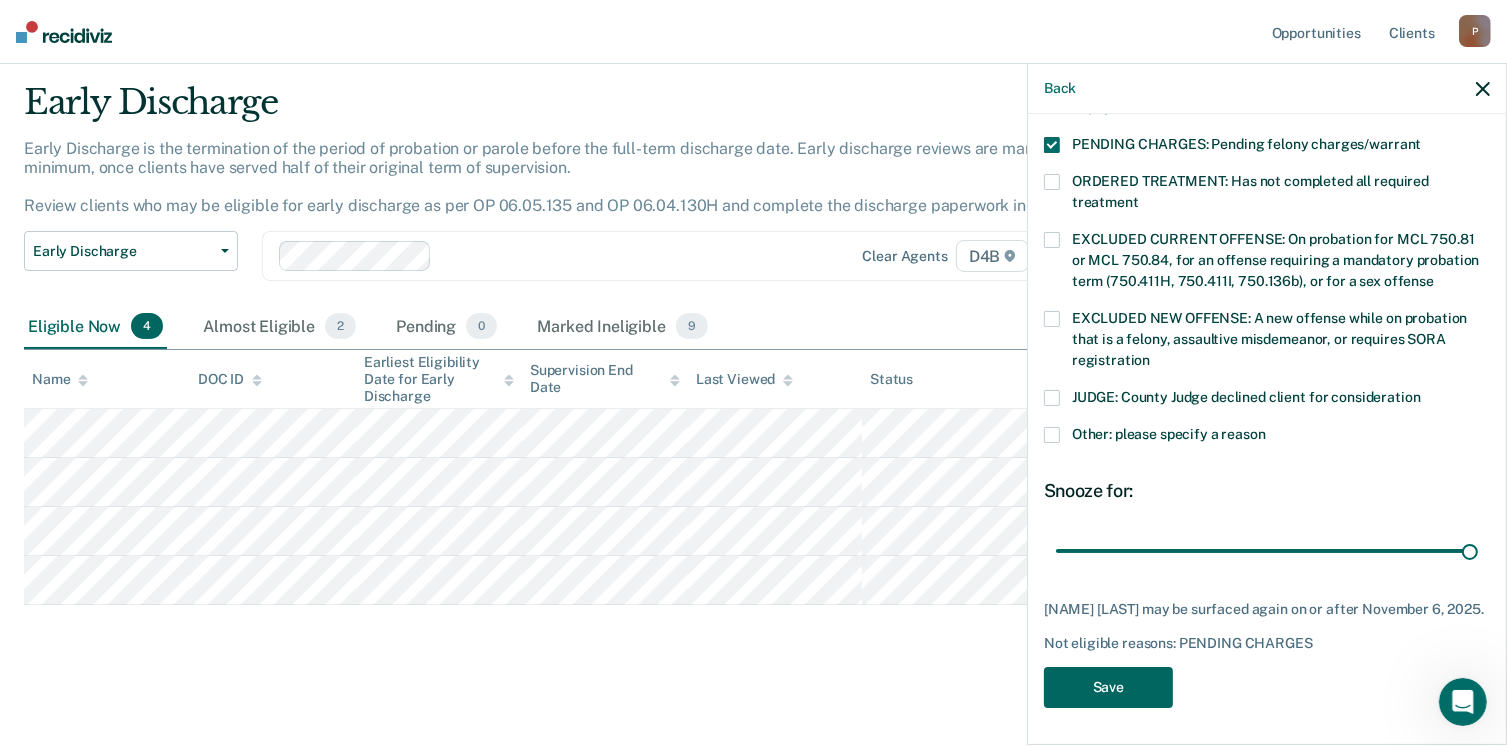scroll, scrollTop: 8, scrollLeft: 0, axis: vertical 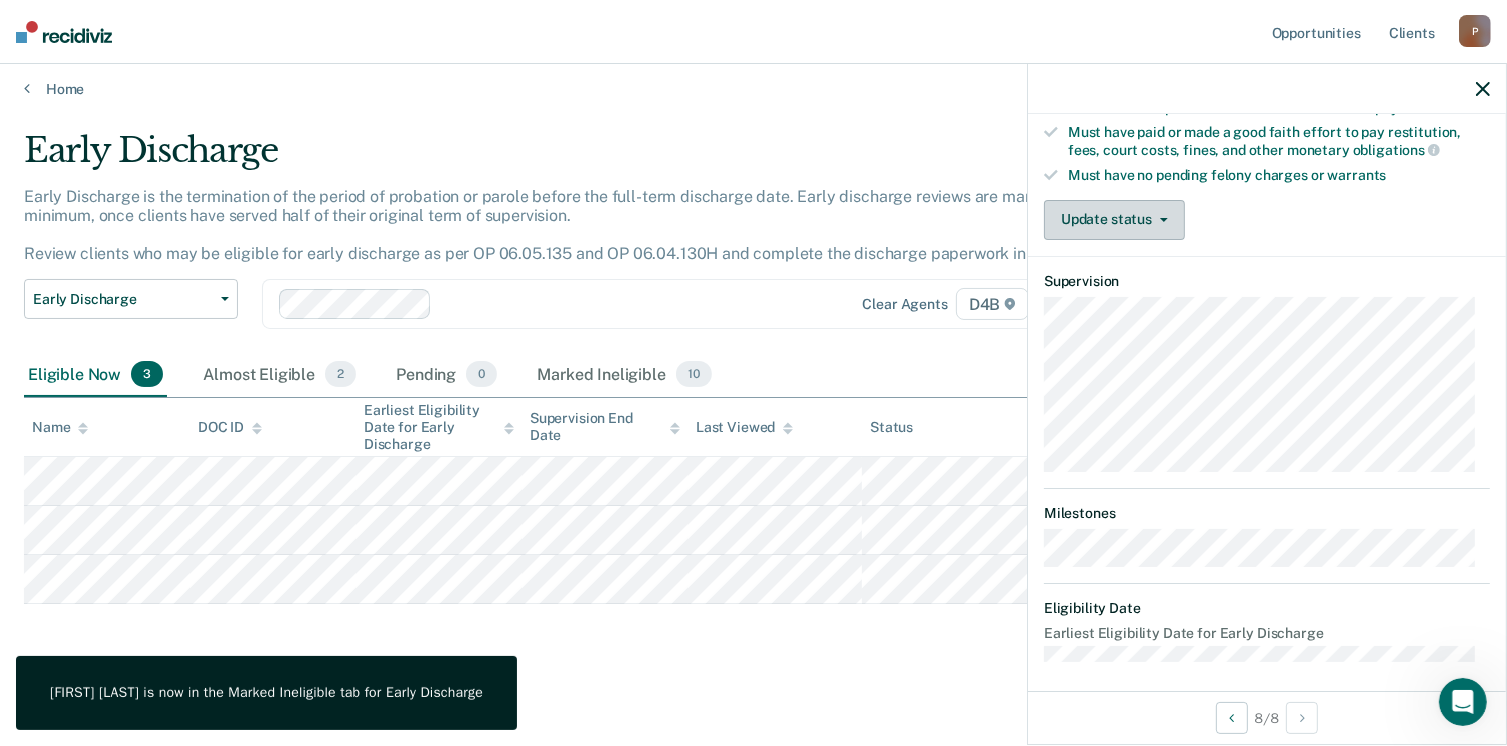 click on "Update status" at bounding box center (1114, 220) 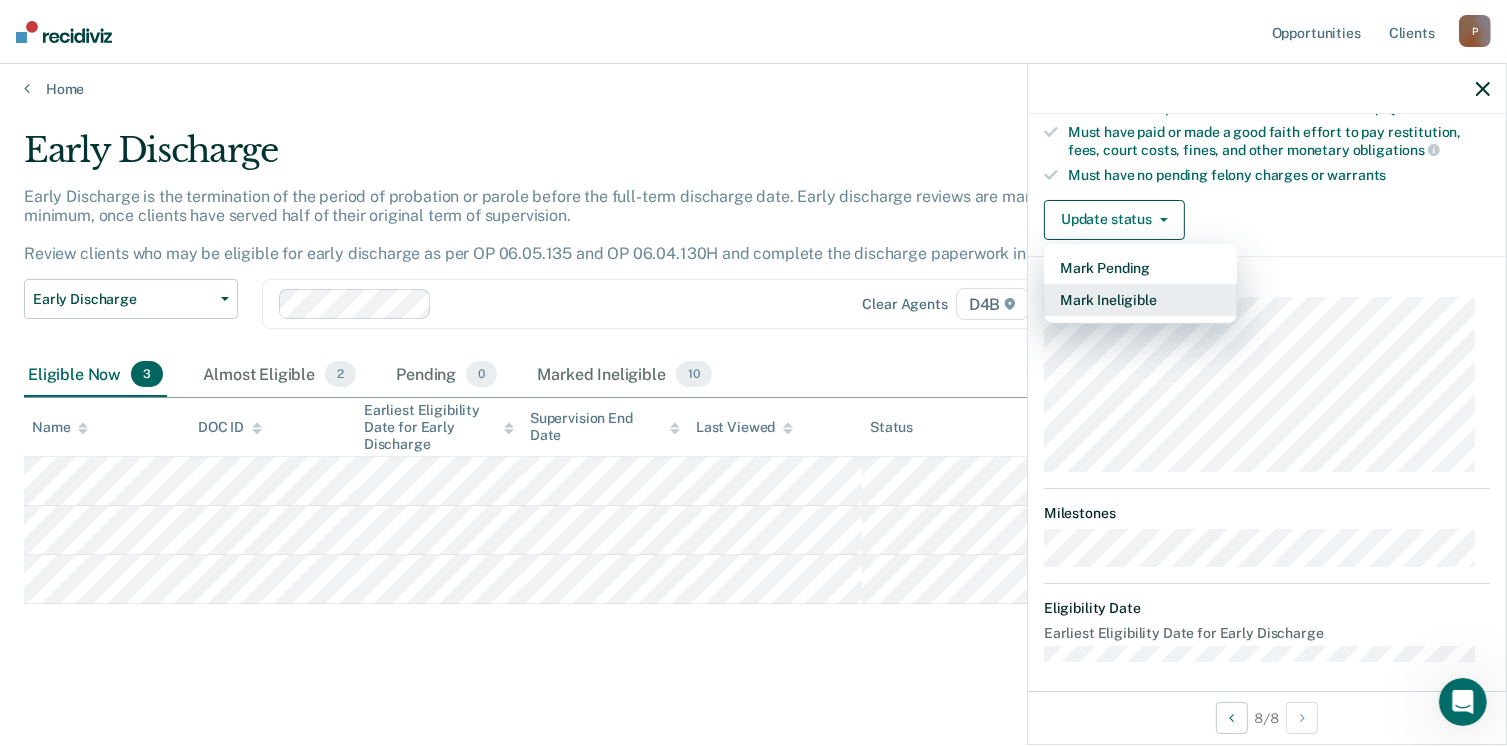 click on "Mark Ineligible" at bounding box center (1140, 300) 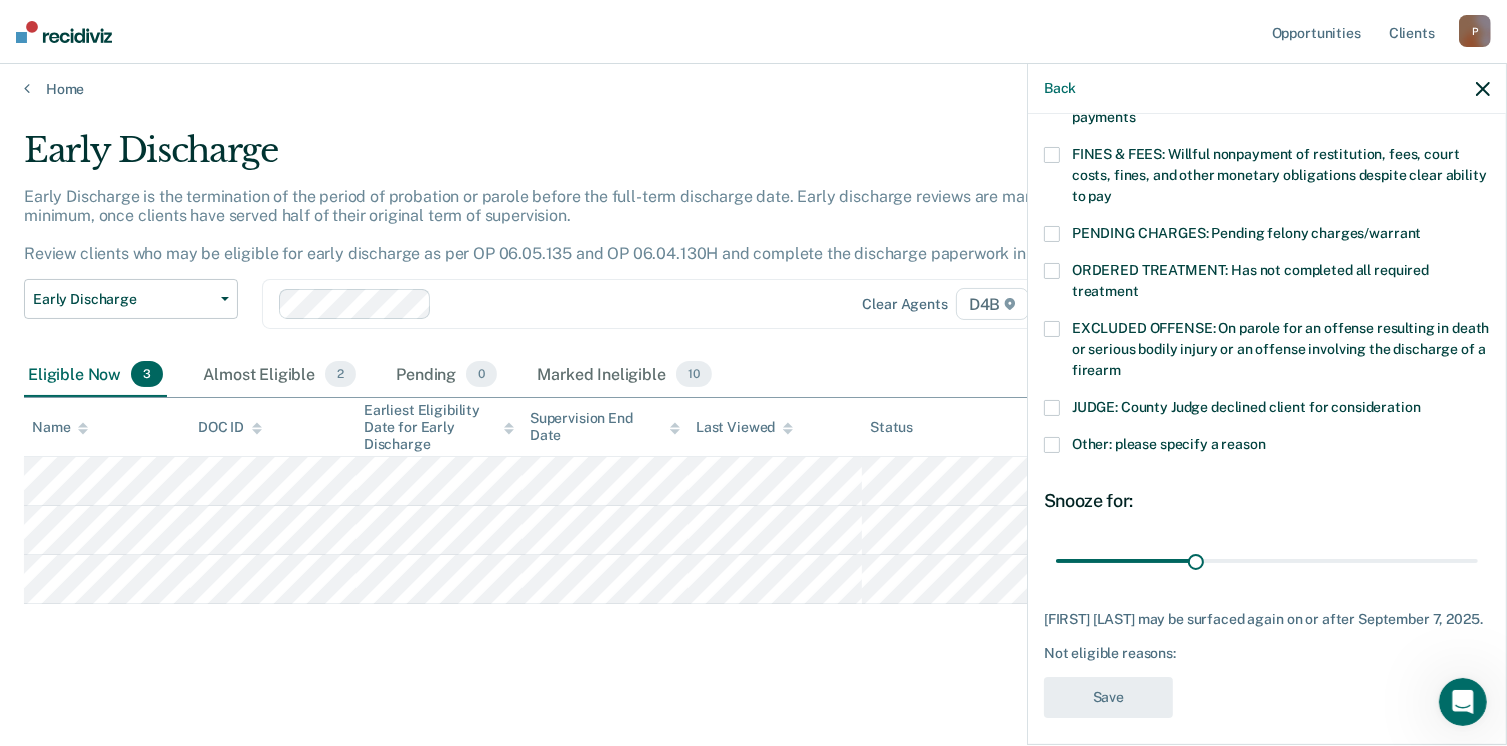 click at bounding box center [1052, 329] 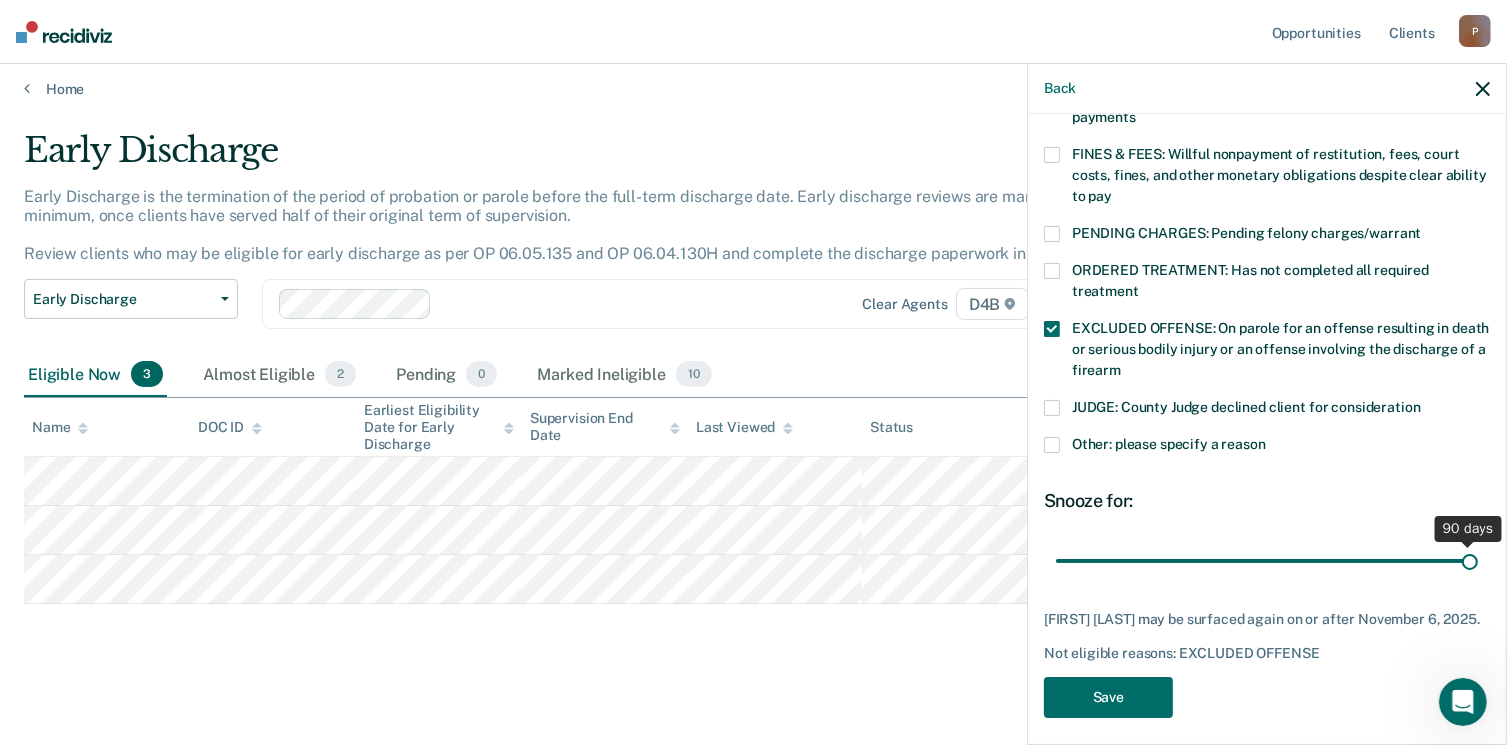 drag, startPoint x: 1192, startPoint y: 556, endPoint x: 1465, endPoint y: 564, distance: 273.1172 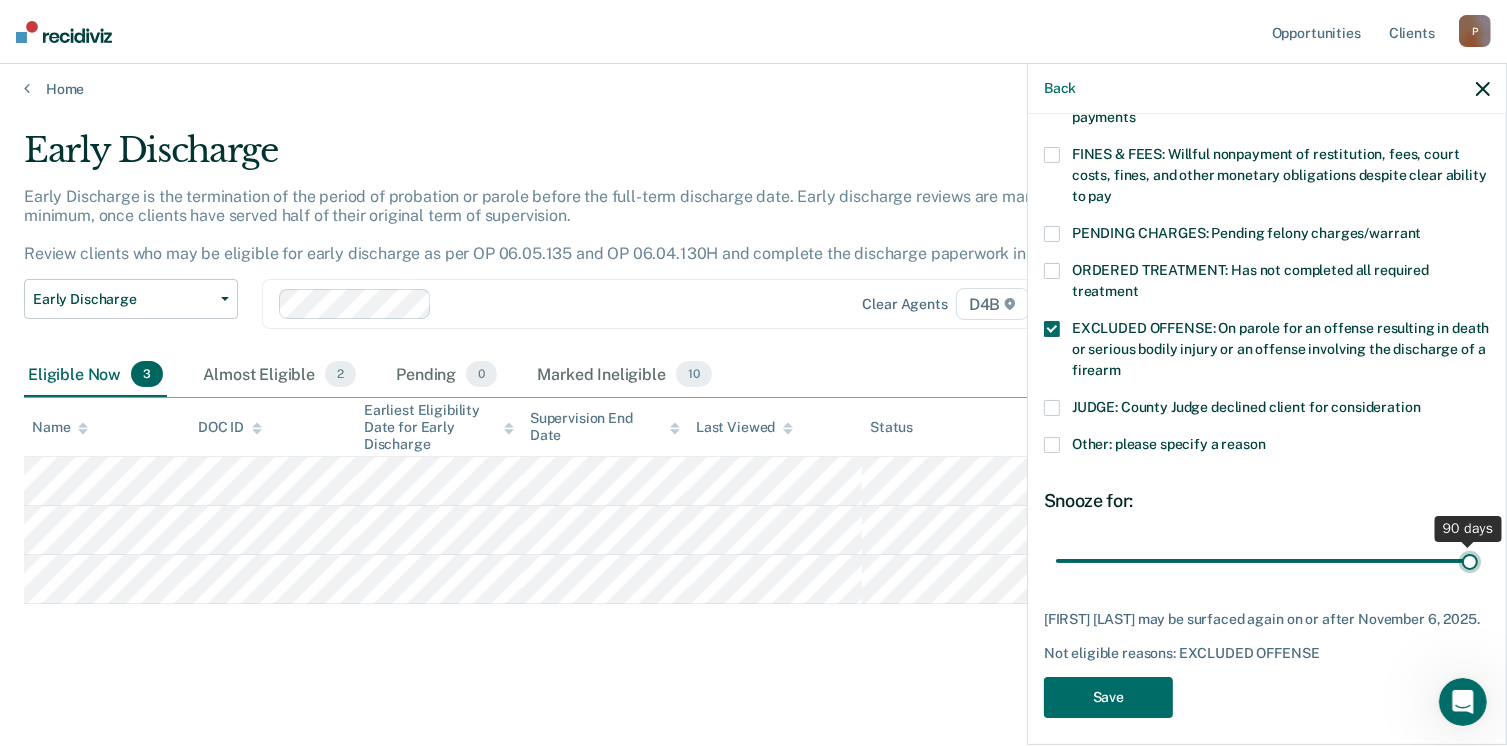 type on "90" 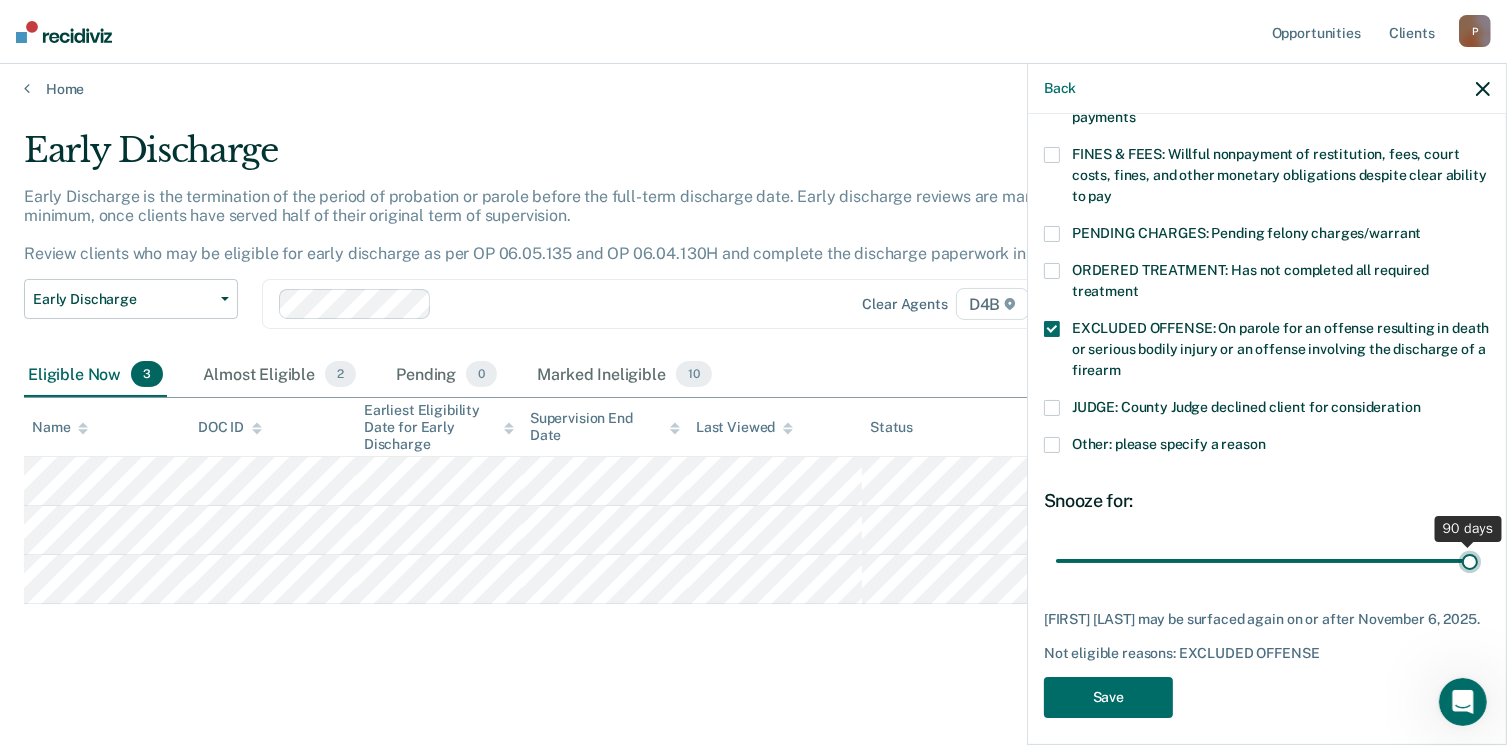 click at bounding box center [1267, 561] 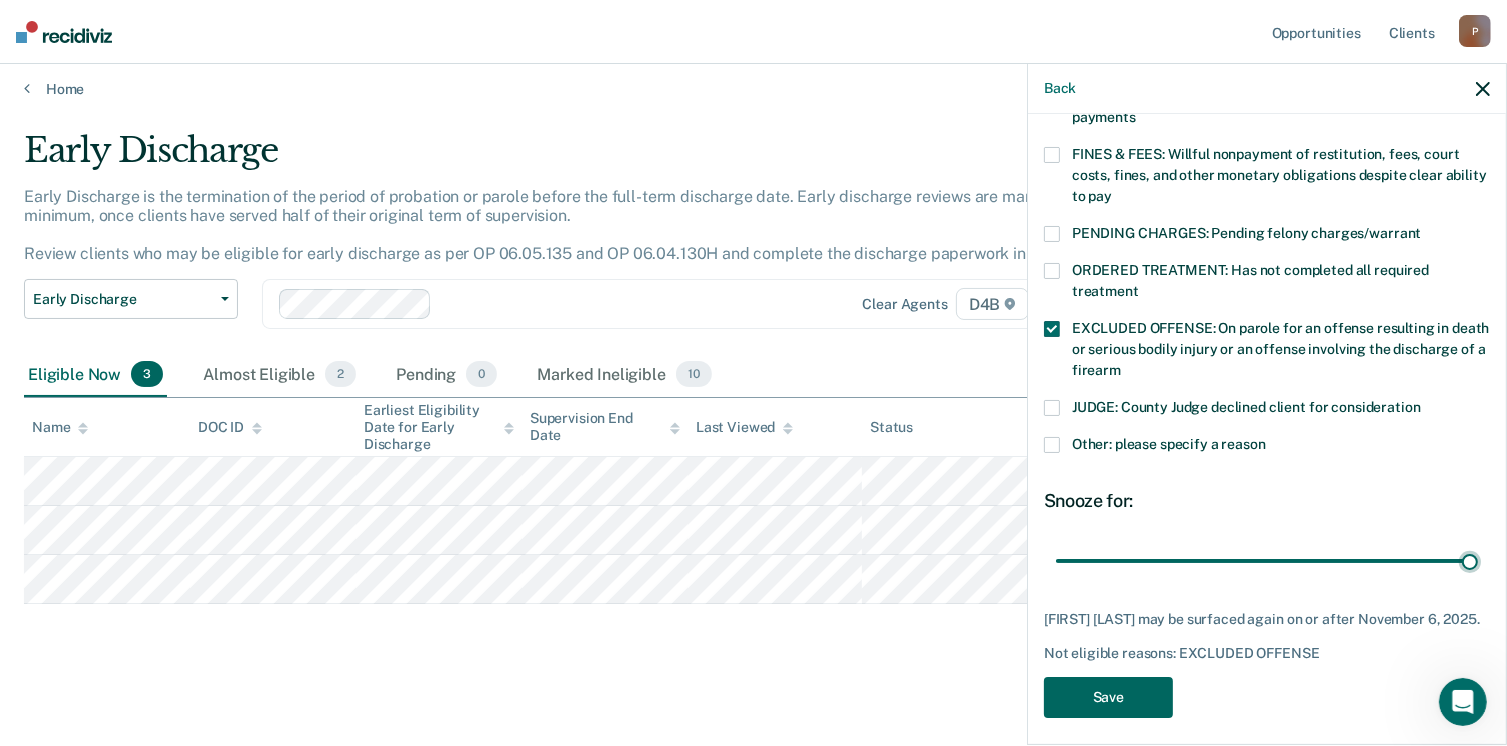 click on "Save" at bounding box center [1108, 697] 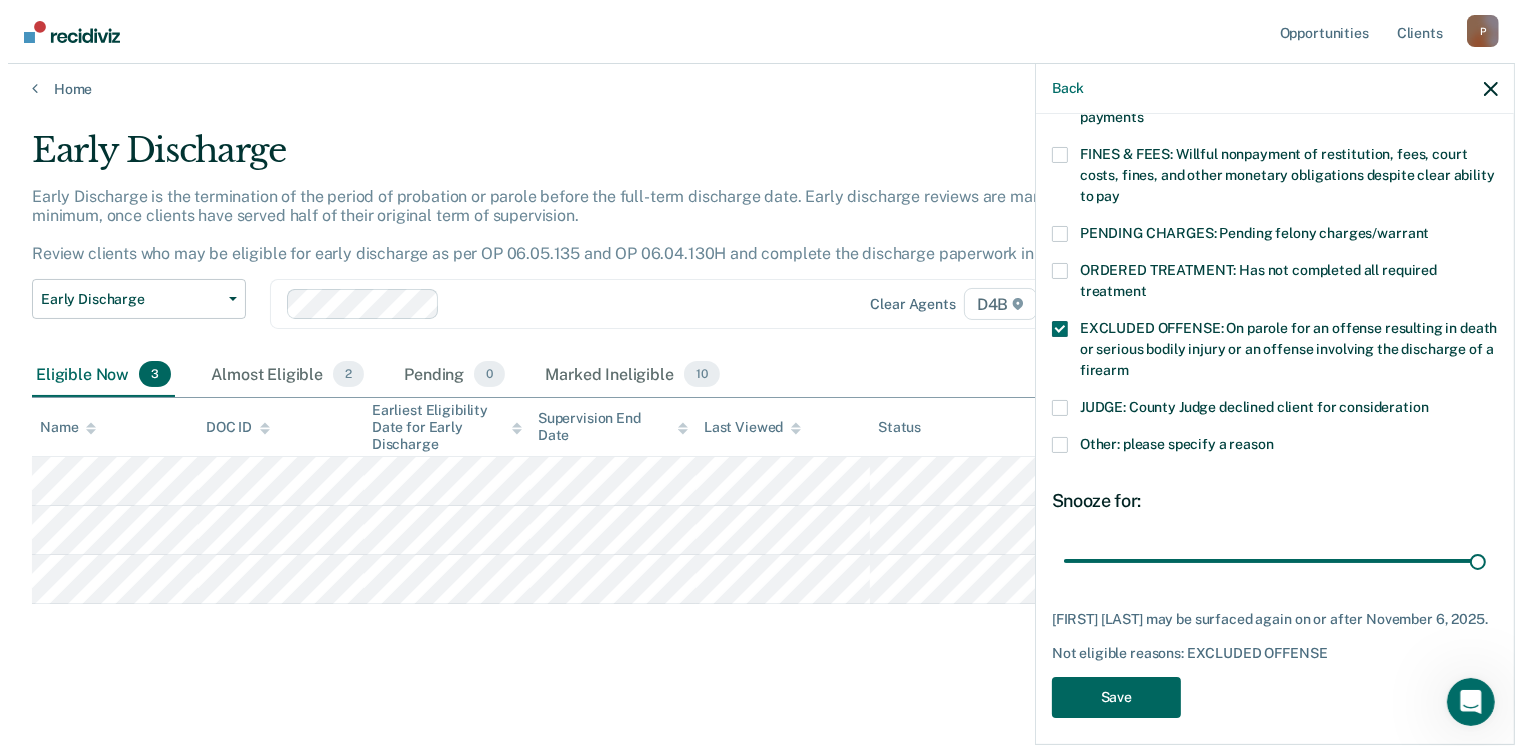 scroll, scrollTop: 0, scrollLeft: 0, axis: both 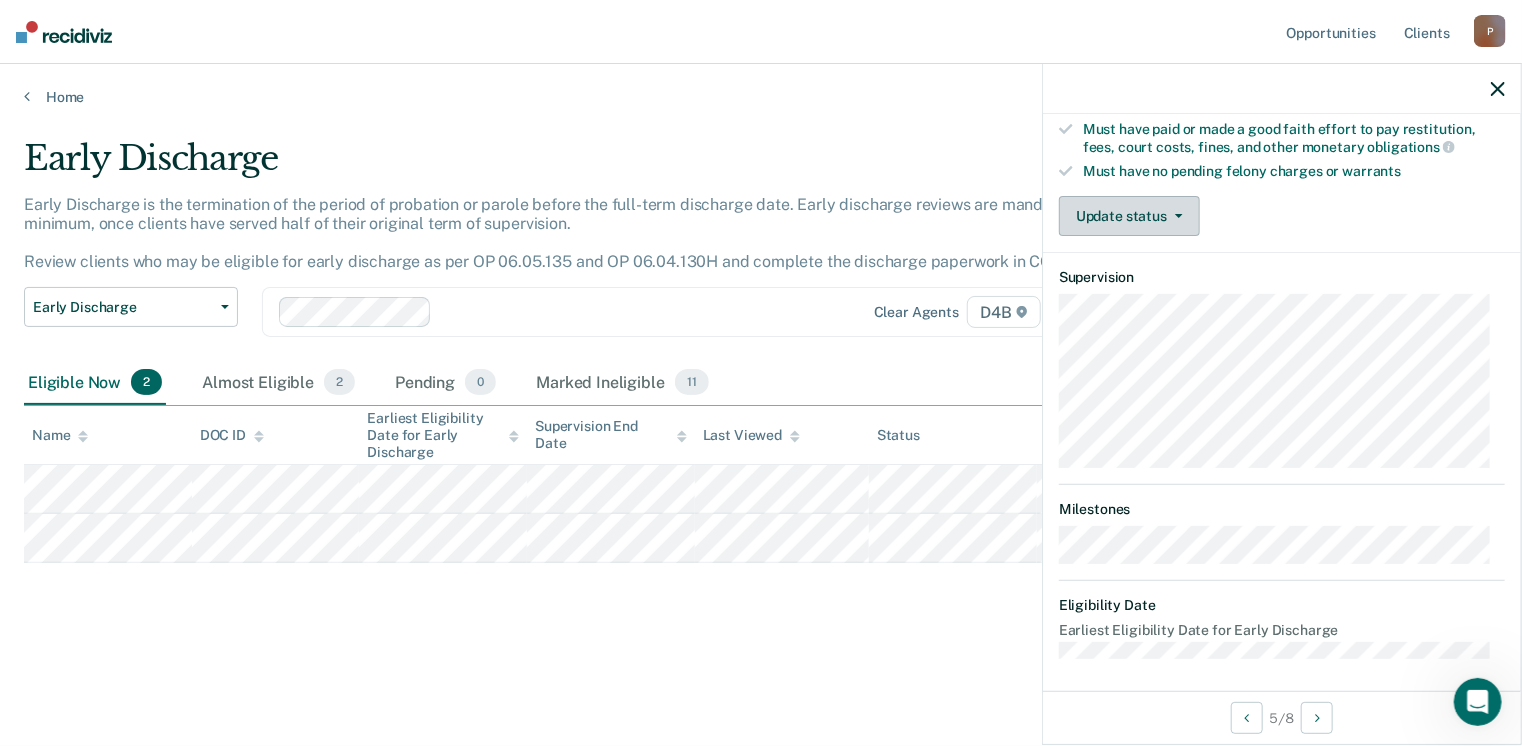 click on "Update status" at bounding box center [1129, 216] 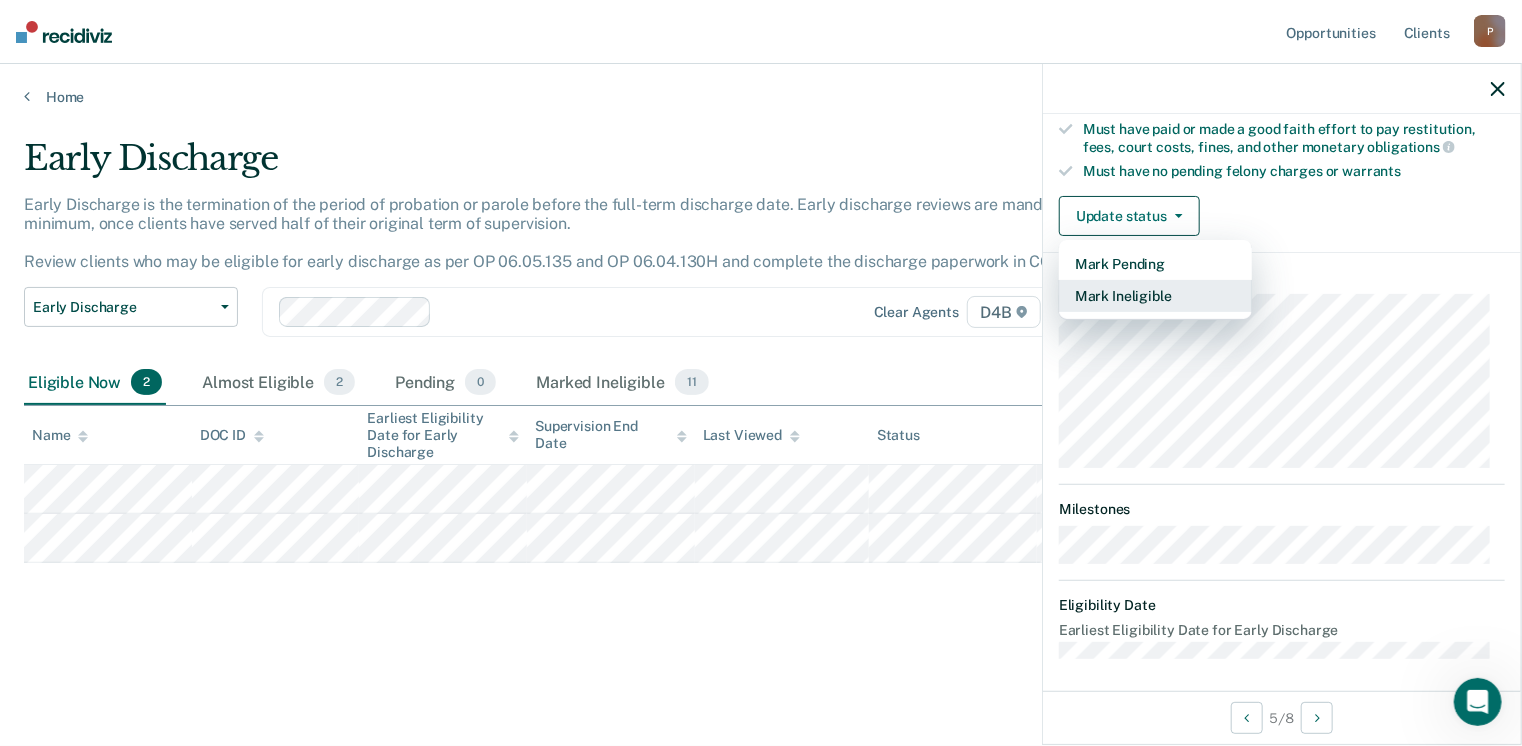 click on "Mark Ineligible" at bounding box center (1155, 296) 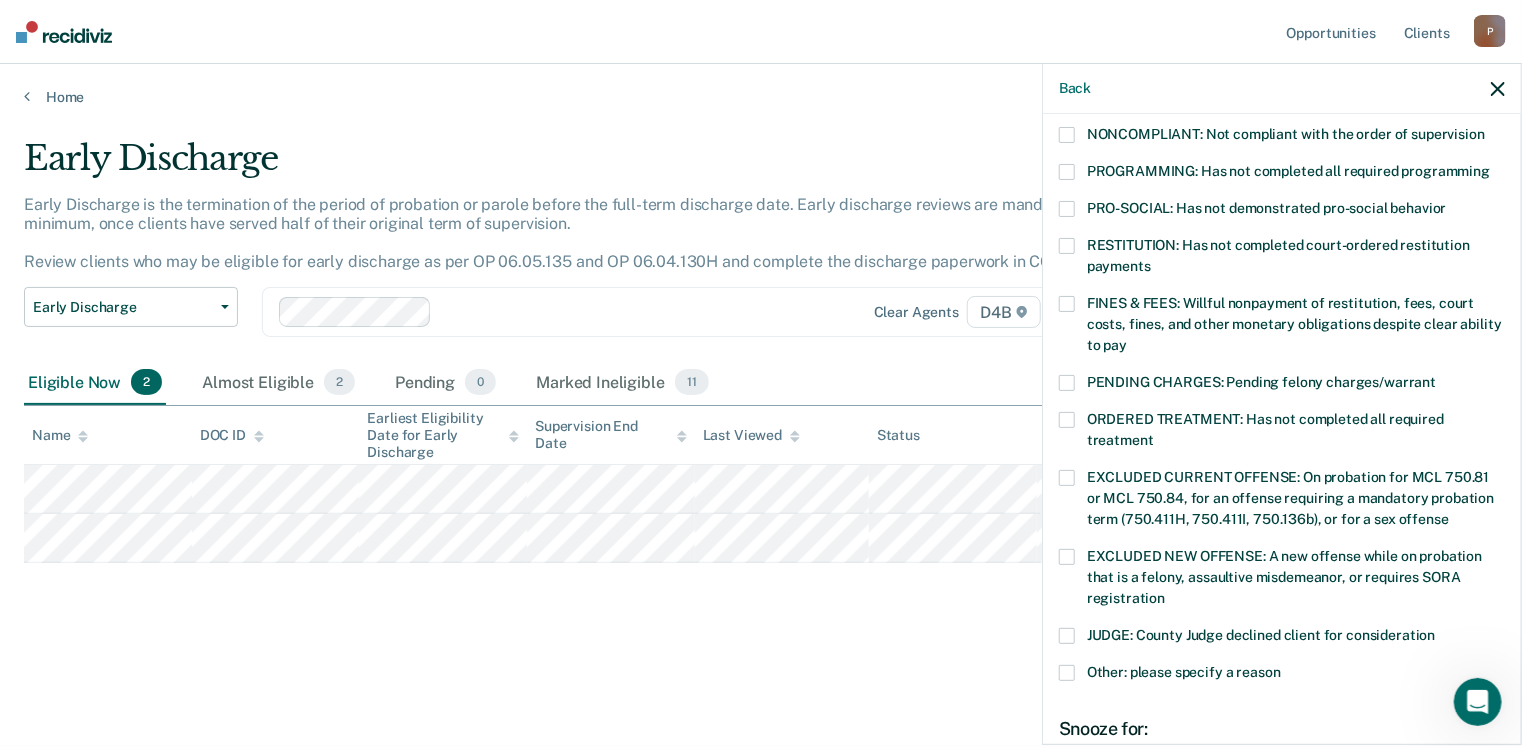 click at bounding box center (1067, 673) 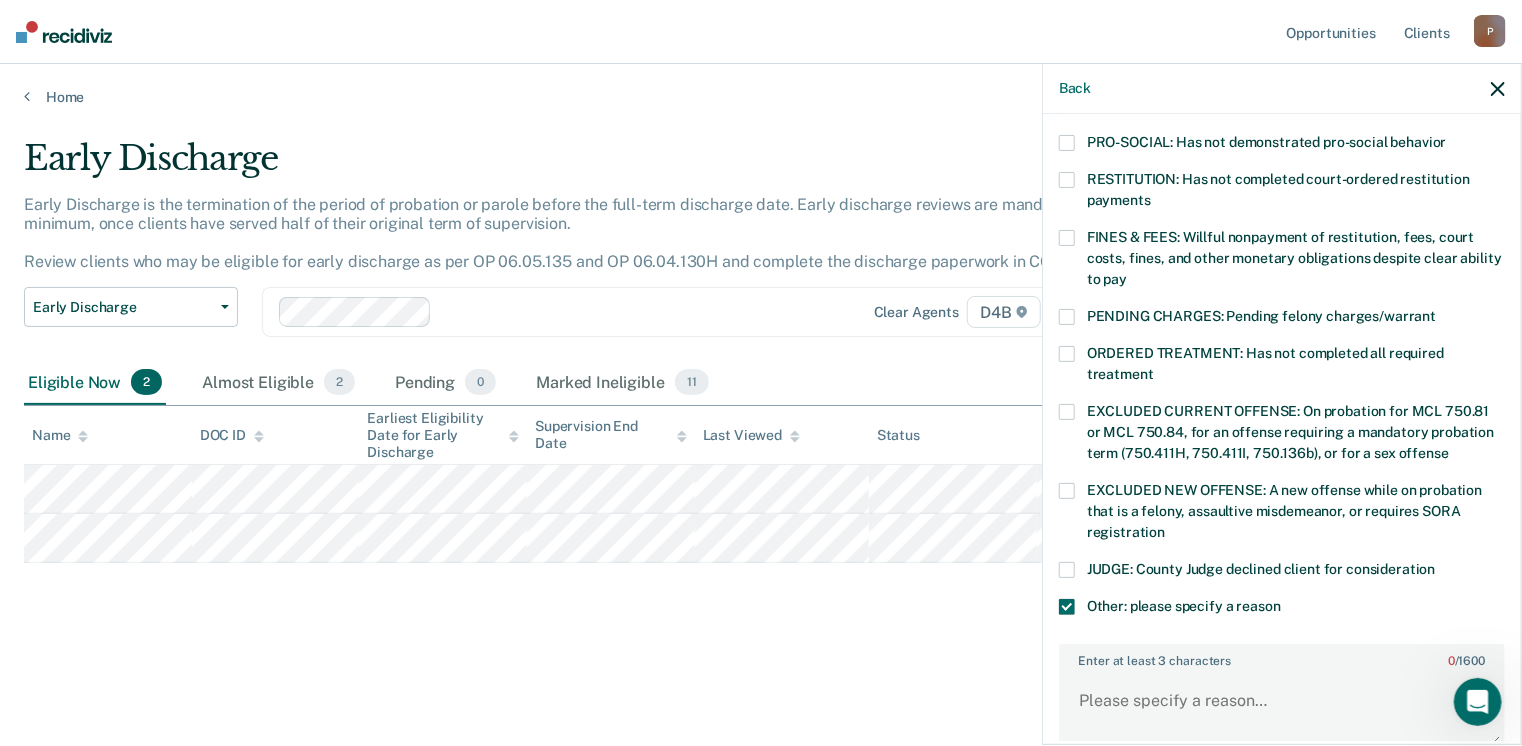 scroll, scrollTop: 592, scrollLeft: 0, axis: vertical 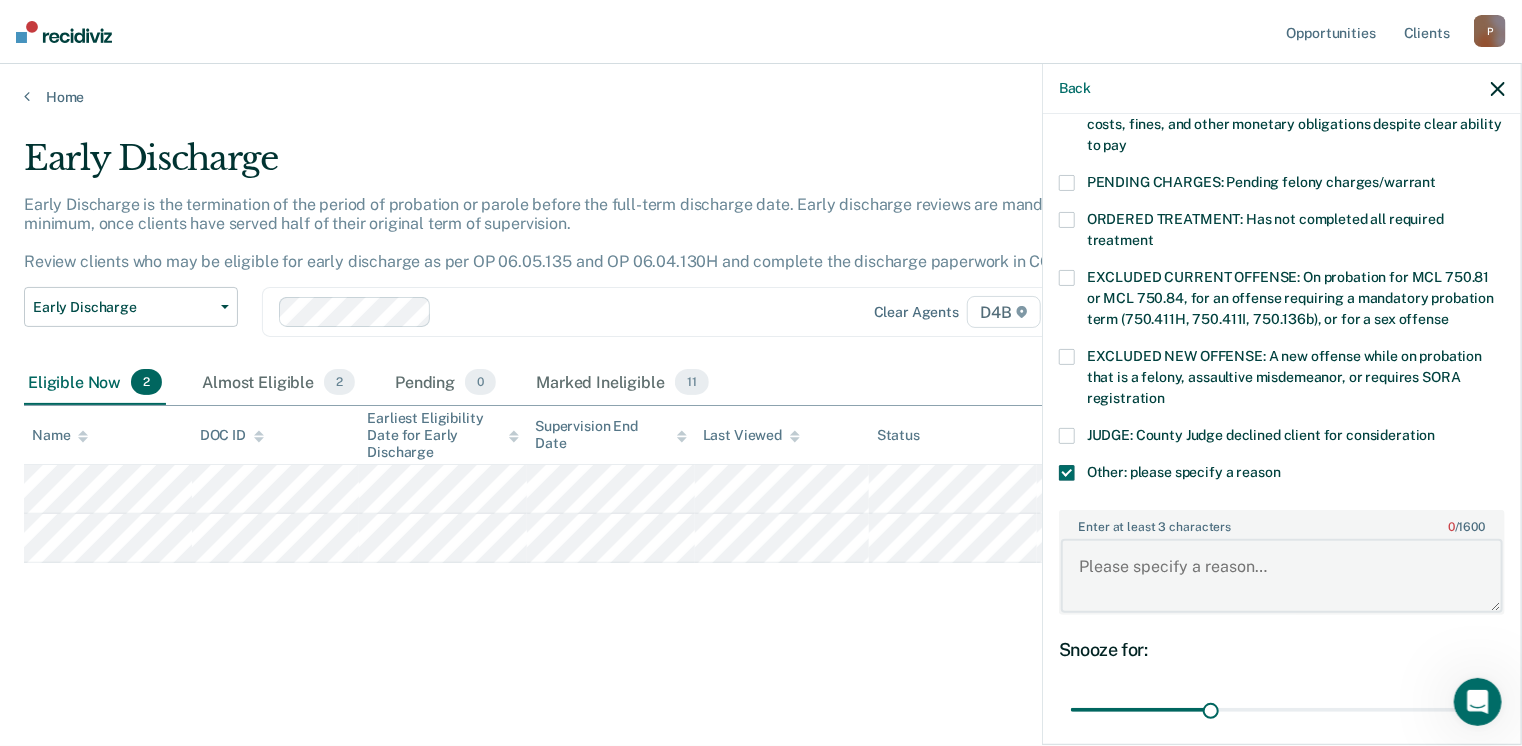 click on "Enter at least 3 characters 0  /  1600" at bounding box center (1282, 576) 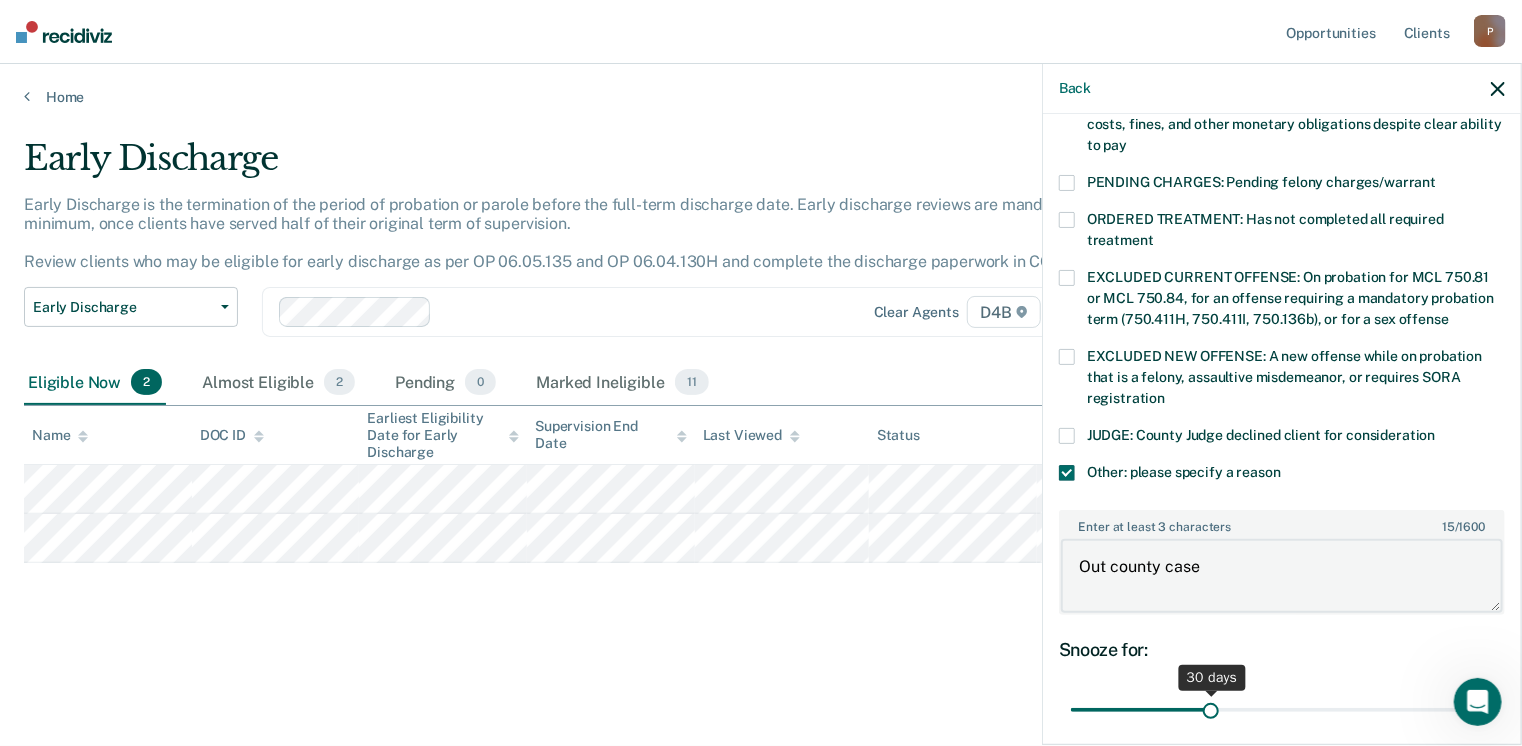 type on "Out county case" 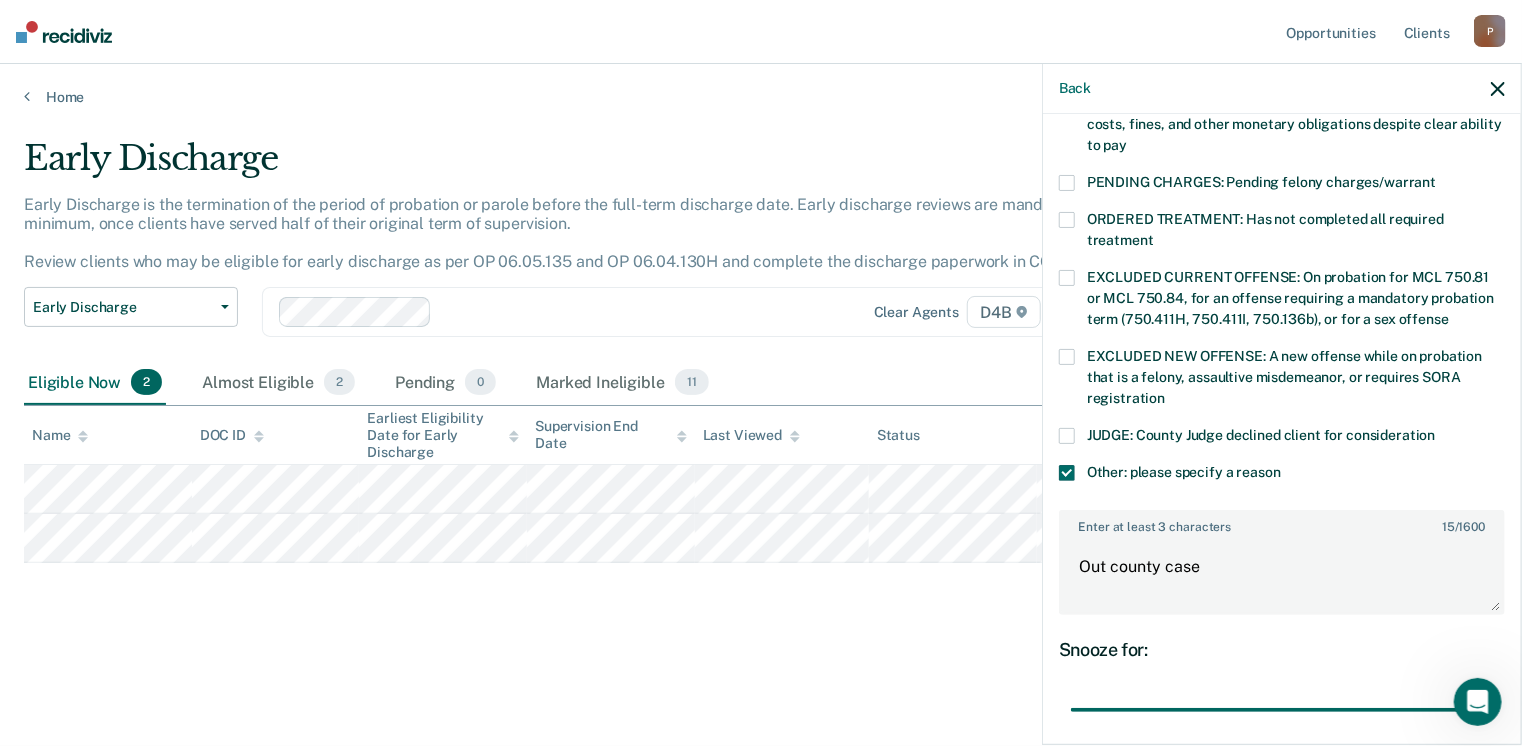 drag, startPoint x: 1209, startPoint y: 711, endPoint x: 1489, endPoint y: 729, distance: 280.57797 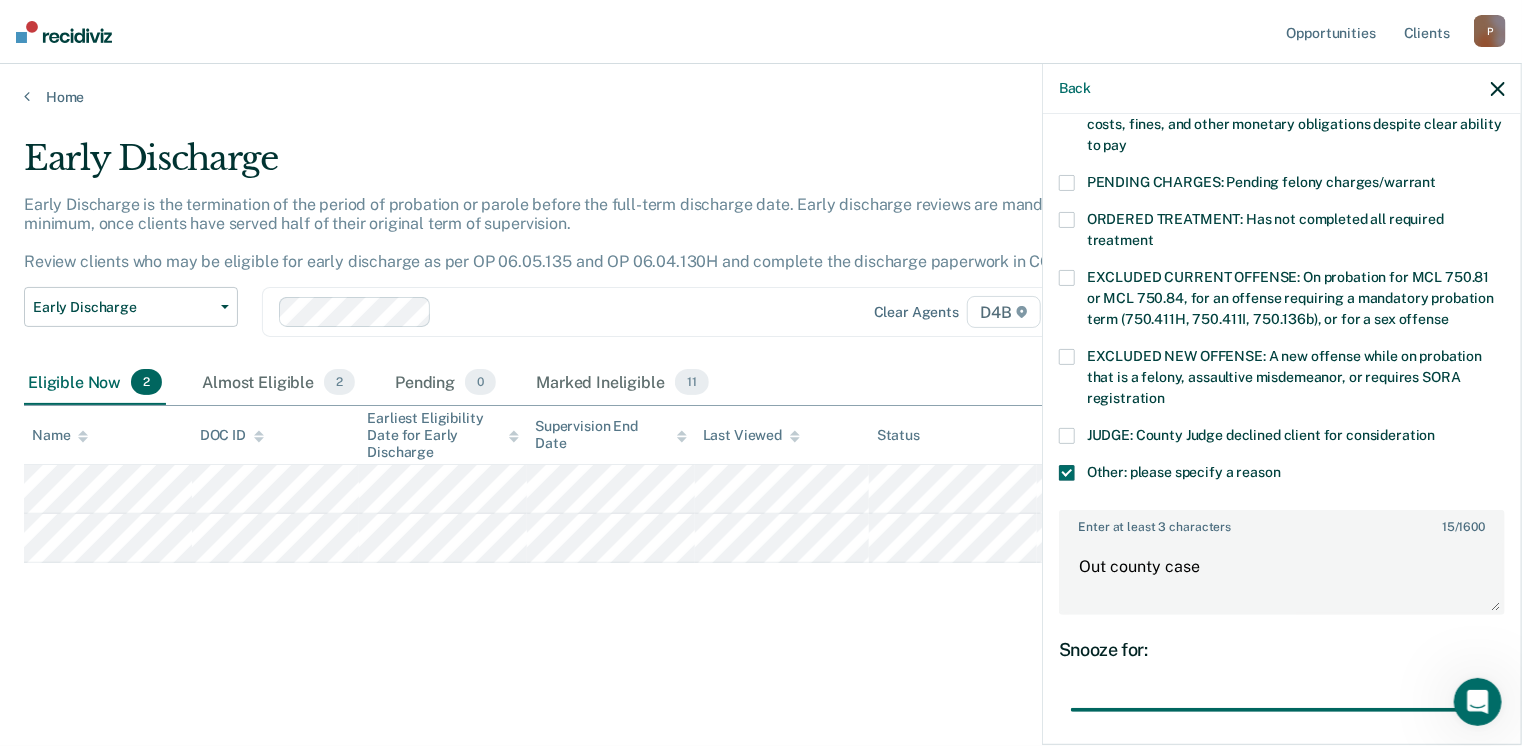 type on "90" 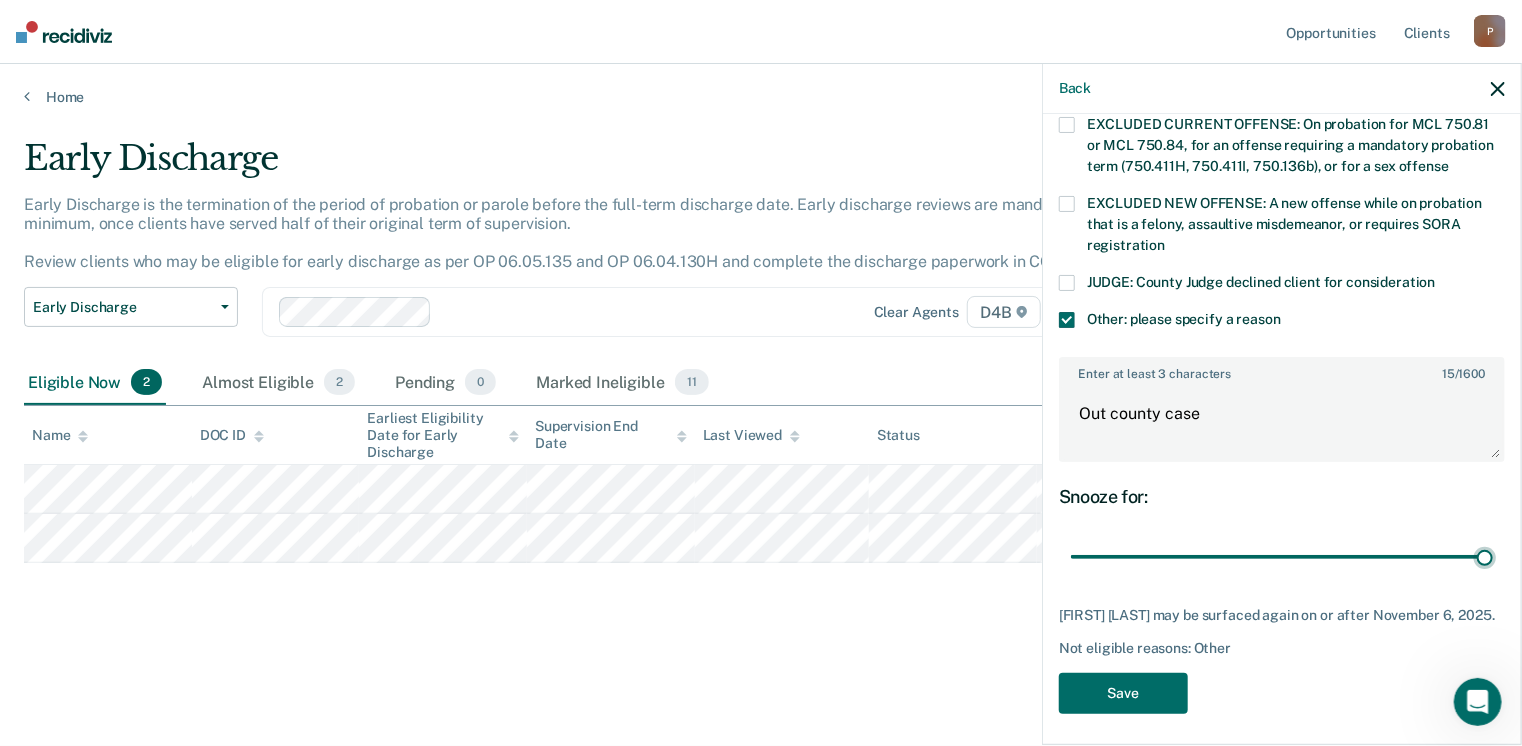 scroll, scrollTop: 749, scrollLeft: 0, axis: vertical 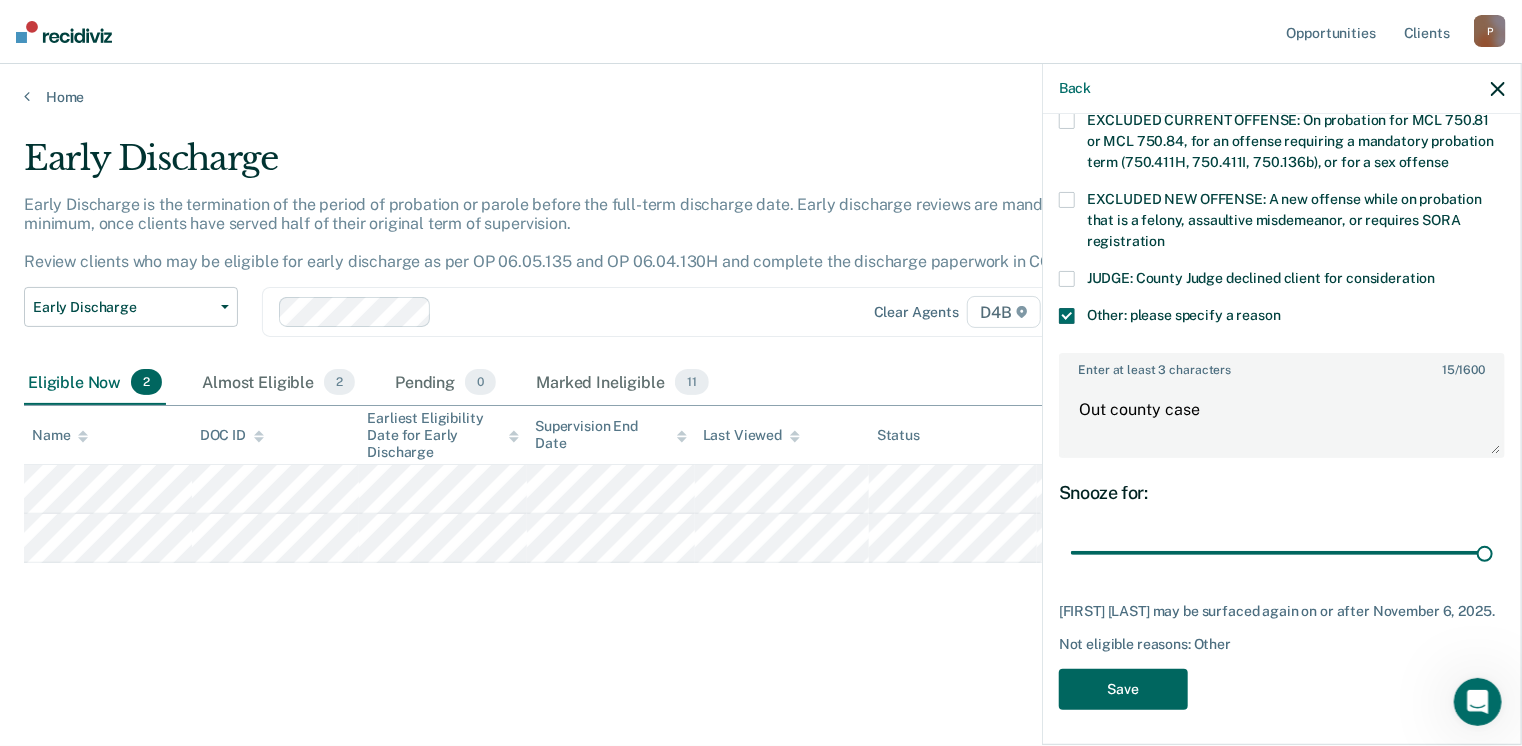 click on "Save" at bounding box center (1123, 689) 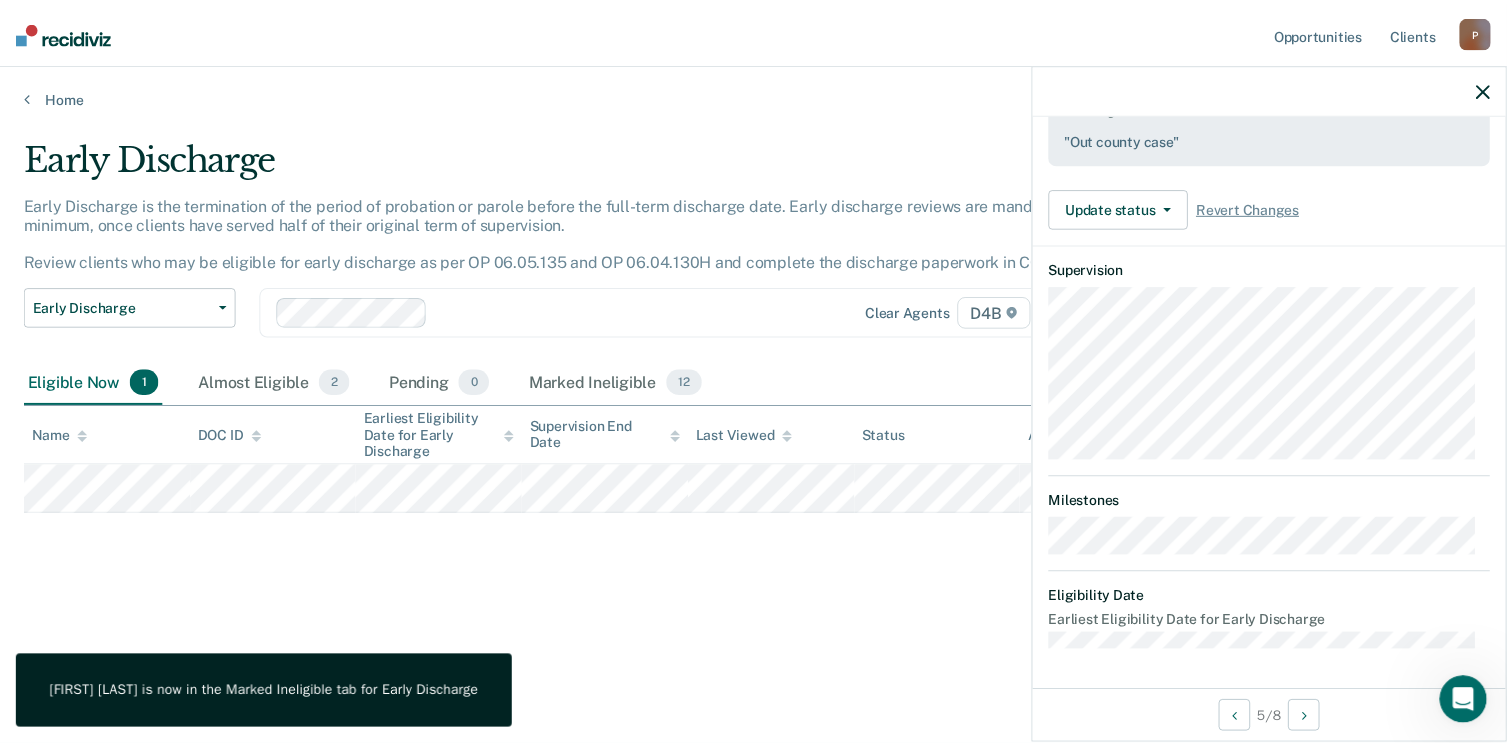 scroll, scrollTop: 392, scrollLeft: 0, axis: vertical 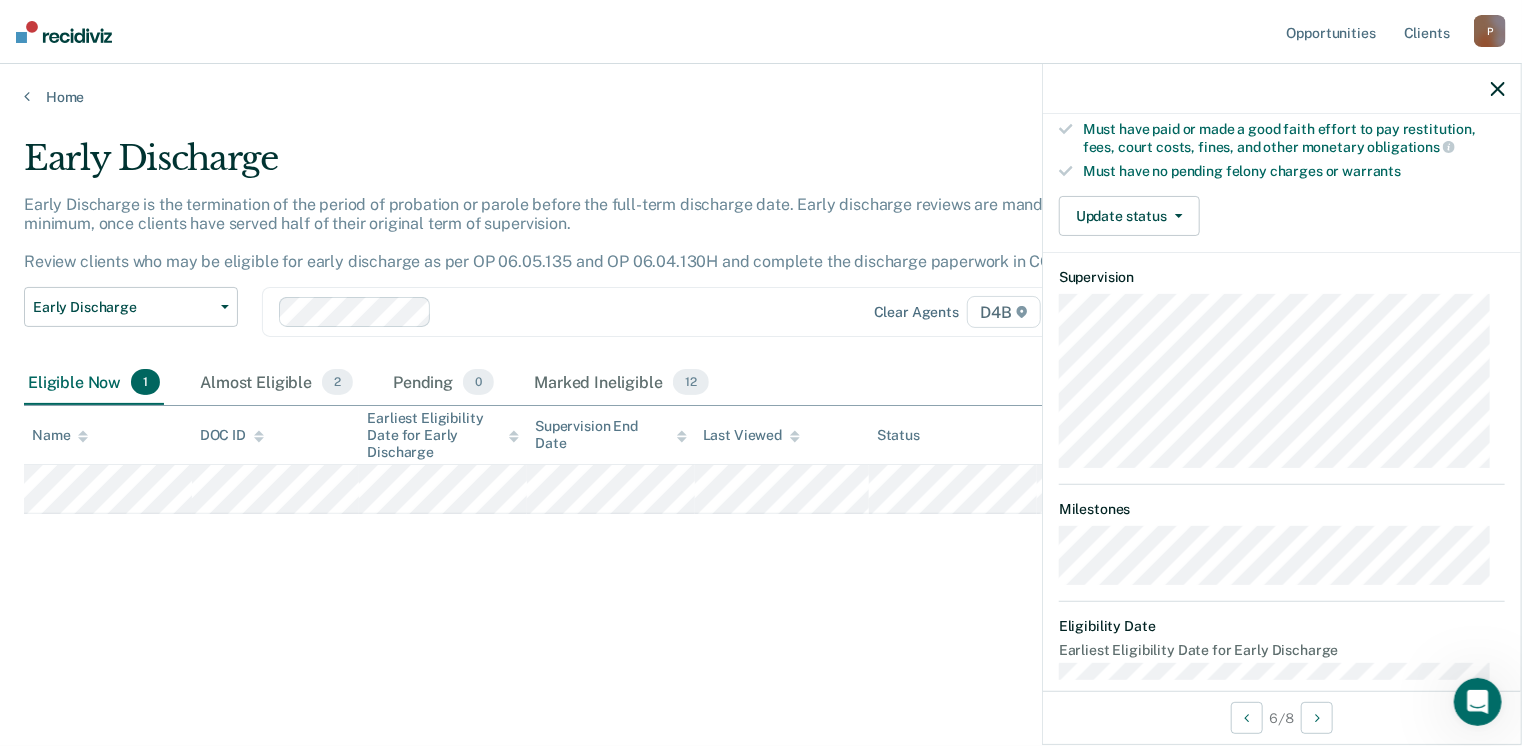 click on "Home" at bounding box center (761, 85) 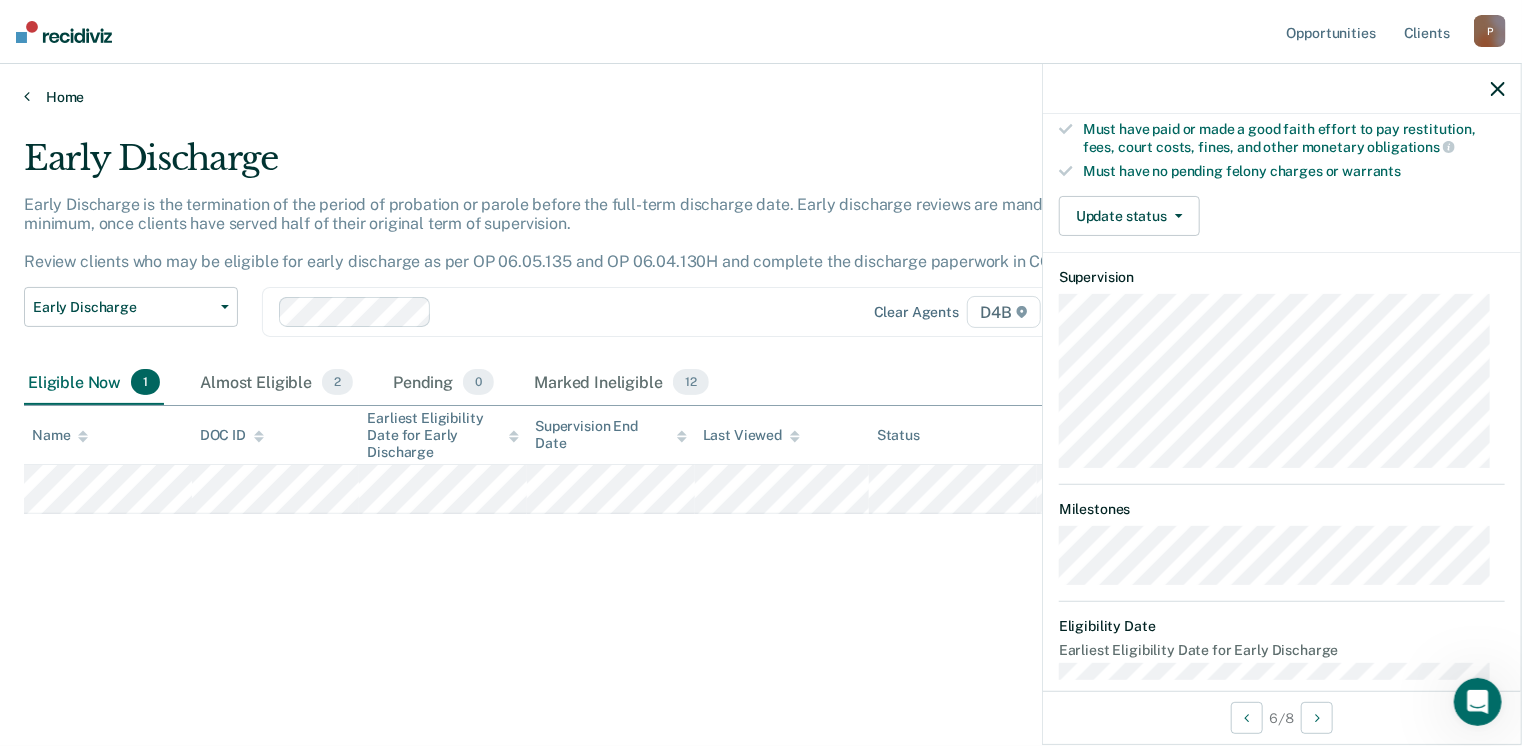click at bounding box center (27, 96) 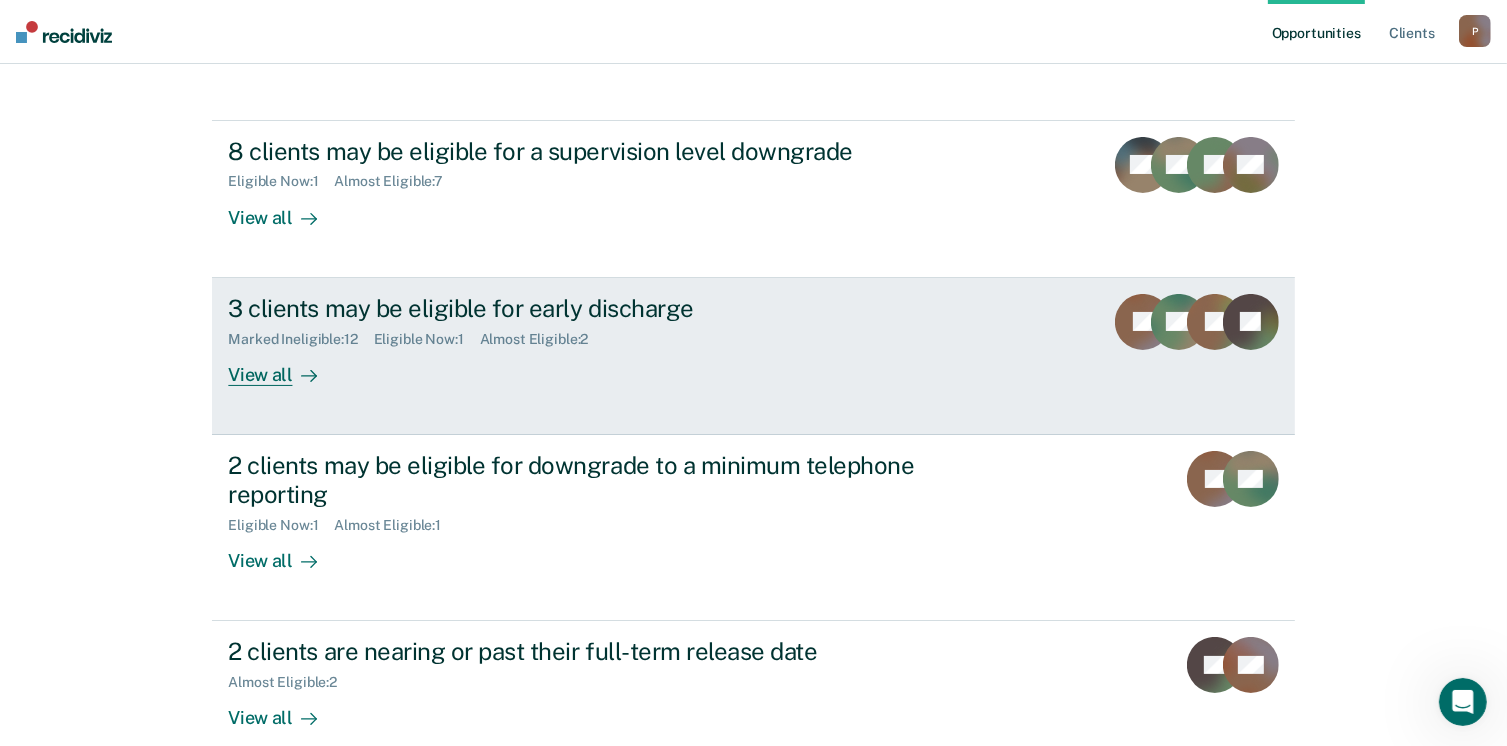 scroll, scrollTop: 200, scrollLeft: 0, axis: vertical 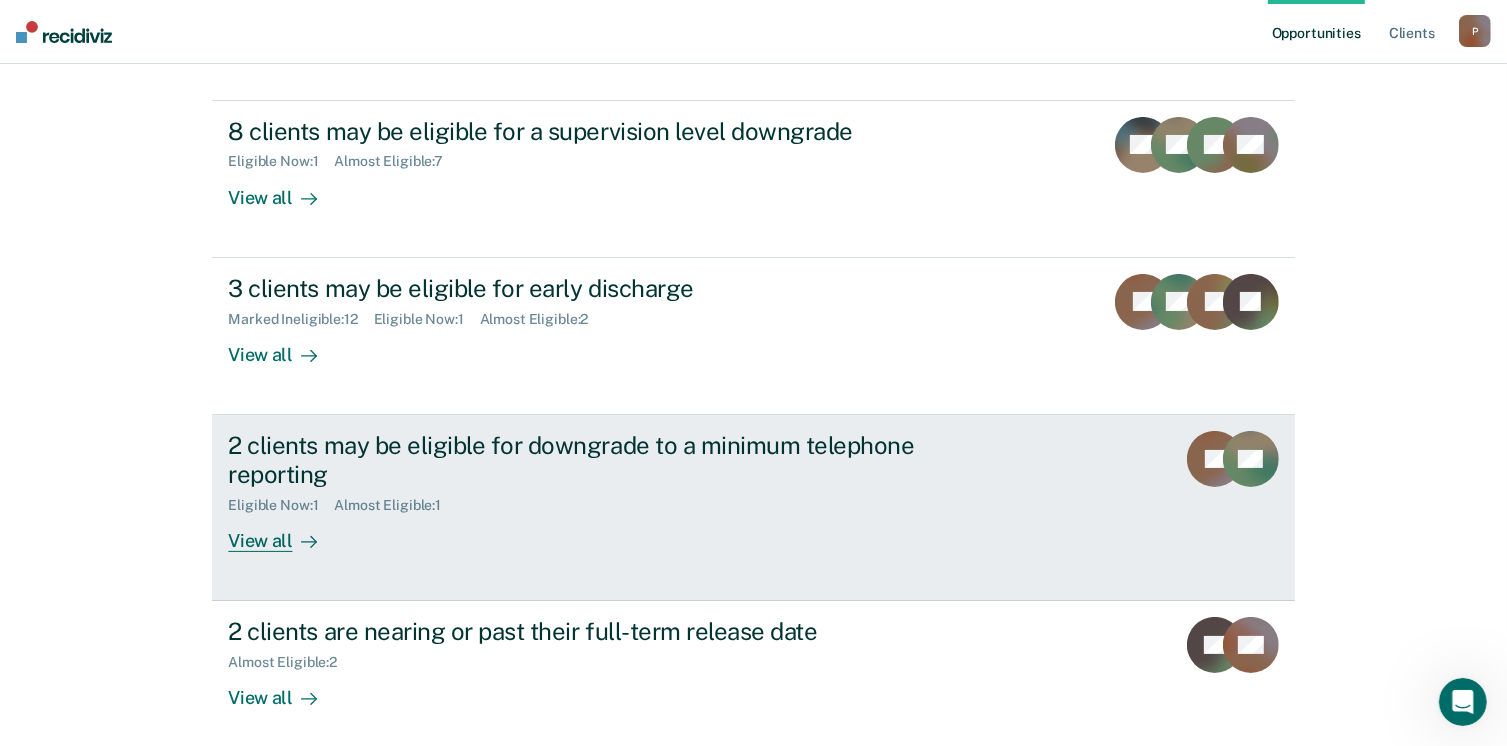click on "View all" at bounding box center (284, 532) 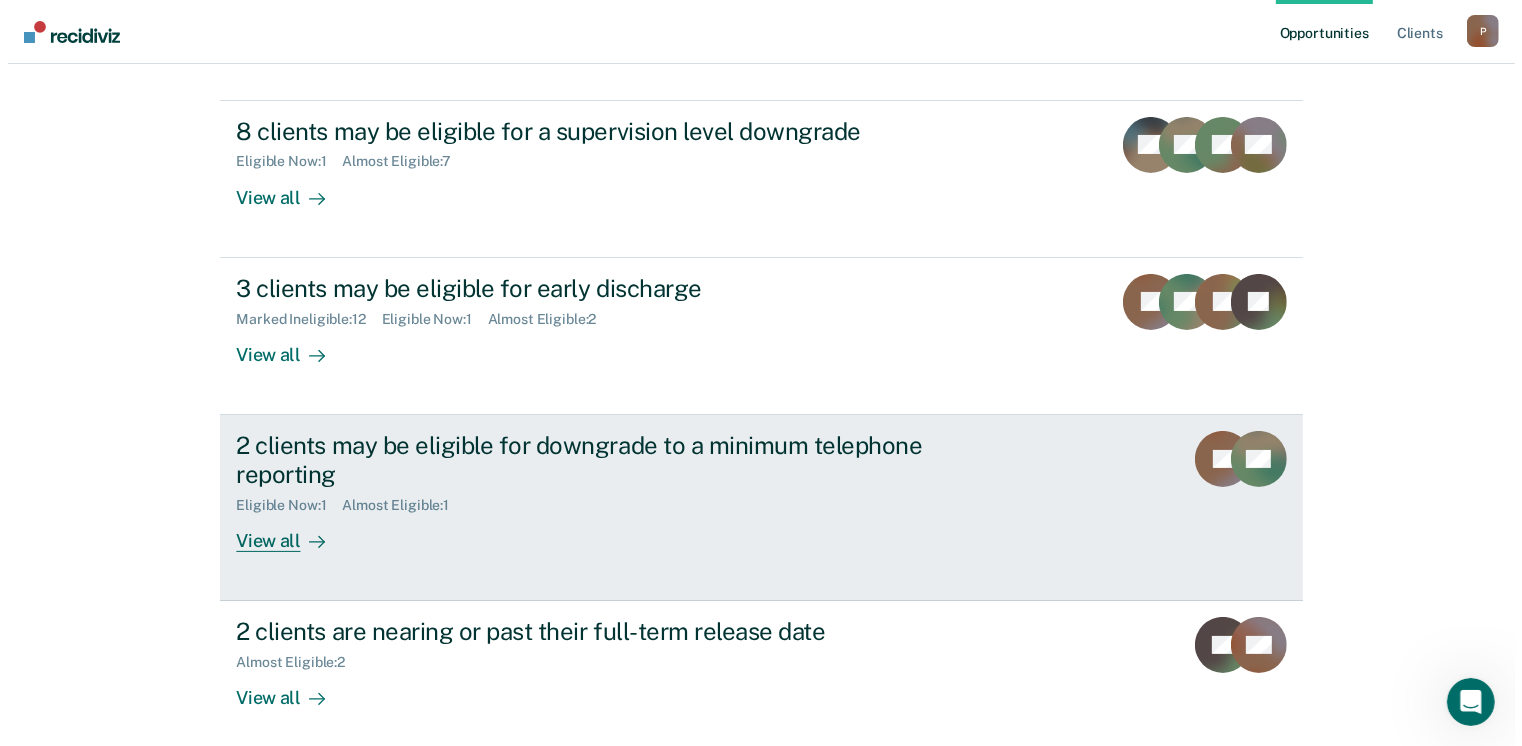 scroll, scrollTop: 0, scrollLeft: 0, axis: both 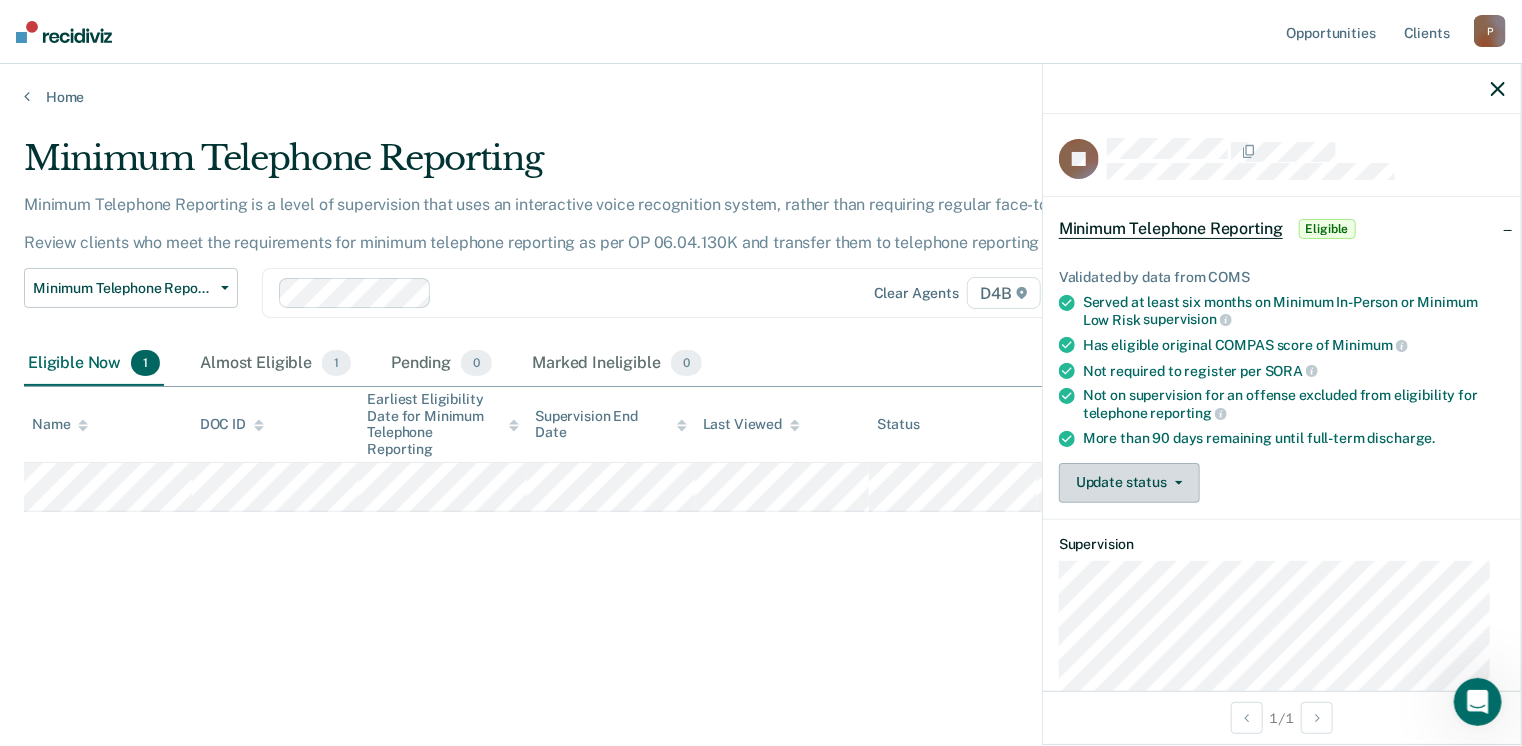 click on "Update status" at bounding box center [1129, 483] 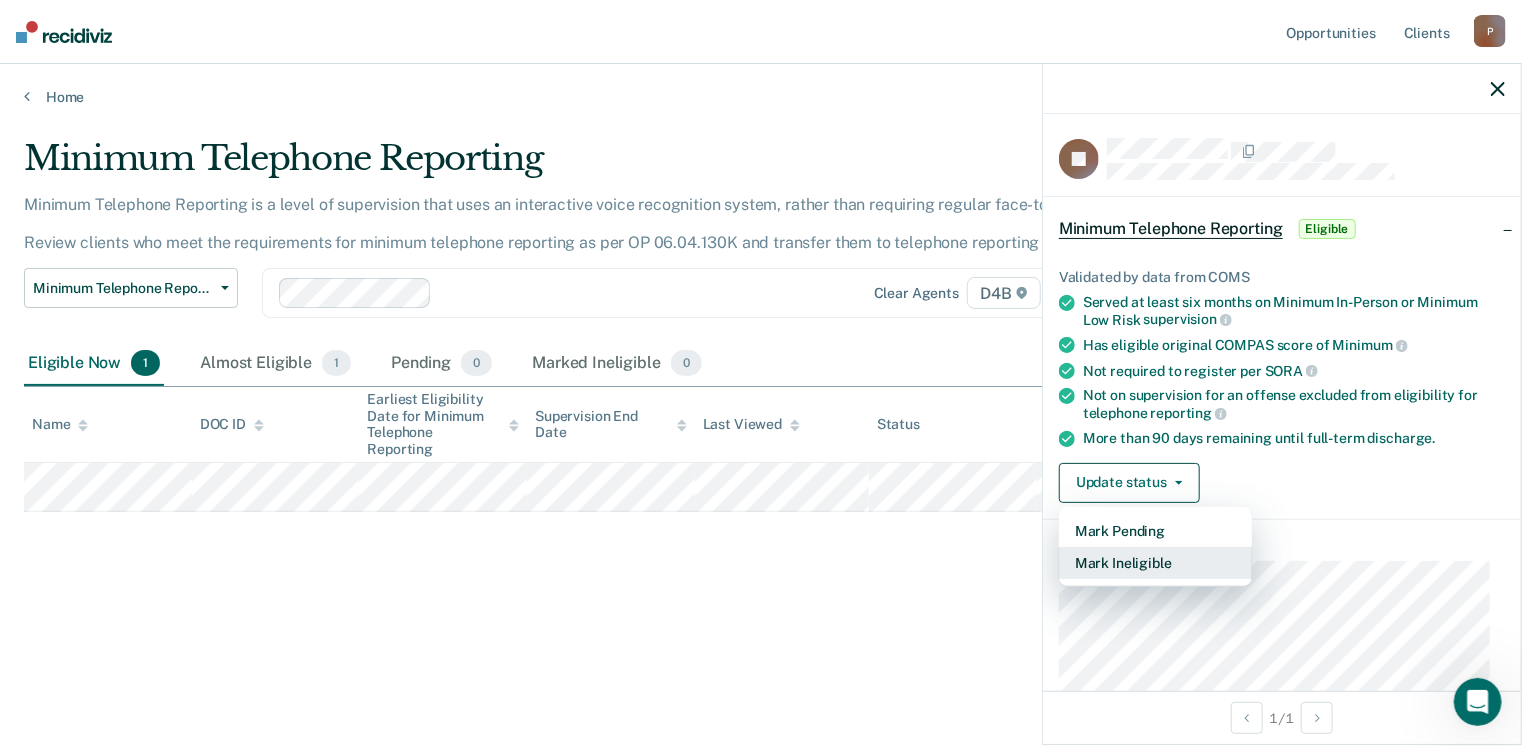 click on "Mark Ineligible" at bounding box center (1155, 563) 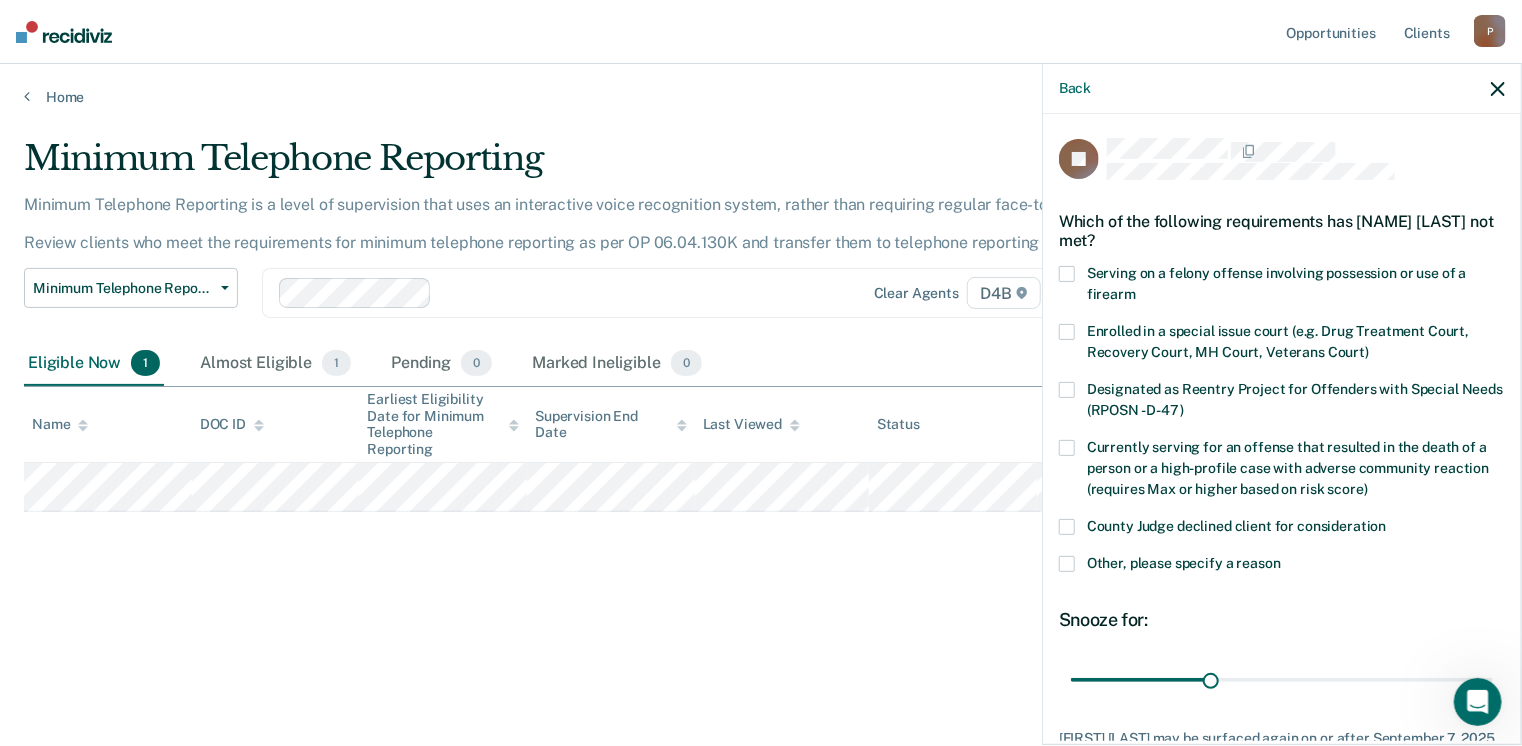 click on "Other, please specify a reason" at bounding box center (1282, 574) 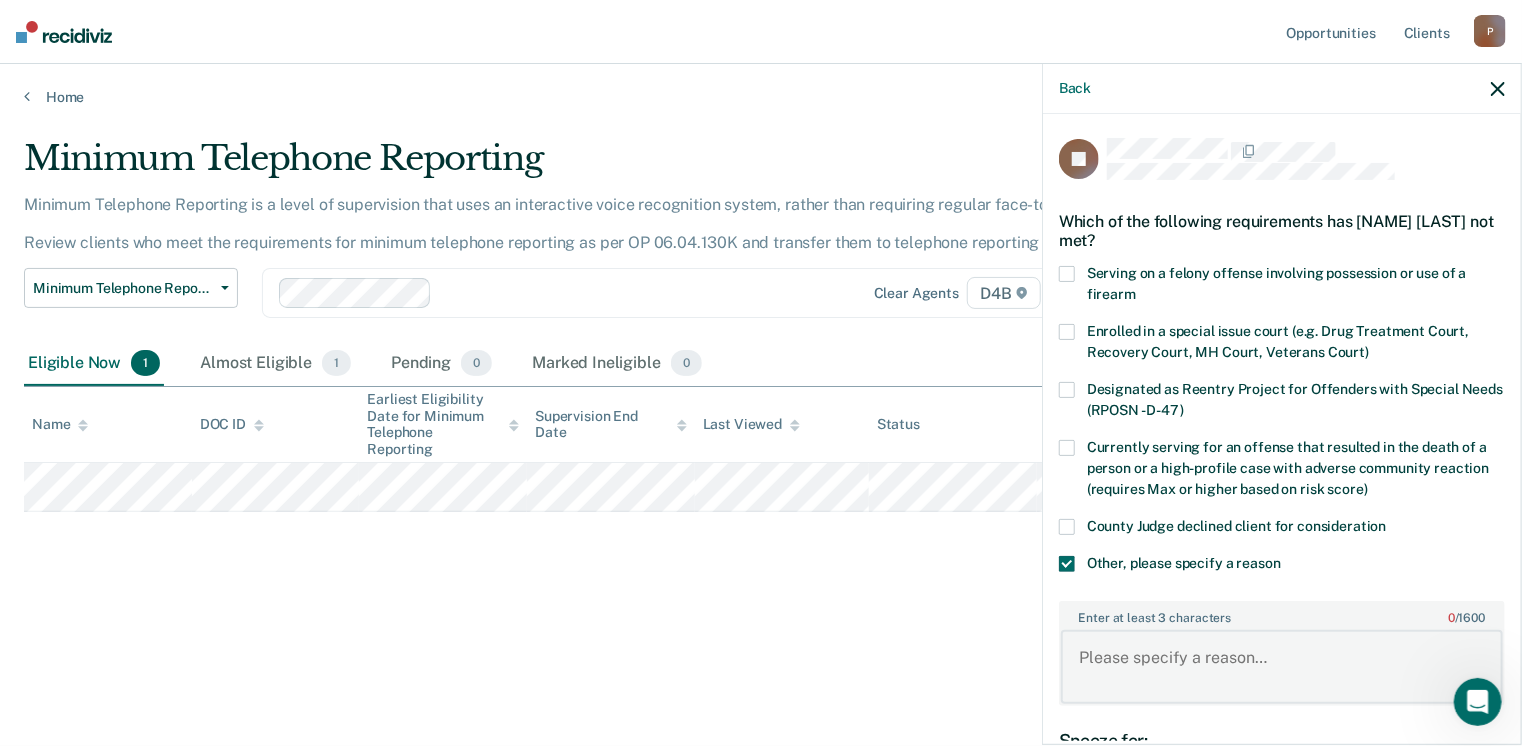 click on "Enter at least 3 characters 0  /  1600" at bounding box center [1282, 667] 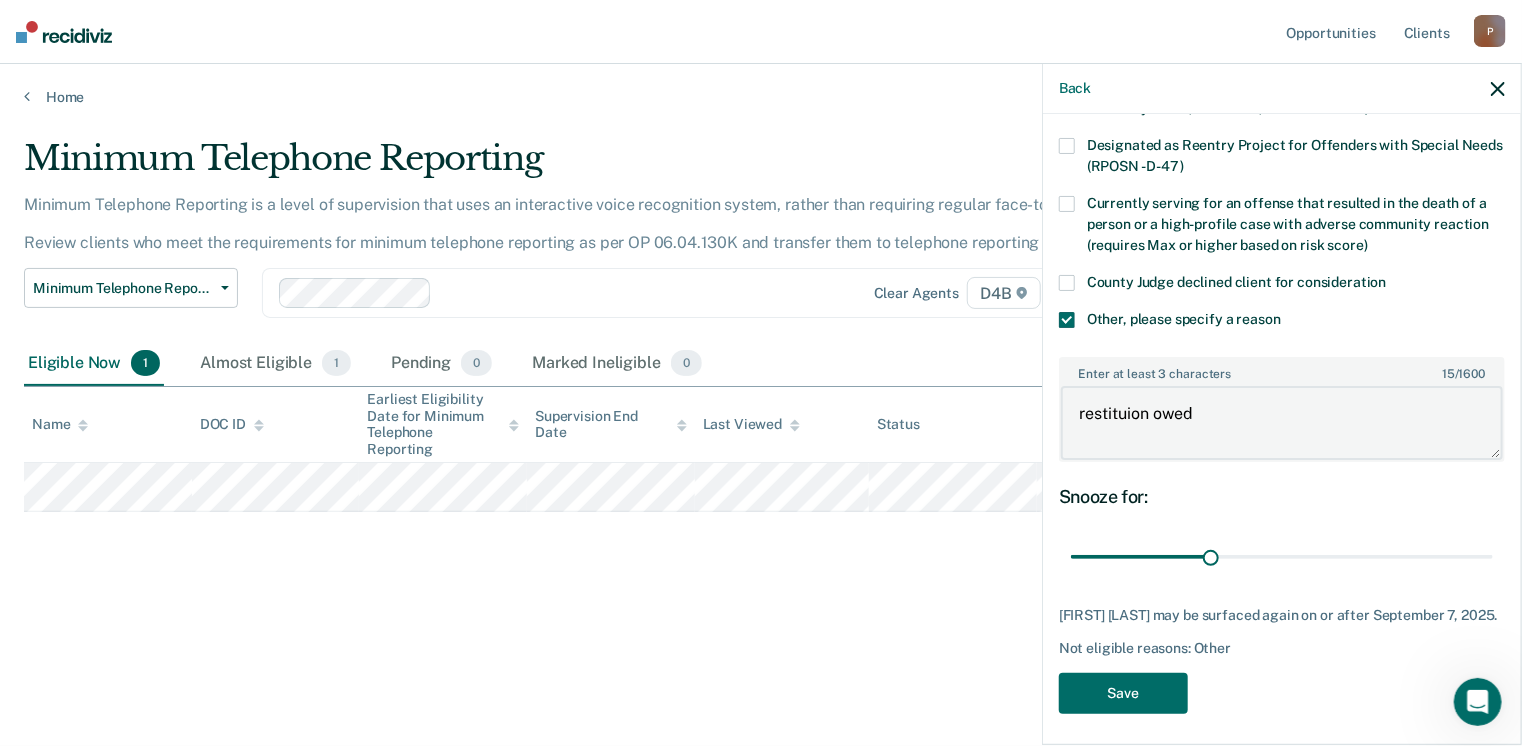 scroll, scrollTop: 265, scrollLeft: 0, axis: vertical 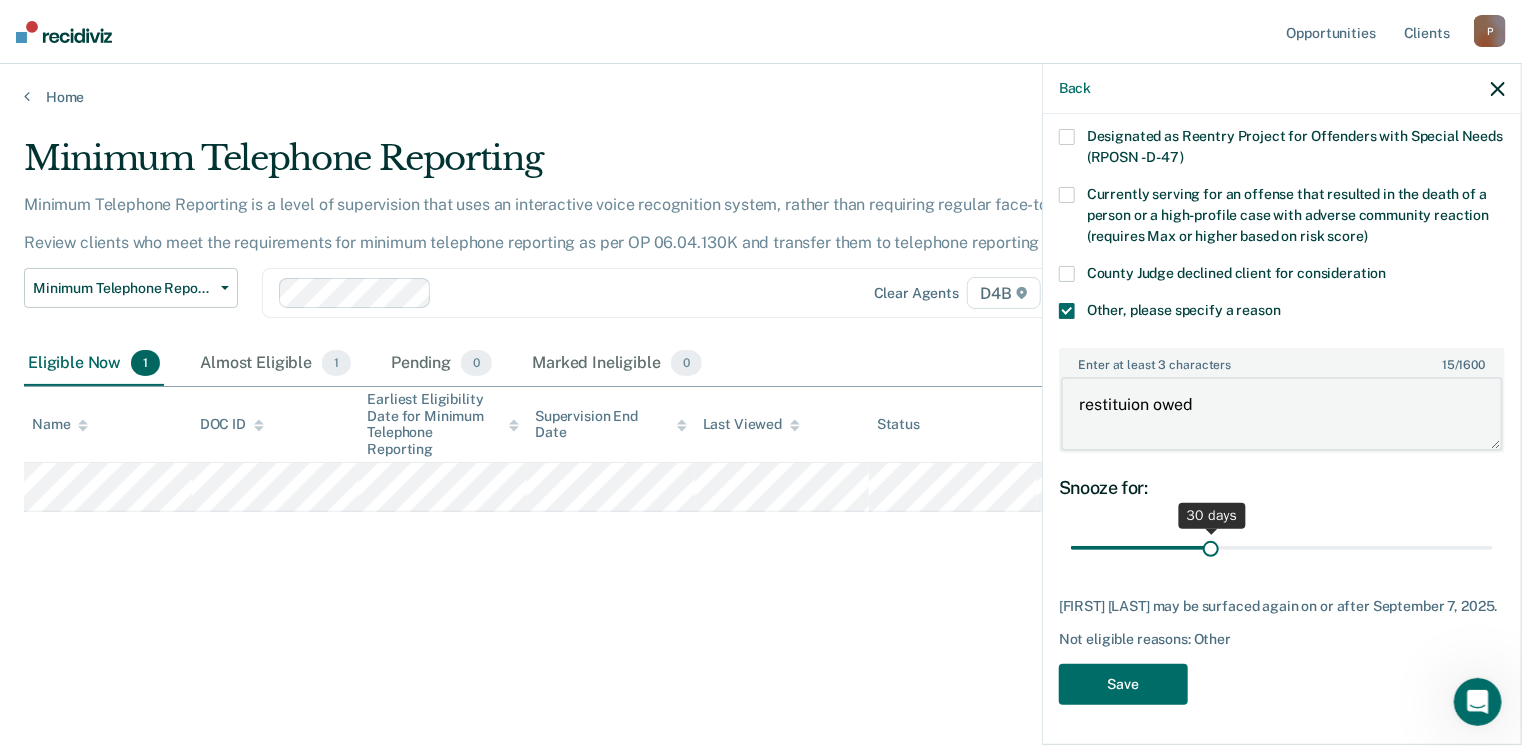type on "restituion owed" 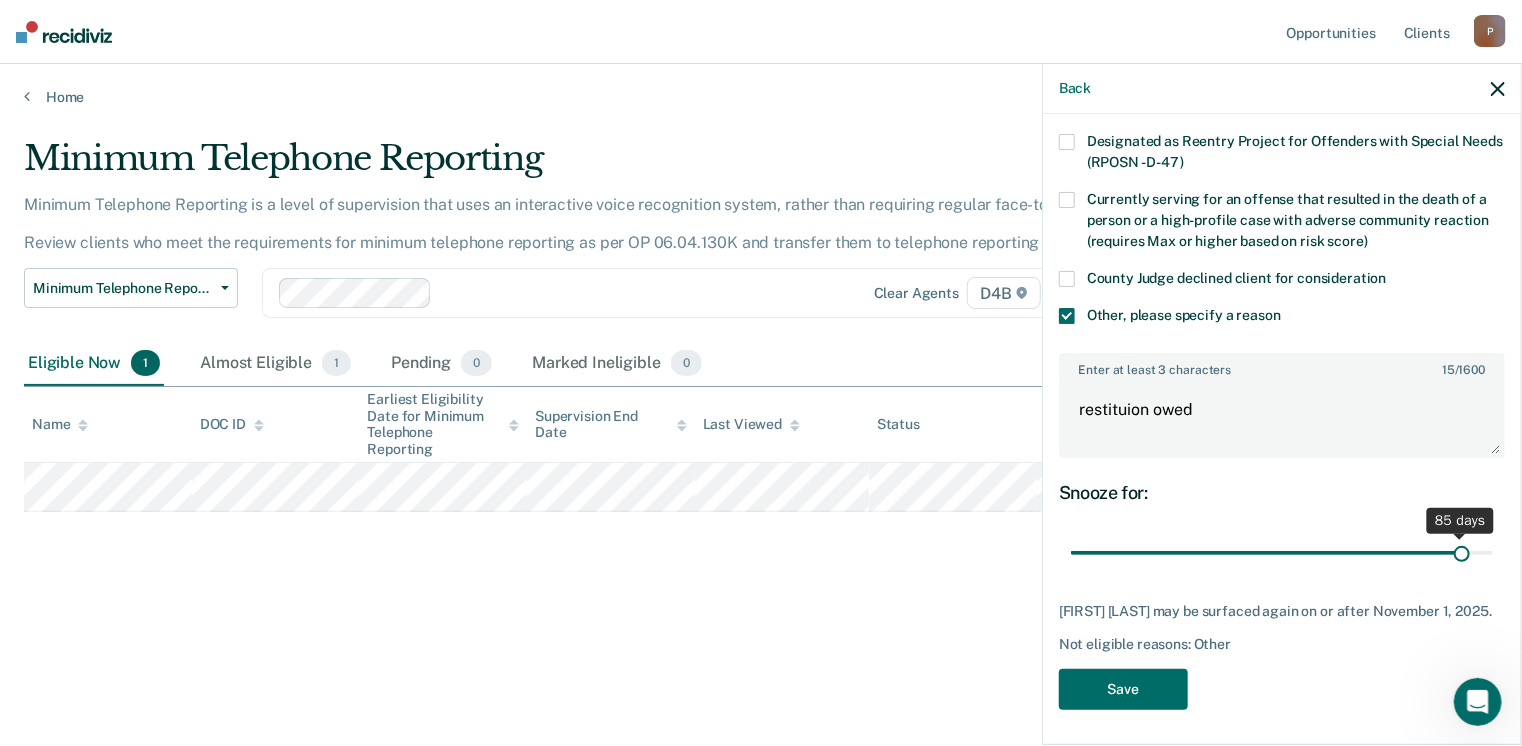 scroll, scrollTop: 265, scrollLeft: 0, axis: vertical 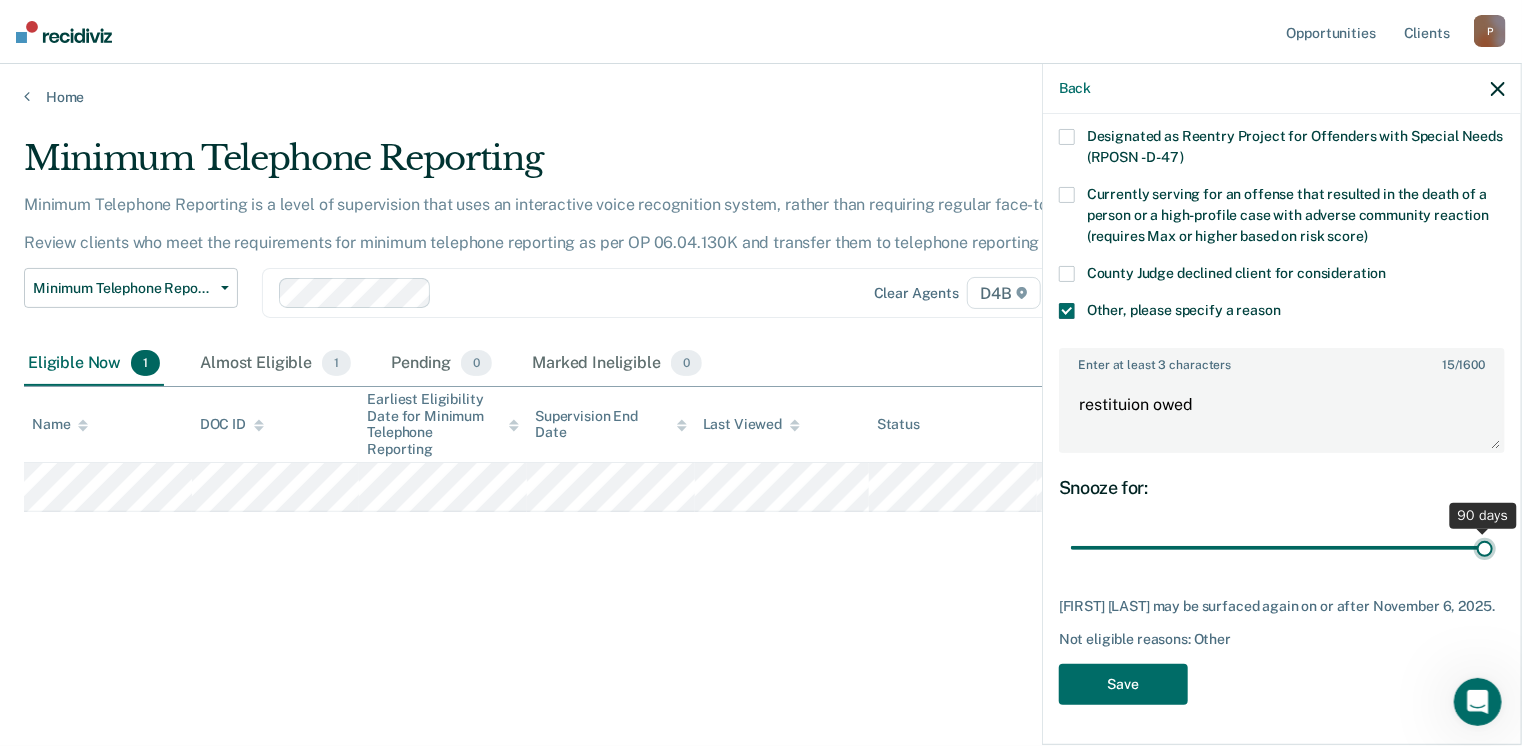 drag, startPoint x: 1204, startPoint y: 537, endPoint x: 1468, endPoint y: 553, distance: 264.4844 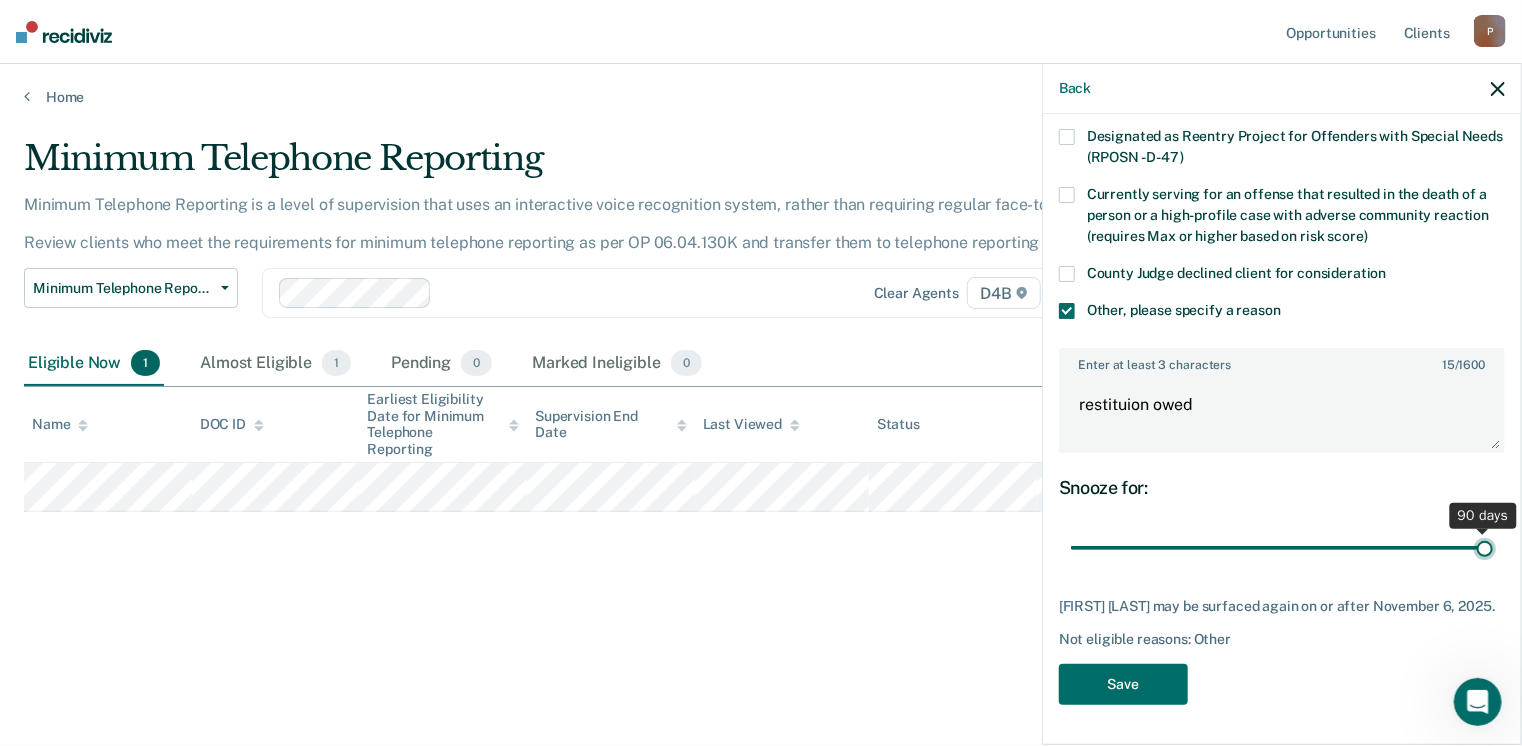 type on "90" 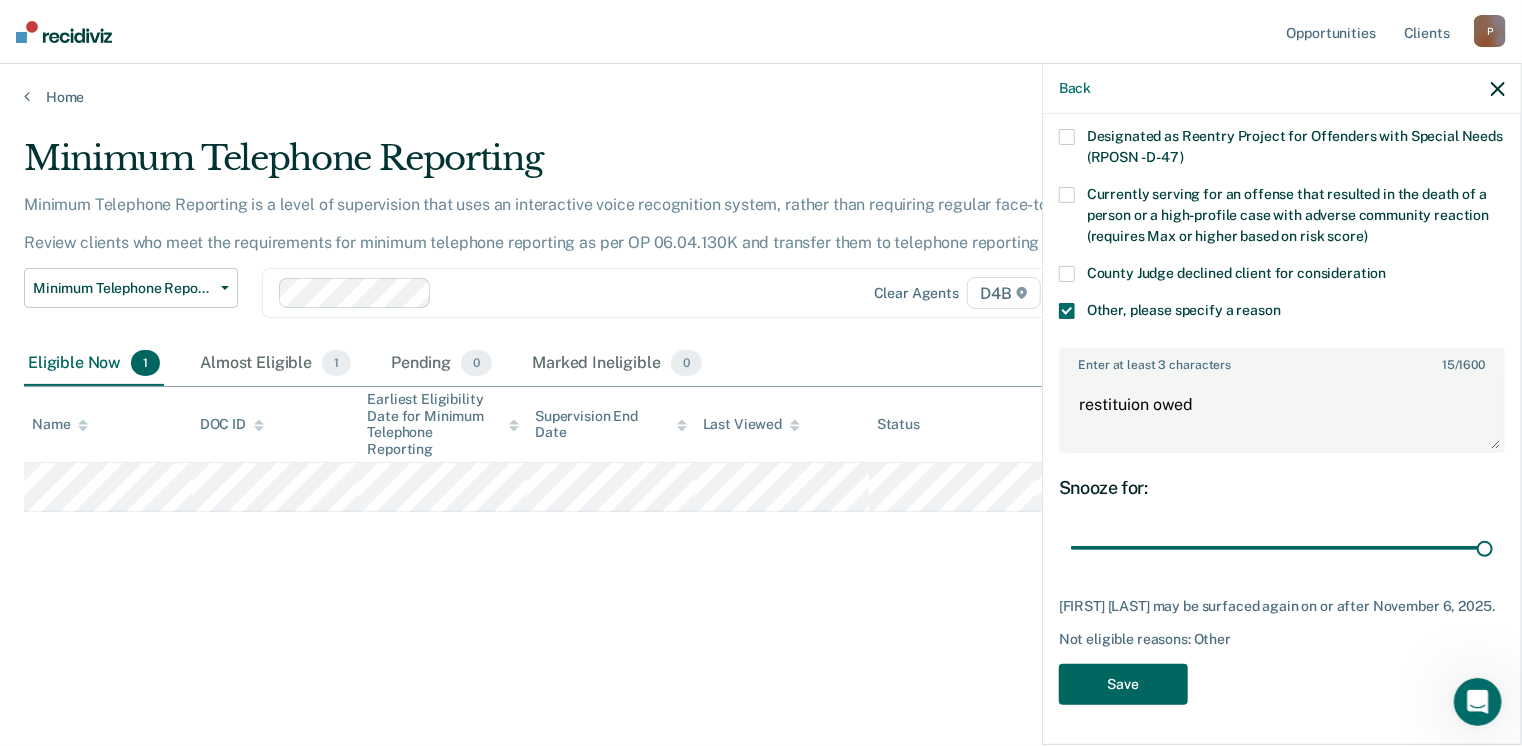 click on "Save" at bounding box center [1123, 684] 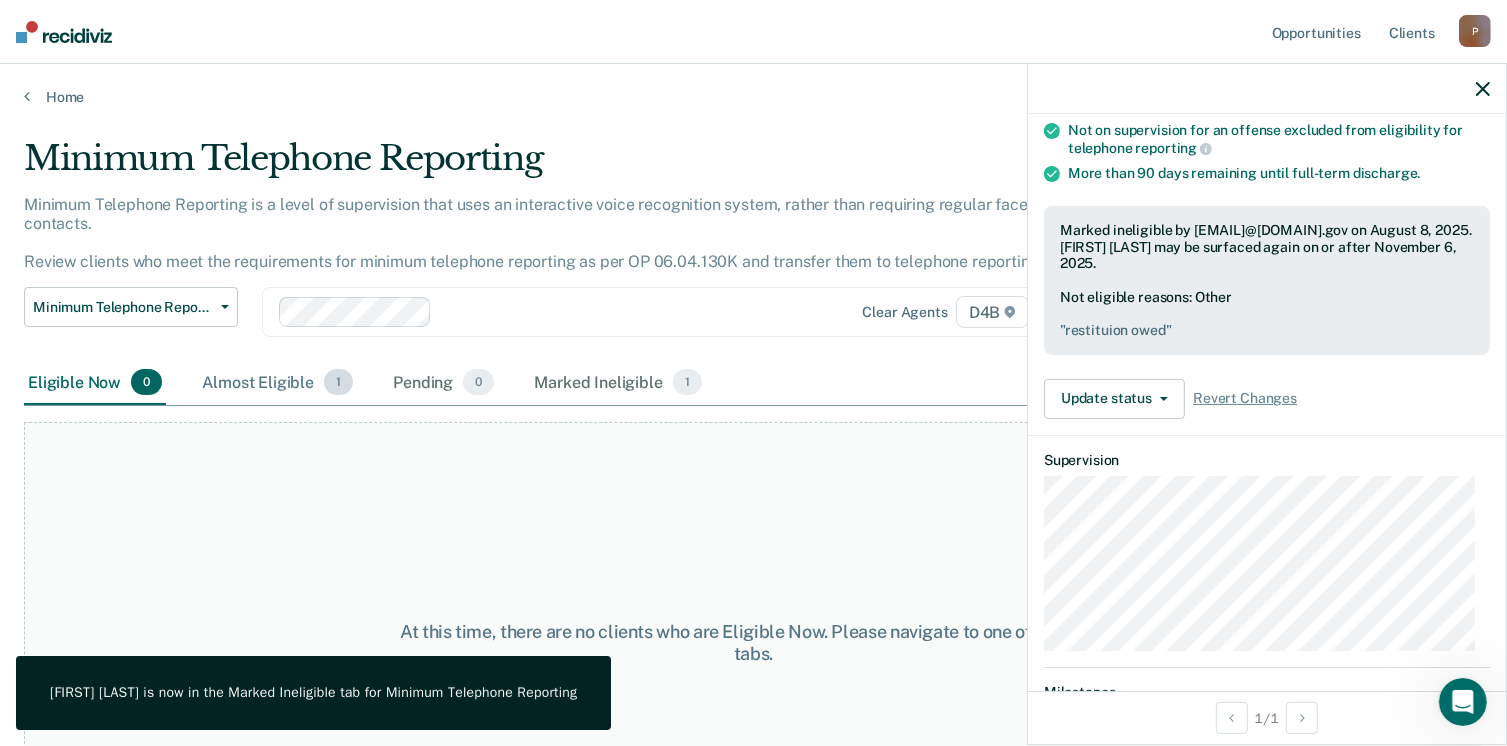 click on "Almost Eligible 1" at bounding box center (277, 383) 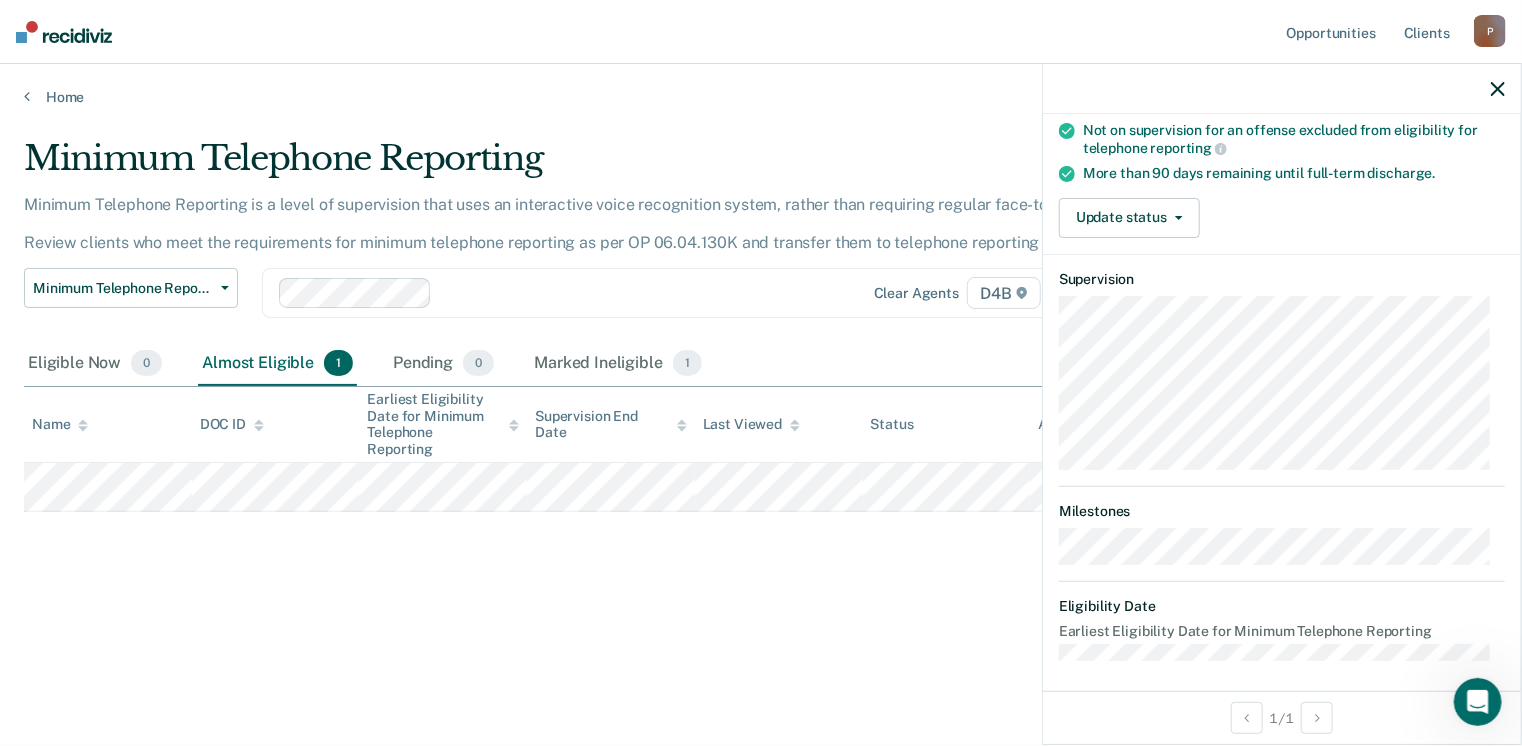 scroll, scrollTop: 247, scrollLeft: 0, axis: vertical 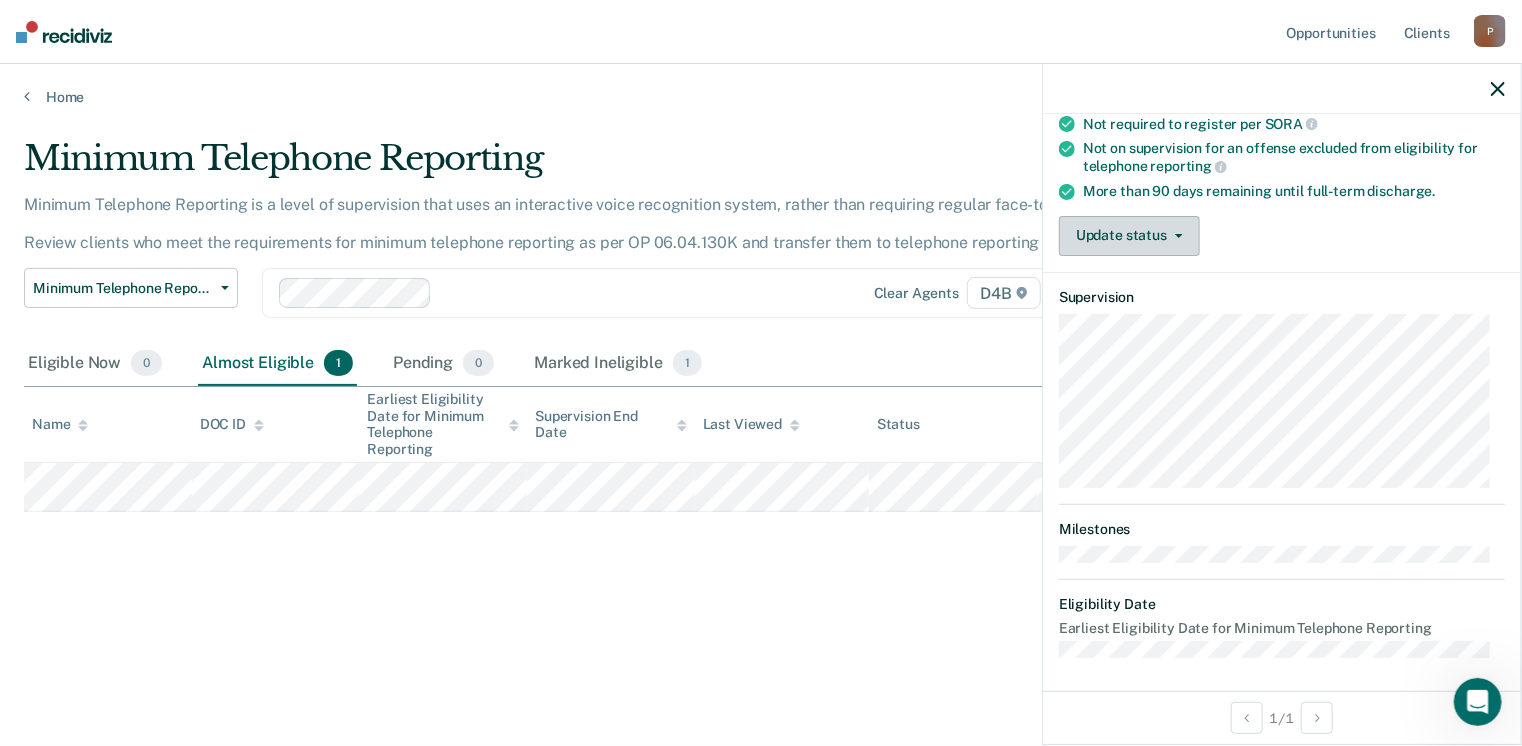 click on "Update status" at bounding box center [1129, 236] 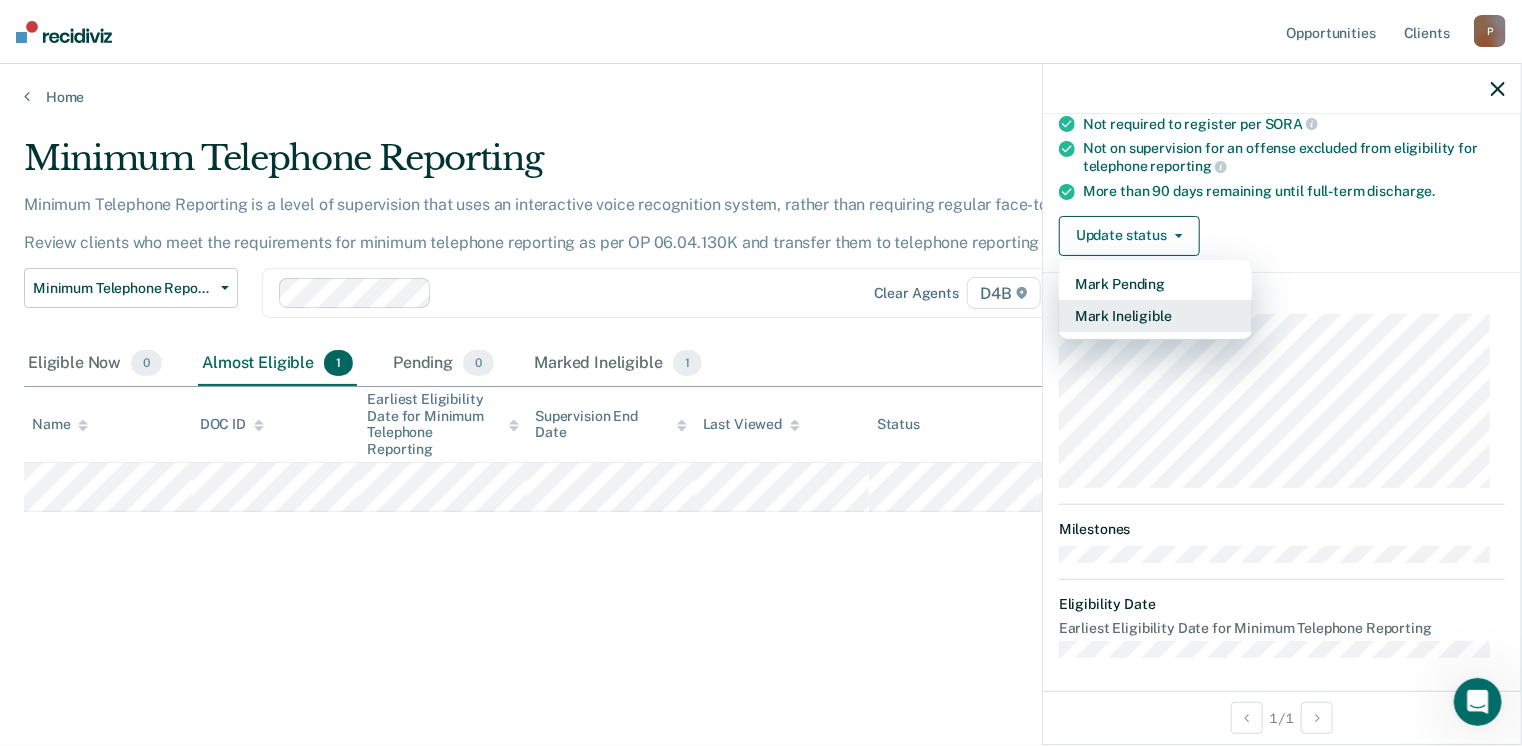 click on "Mark Ineligible" at bounding box center (1155, 316) 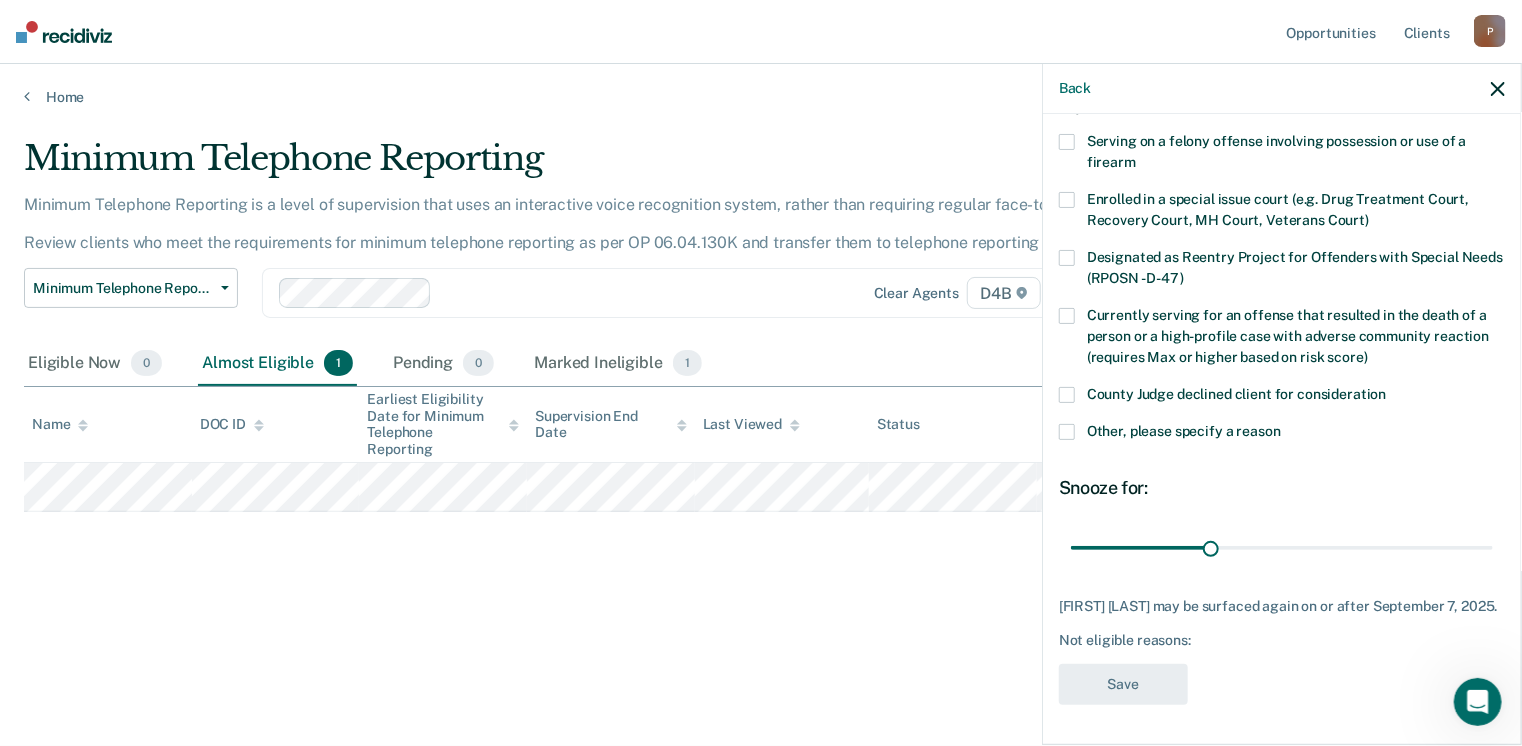 scroll, scrollTop: 146, scrollLeft: 0, axis: vertical 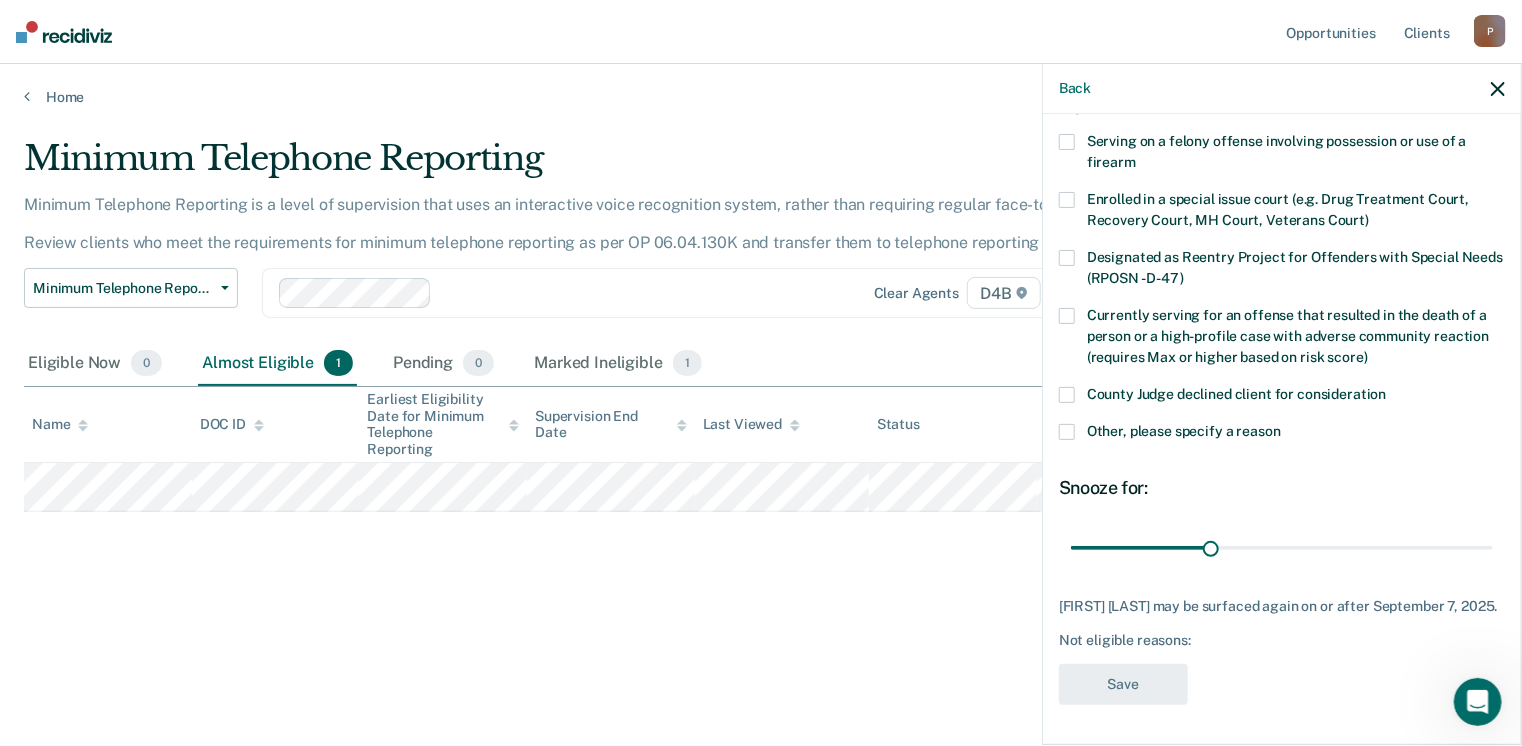 click on "Other, please specify a reason" at bounding box center [1282, 434] 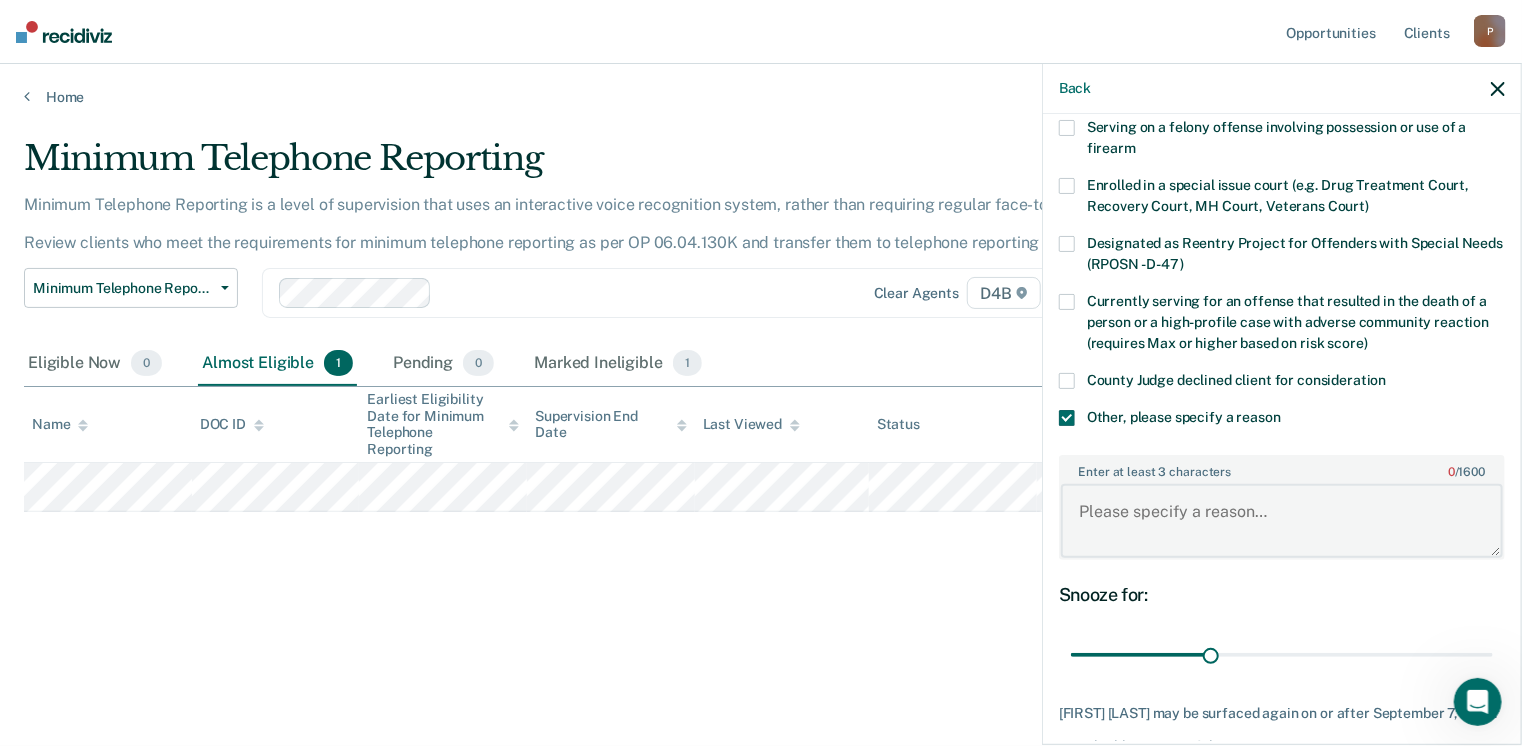 click on "Enter at least 3 characters 0  /  1600" at bounding box center (1282, 521) 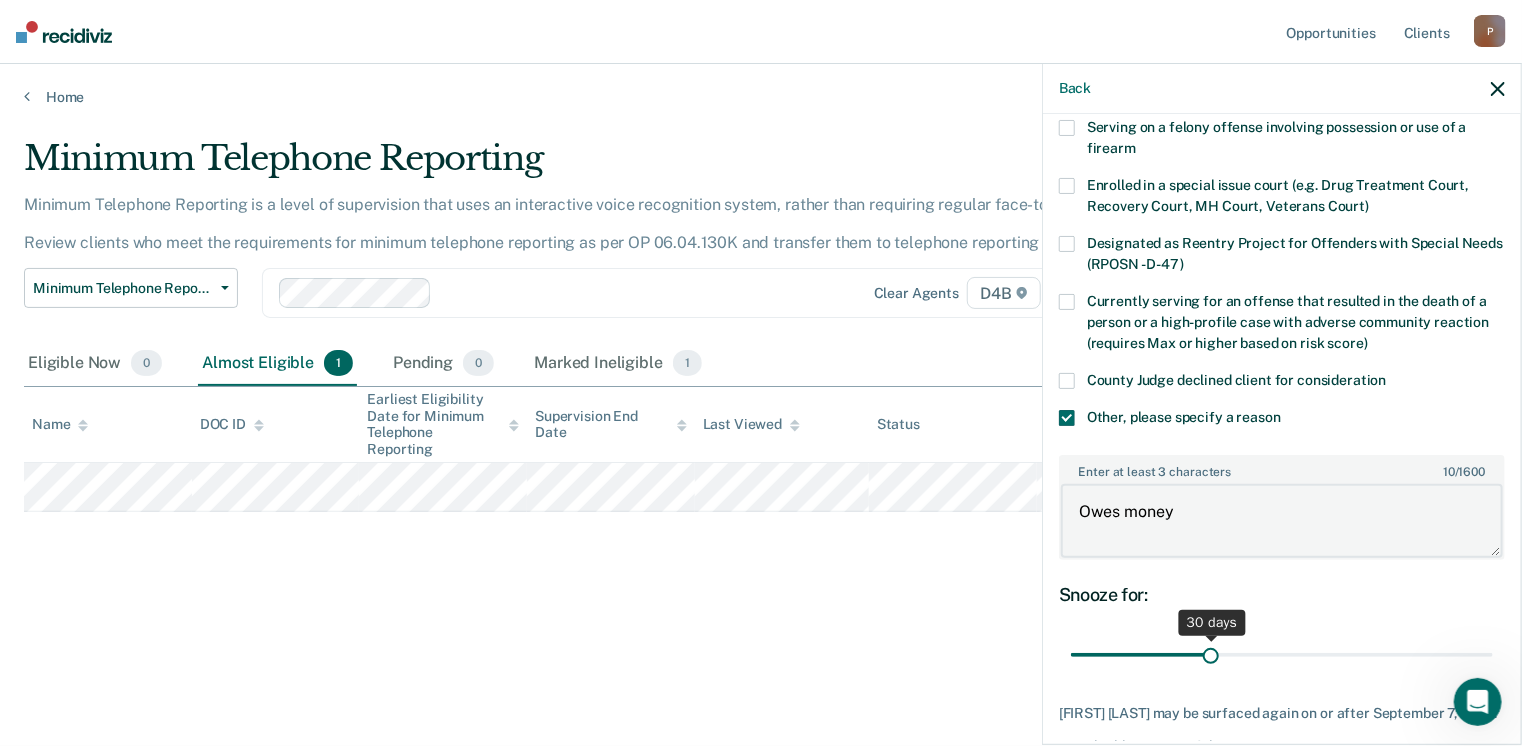 type on "Owes money" 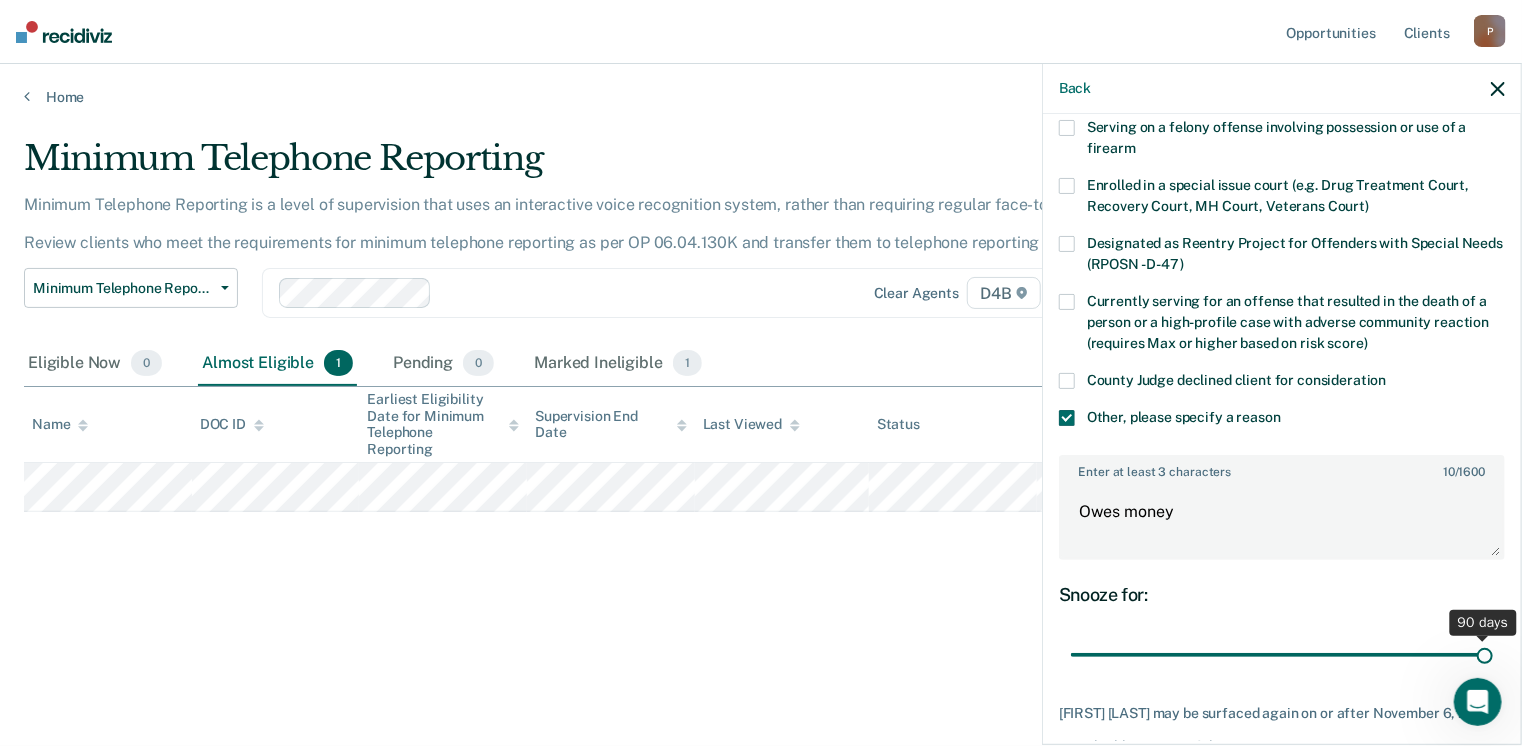drag, startPoint x: 1204, startPoint y: 647, endPoint x: 1498, endPoint y: 660, distance: 294.28726 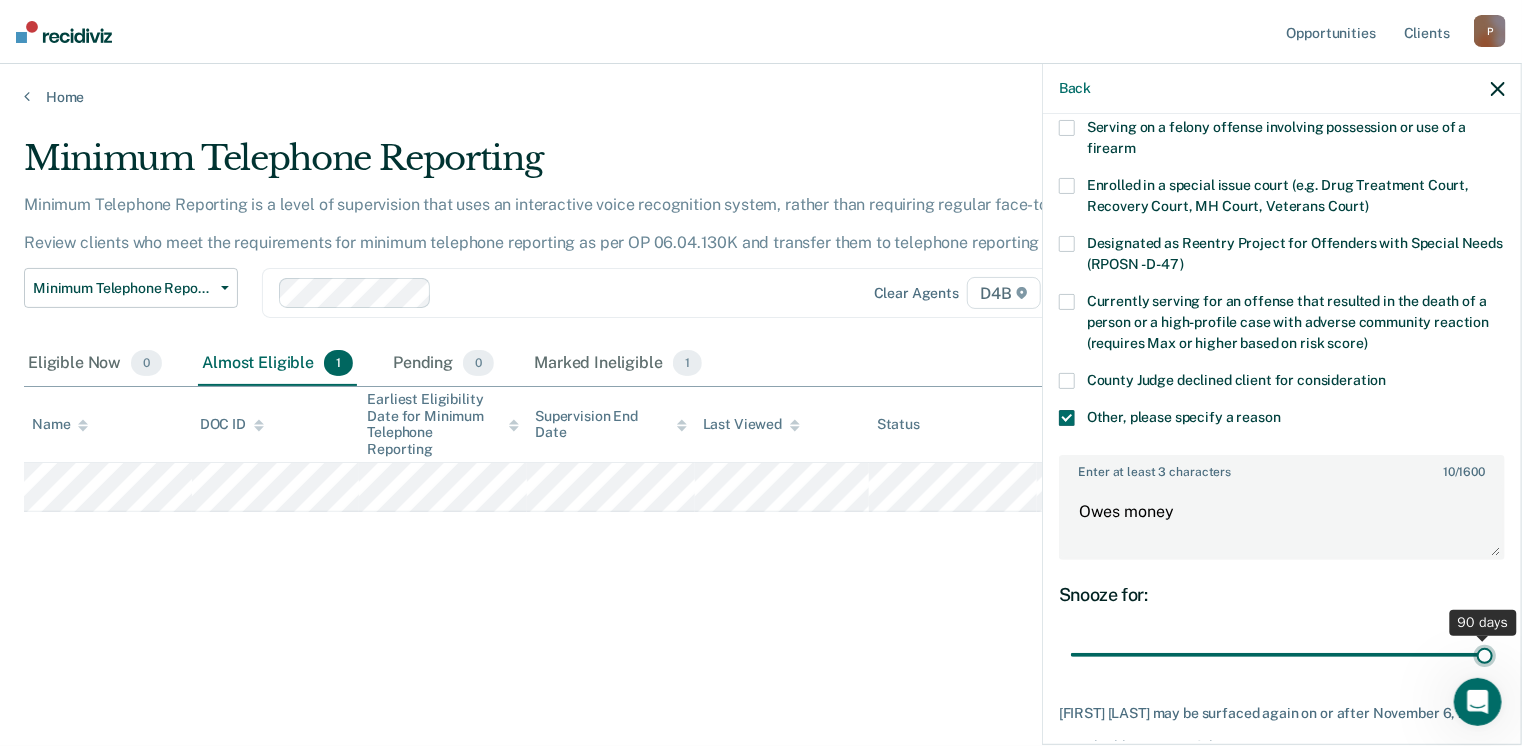 type on "90" 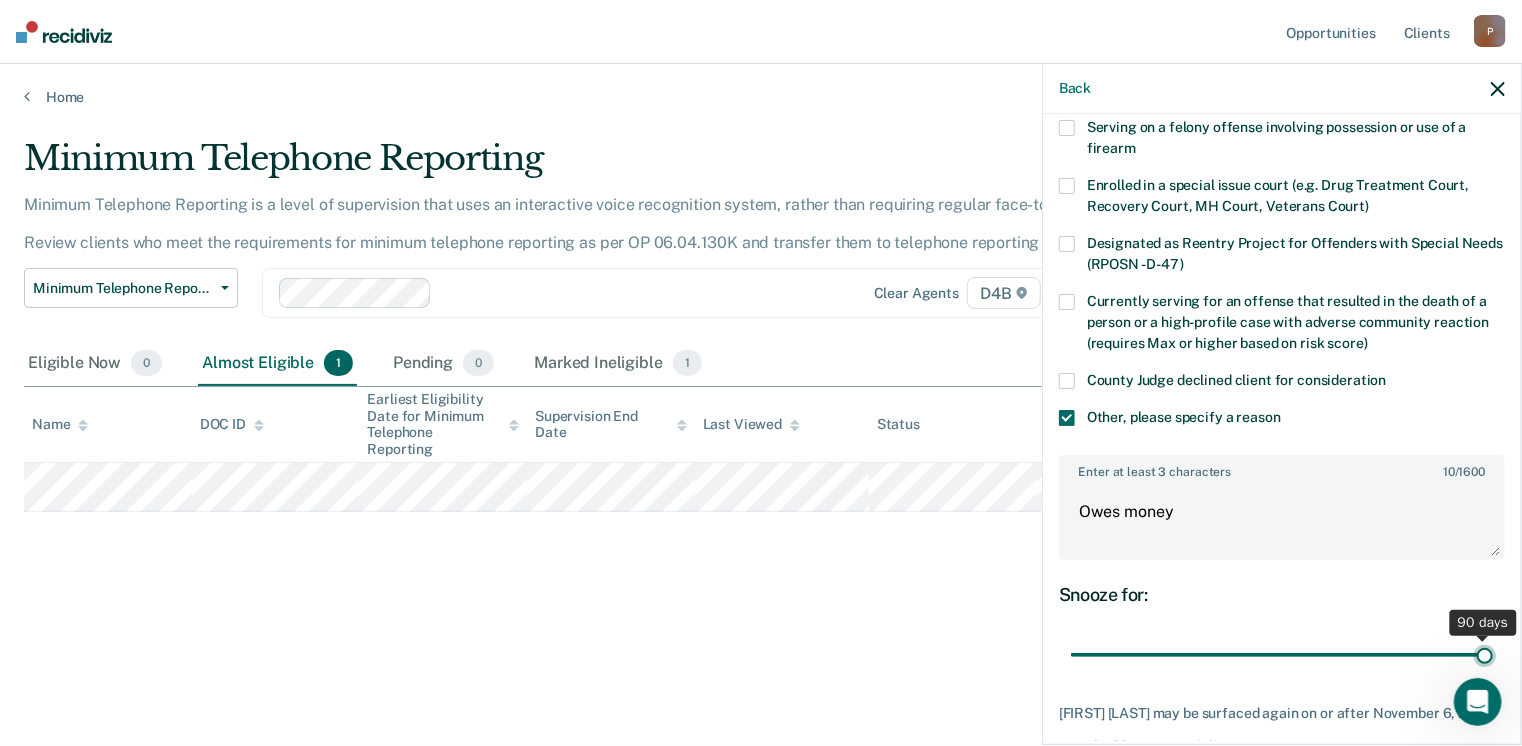 click at bounding box center [1282, 655] 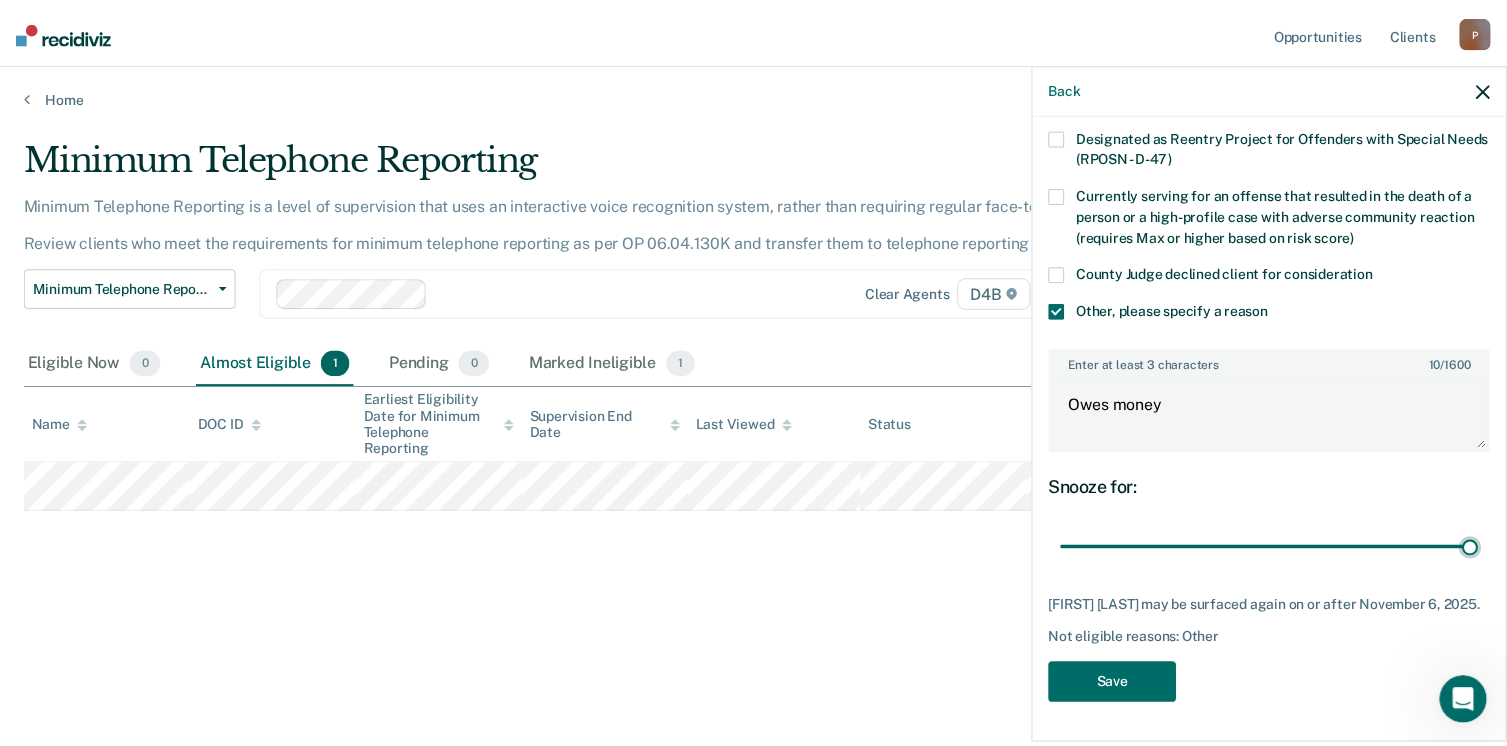 scroll, scrollTop: 265, scrollLeft: 0, axis: vertical 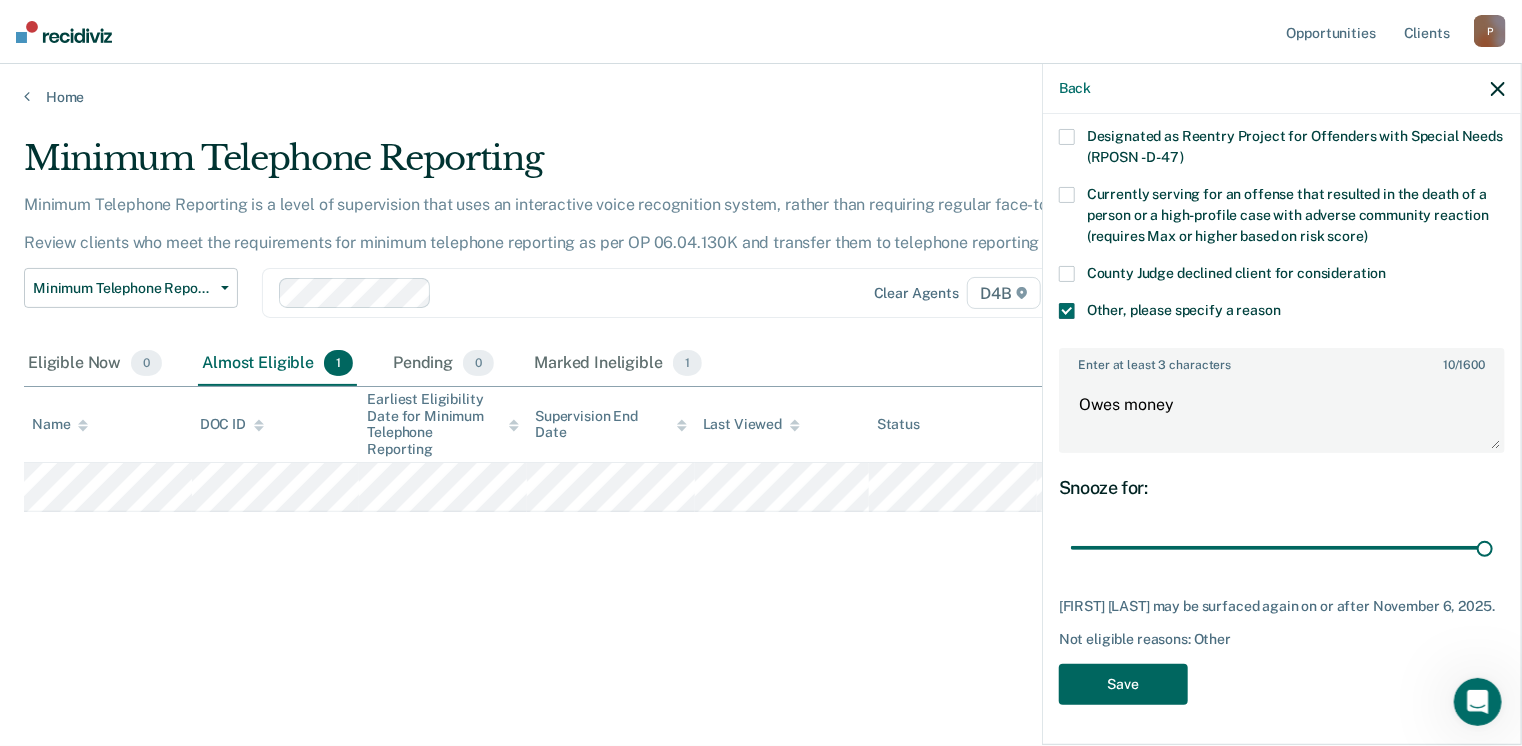 click on "Save" at bounding box center (1123, 684) 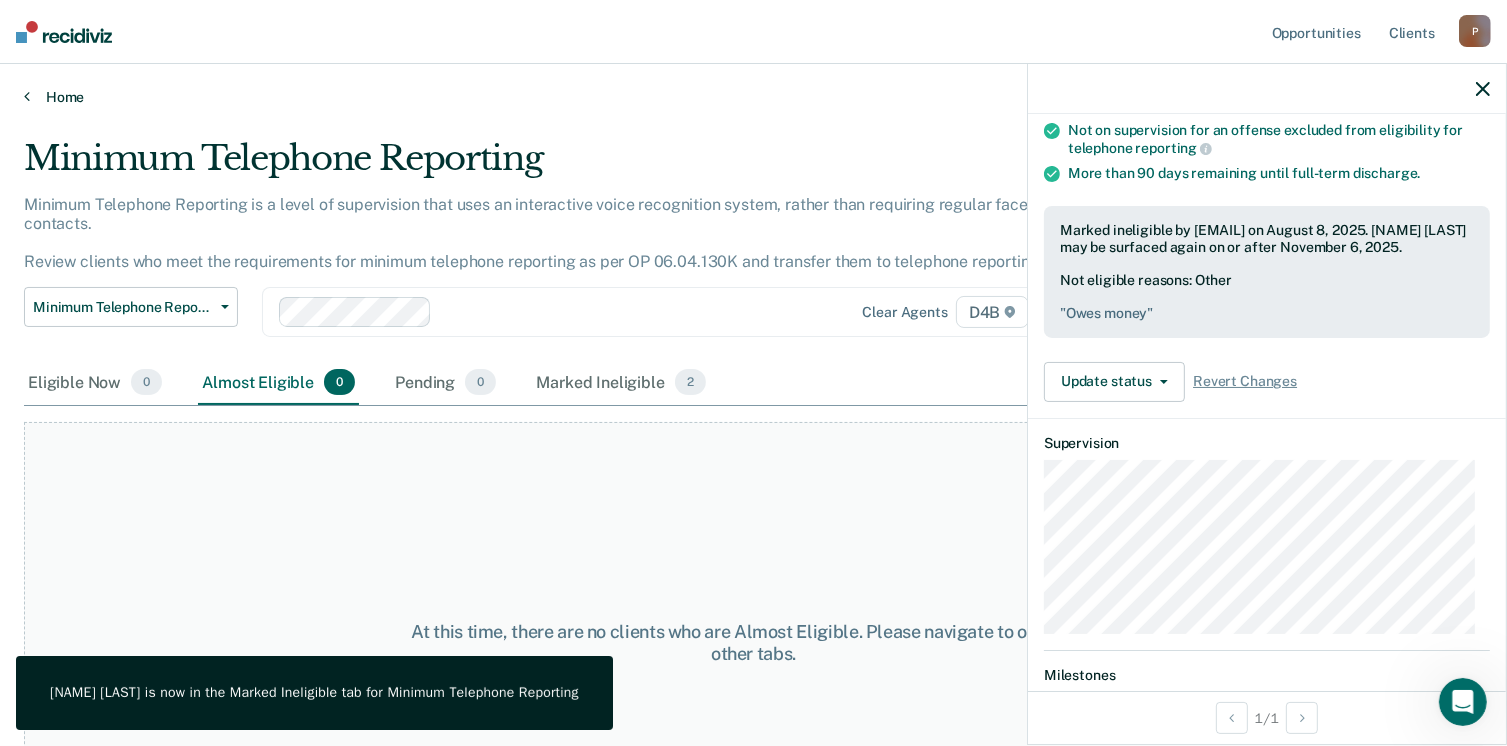 click at bounding box center [27, 96] 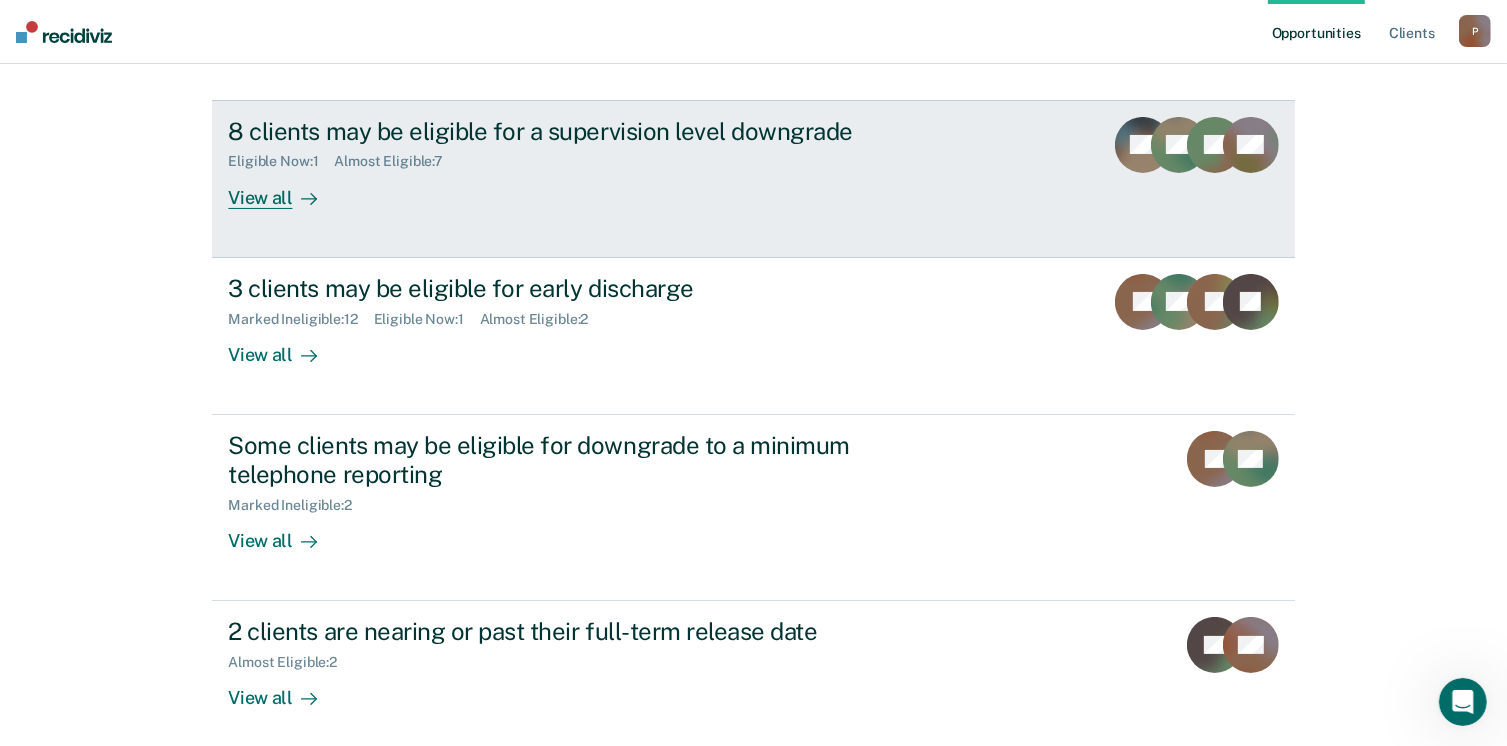 scroll, scrollTop: 290, scrollLeft: 0, axis: vertical 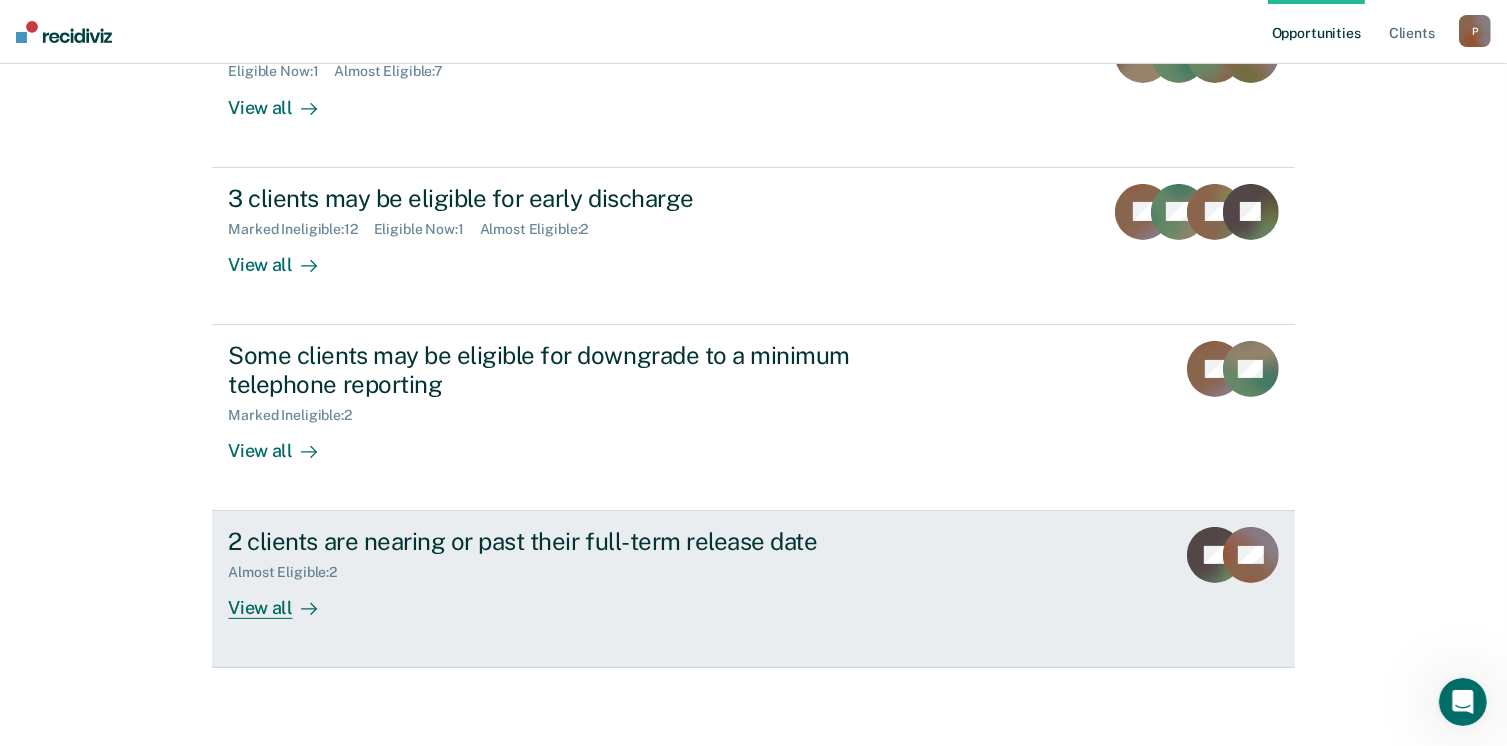 click on "View all" at bounding box center [284, 600] 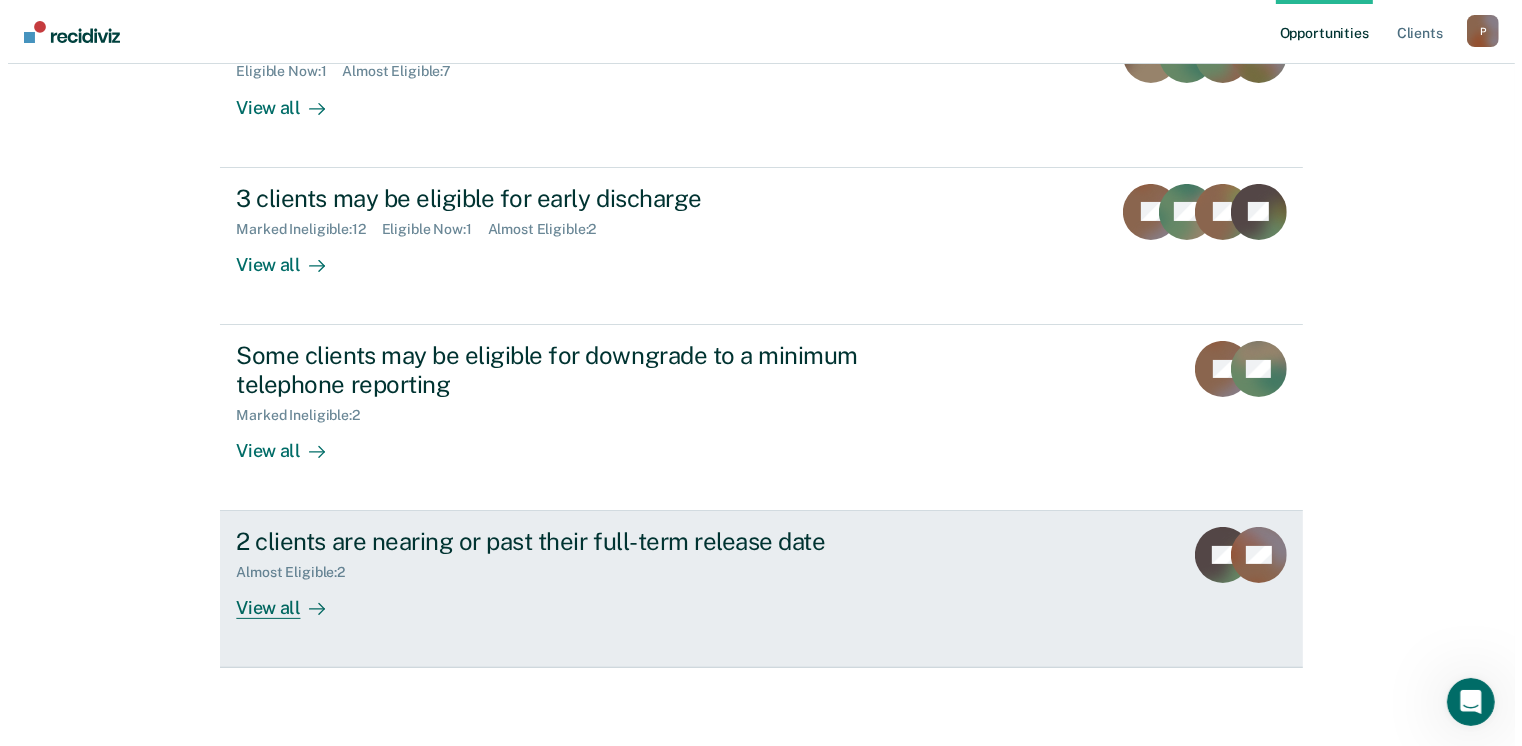 scroll, scrollTop: 0, scrollLeft: 0, axis: both 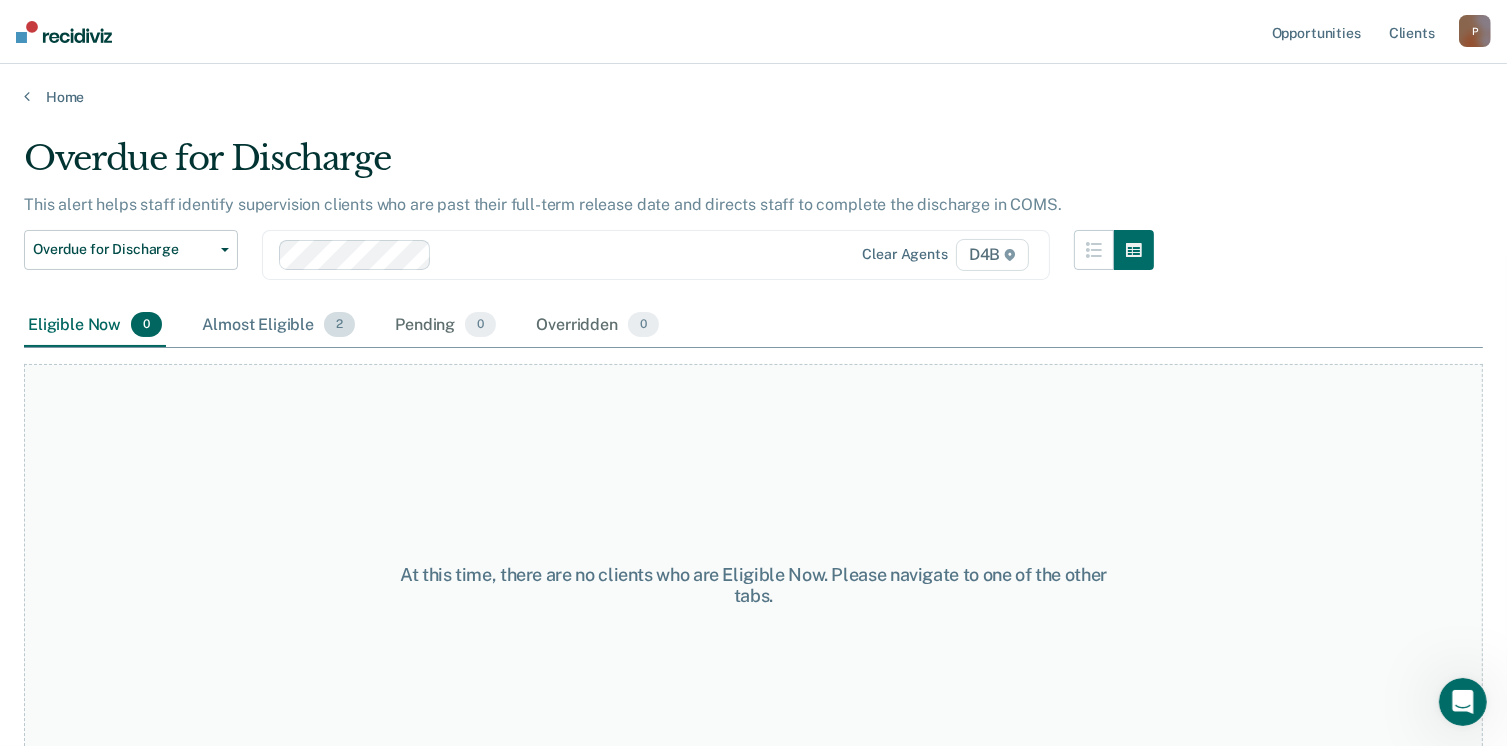 click on "Almost Eligible 2" at bounding box center [278, 326] 